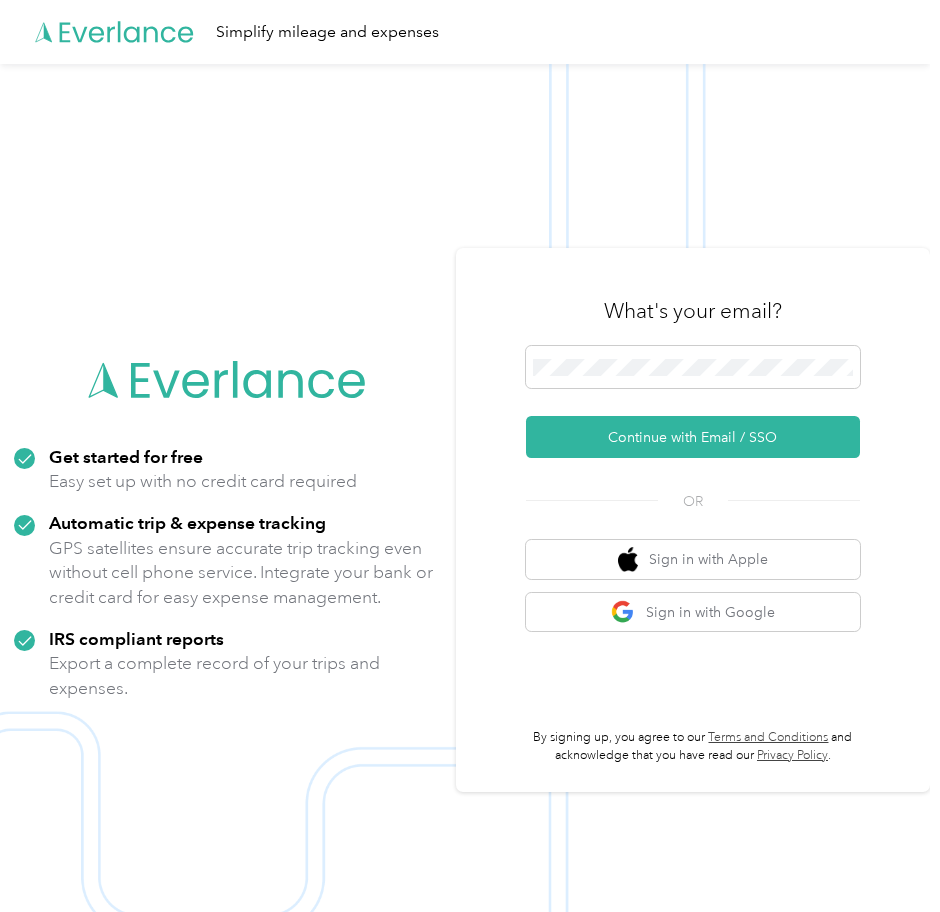 scroll, scrollTop: 0, scrollLeft: 0, axis: both 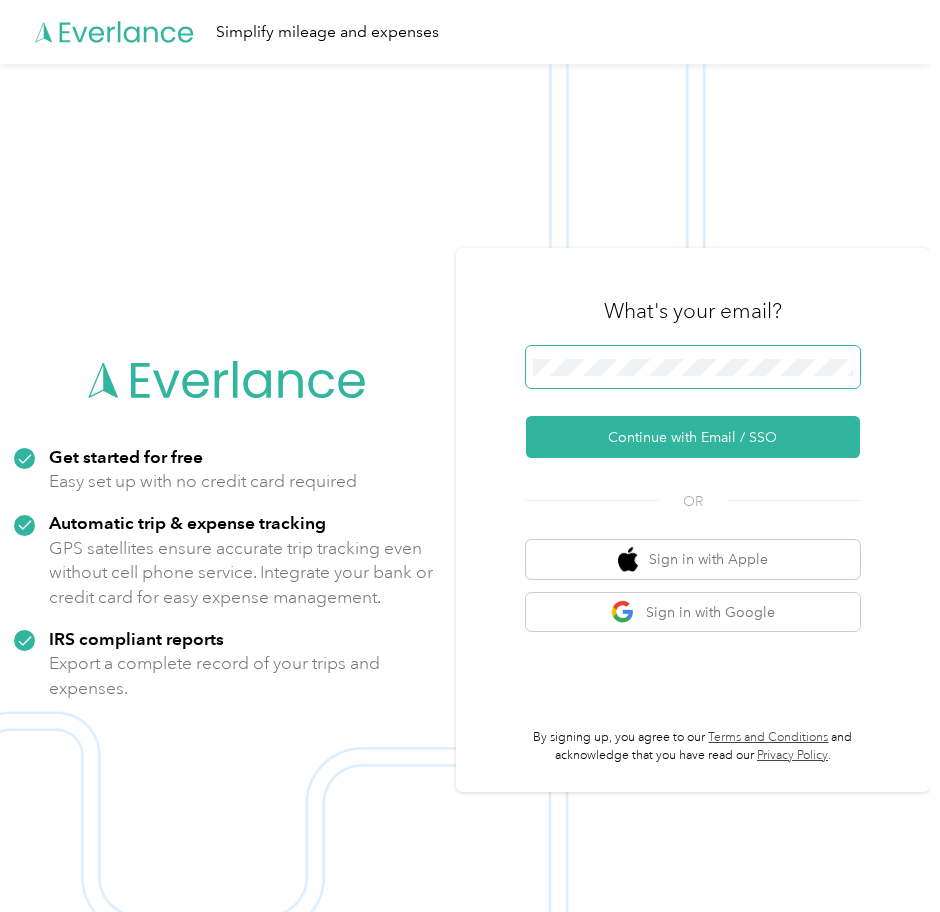click at bounding box center [693, 367] 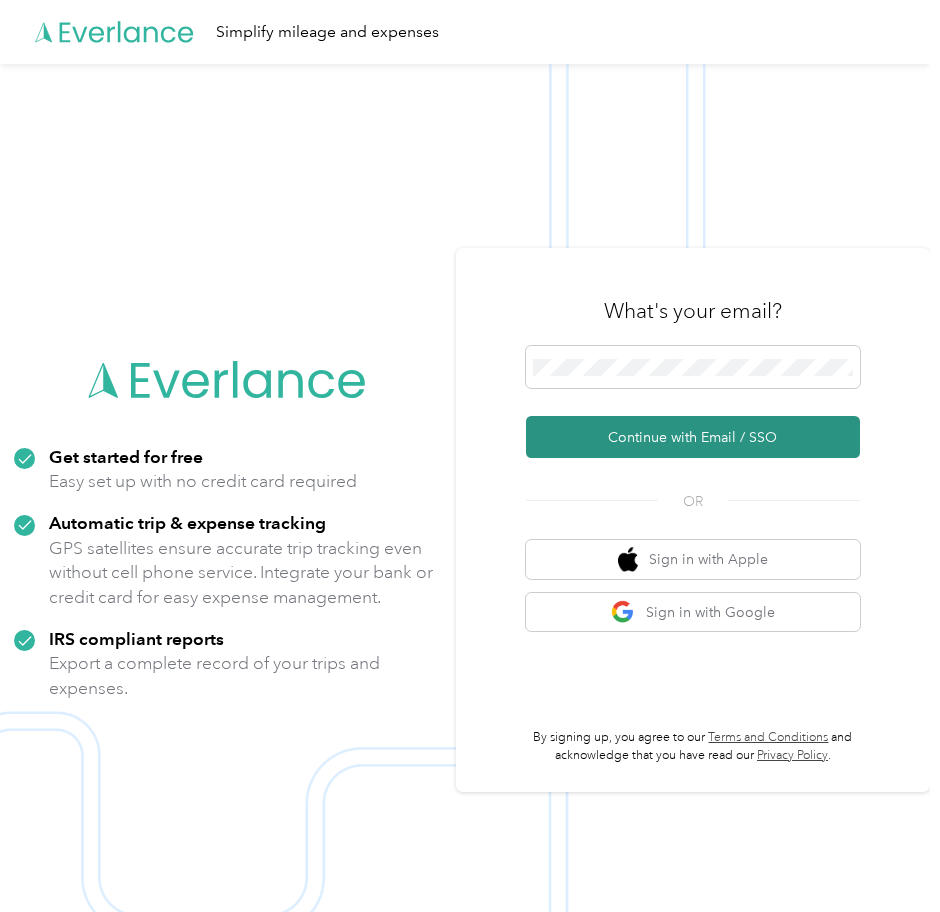click on "Continue with Email / SSO" at bounding box center (693, 437) 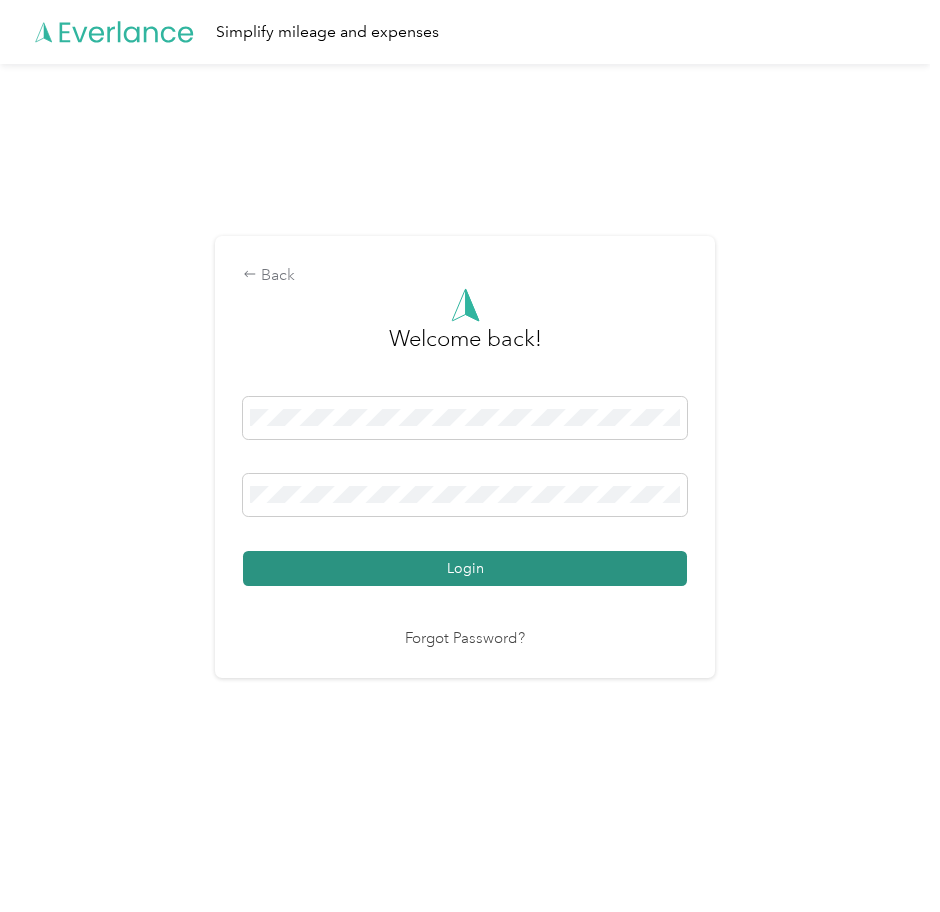 click on "Login" at bounding box center (465, 568) 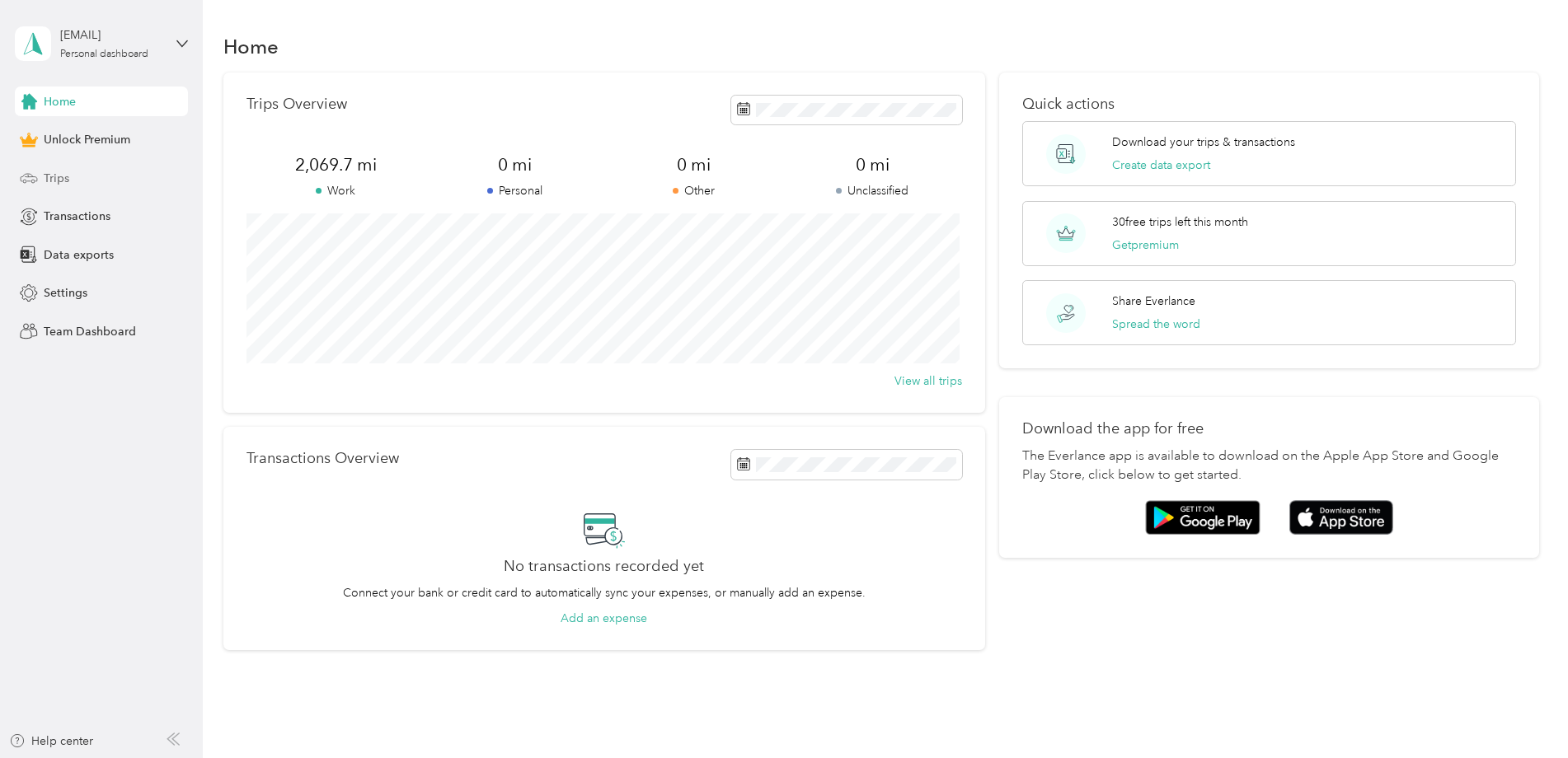 click on "Trips" at bounding box center (101, 178) 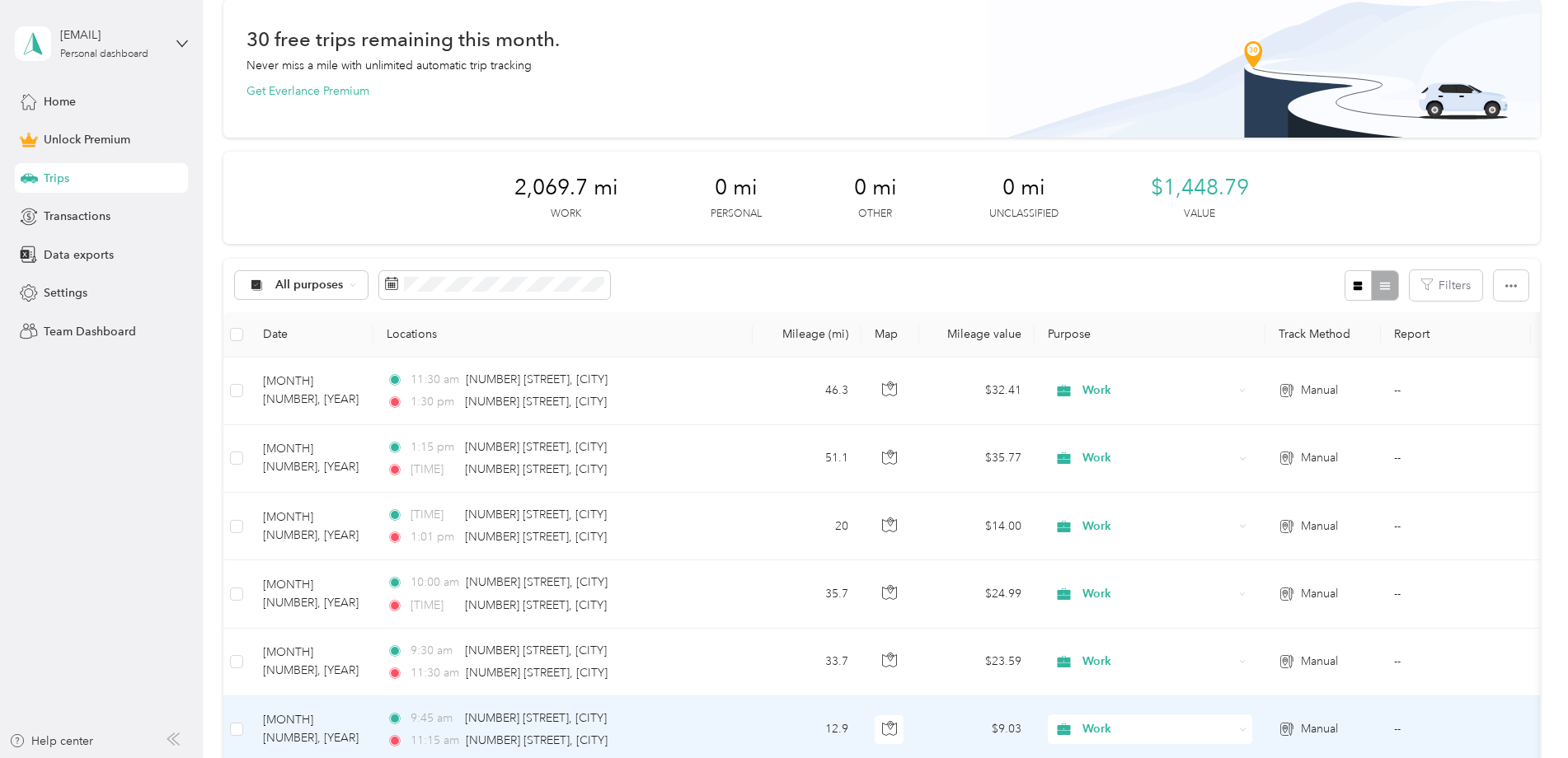 scroll, scrollTop: 0, scrollLeft: 0, axis: both 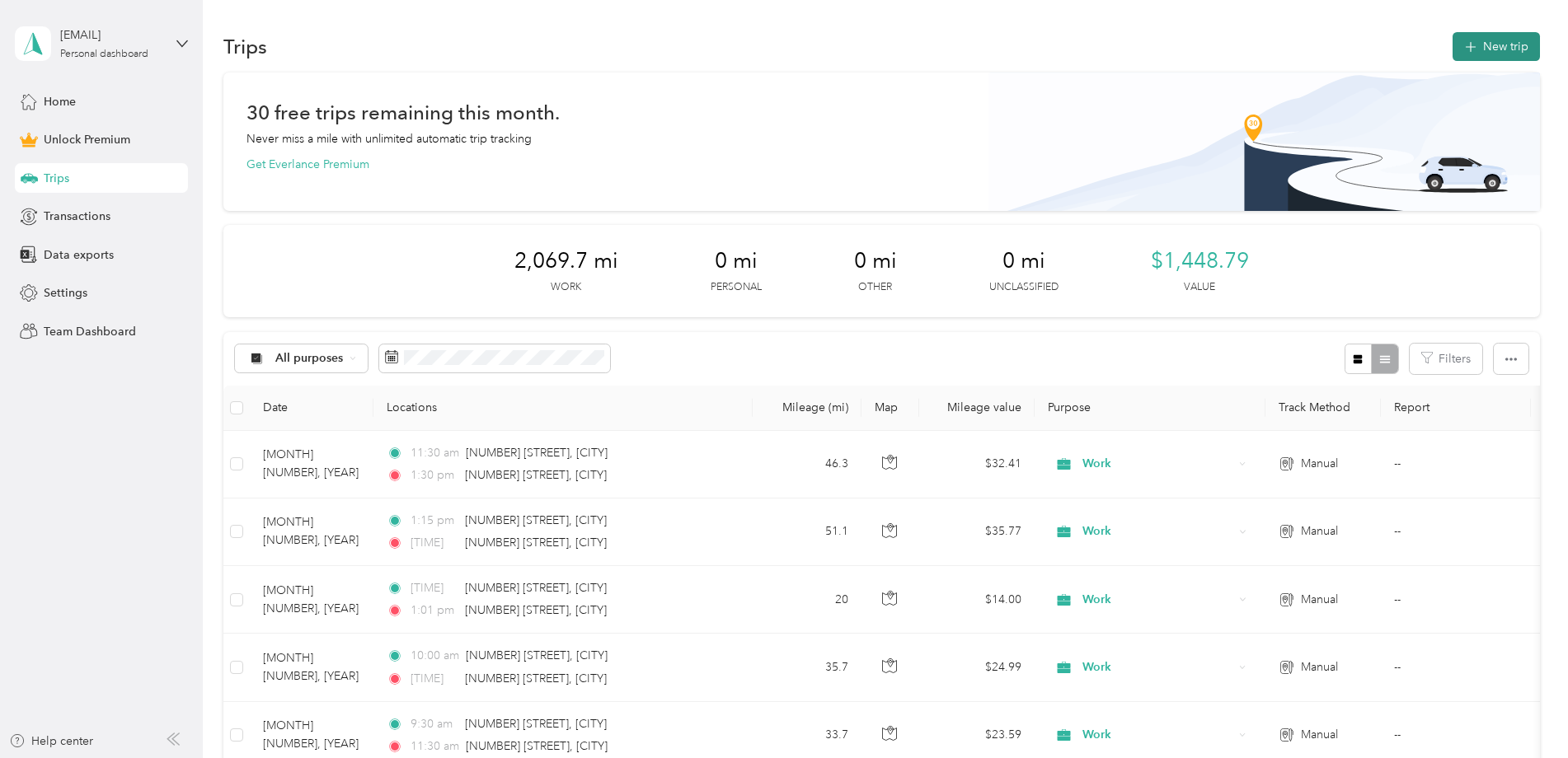 click on "New trip" at bounding box center [1496, 46] 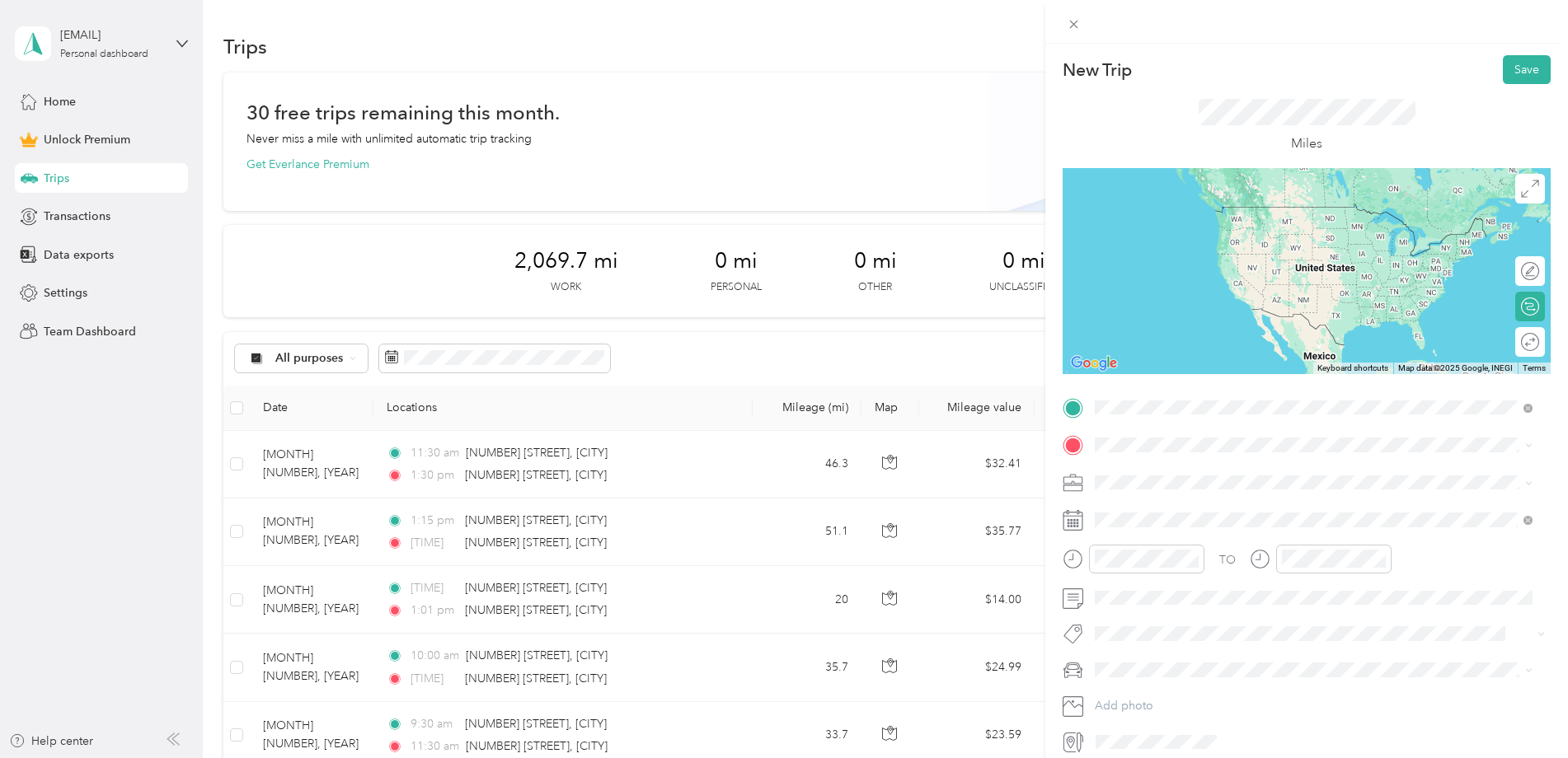 click on "[NUMBER] [STREET]
[CITY], [STATE] [POSTAL_CODE], [COUNTRY]" at bounding box center [1245, 474] 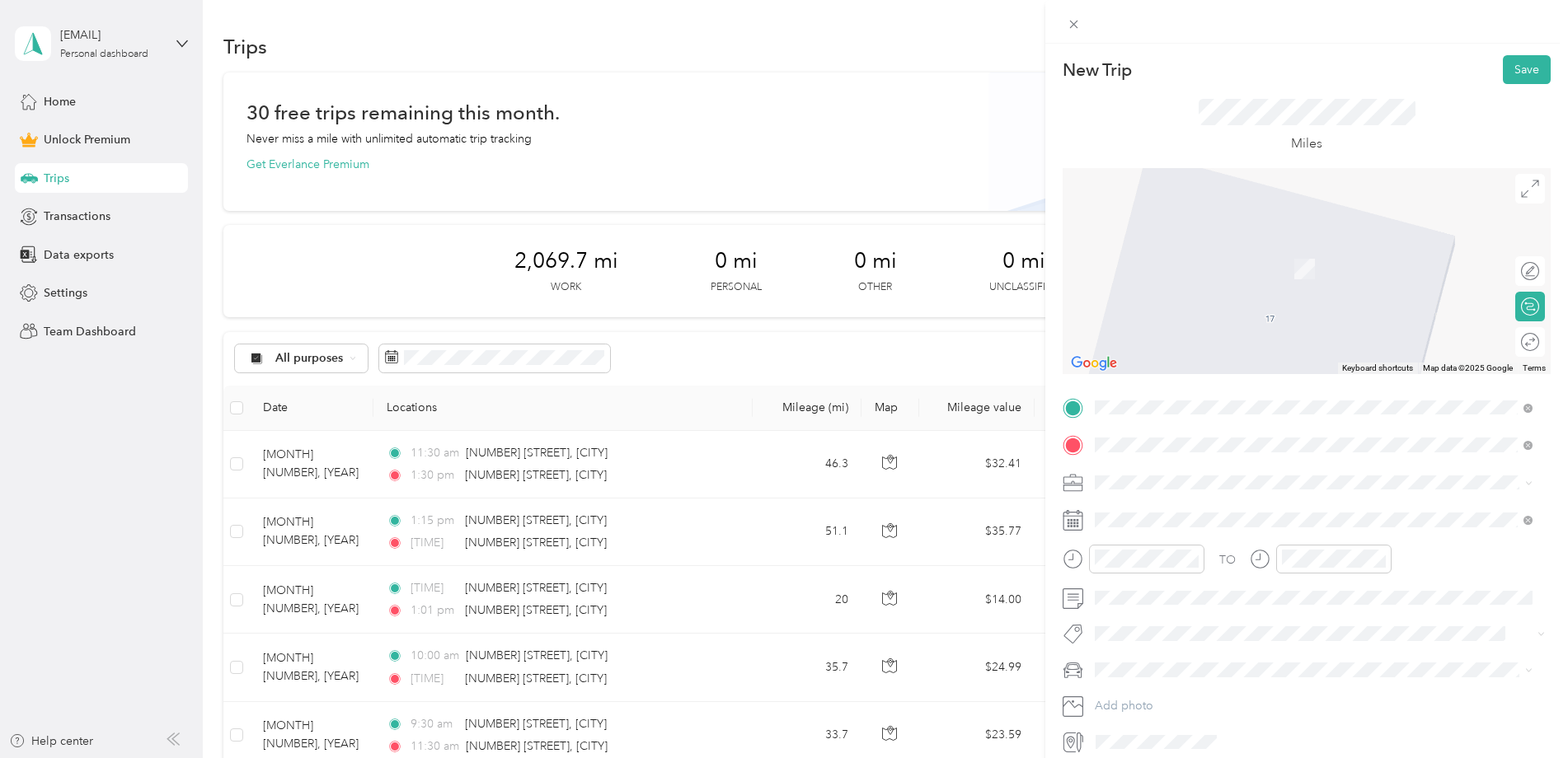 click on "[NUMBER] [STREET]
[CITY], [STATE] [POSTAL_CODE], [COUNTRY]" at bounding box center (1245, 511) 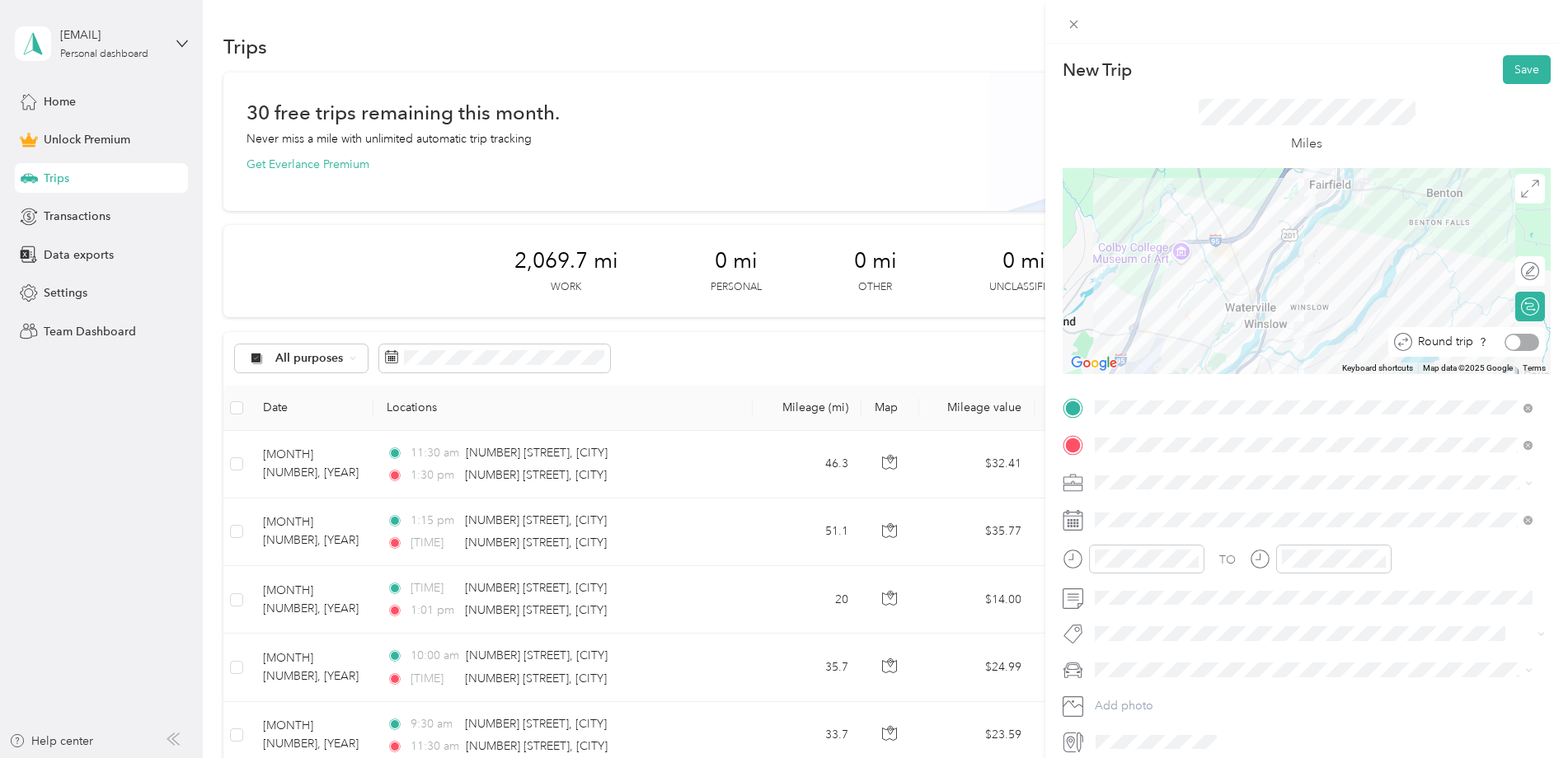 click at bounding box center (1522, 342) 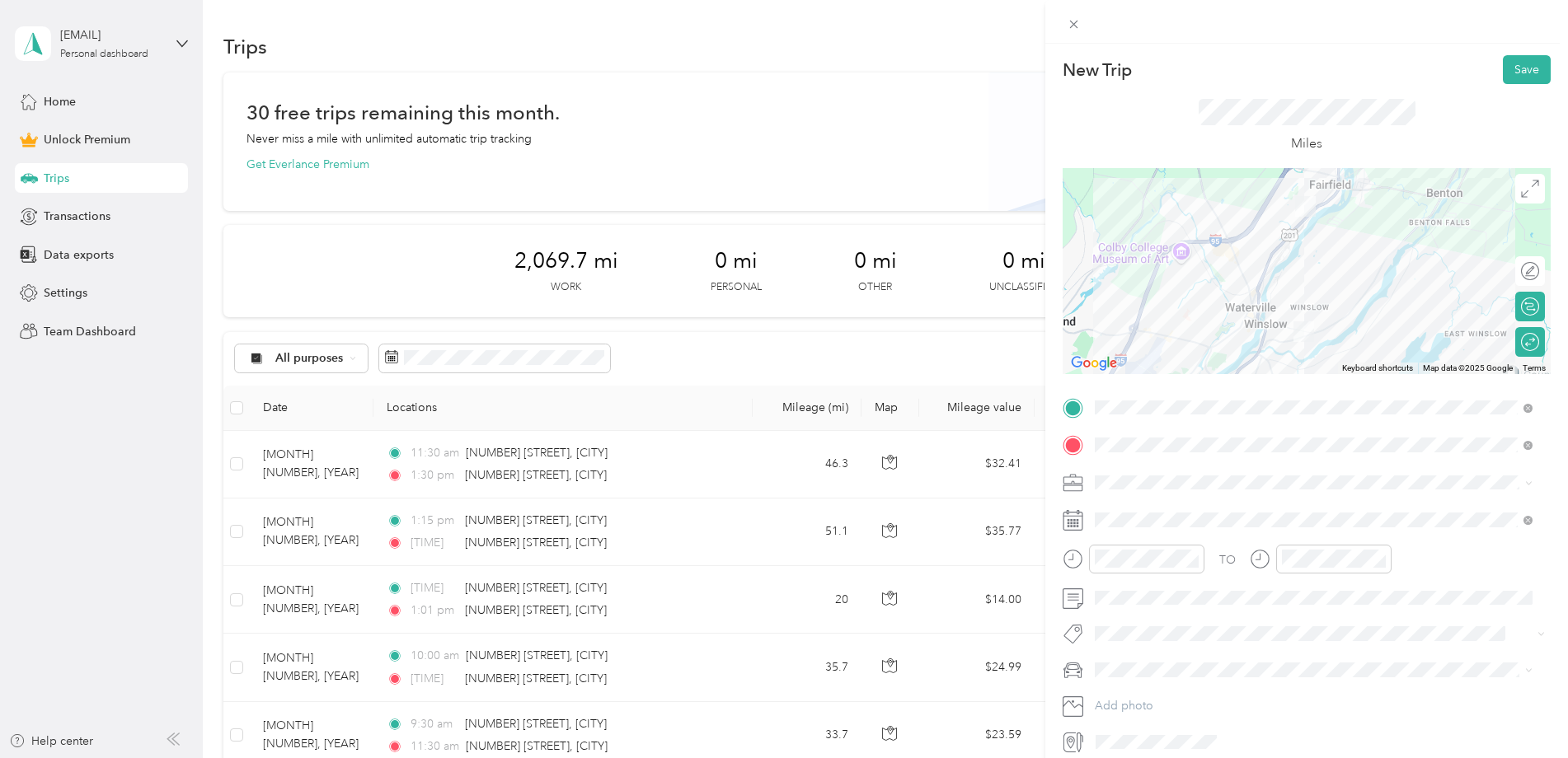 click on "Work" at bounding box center (1313, 509) 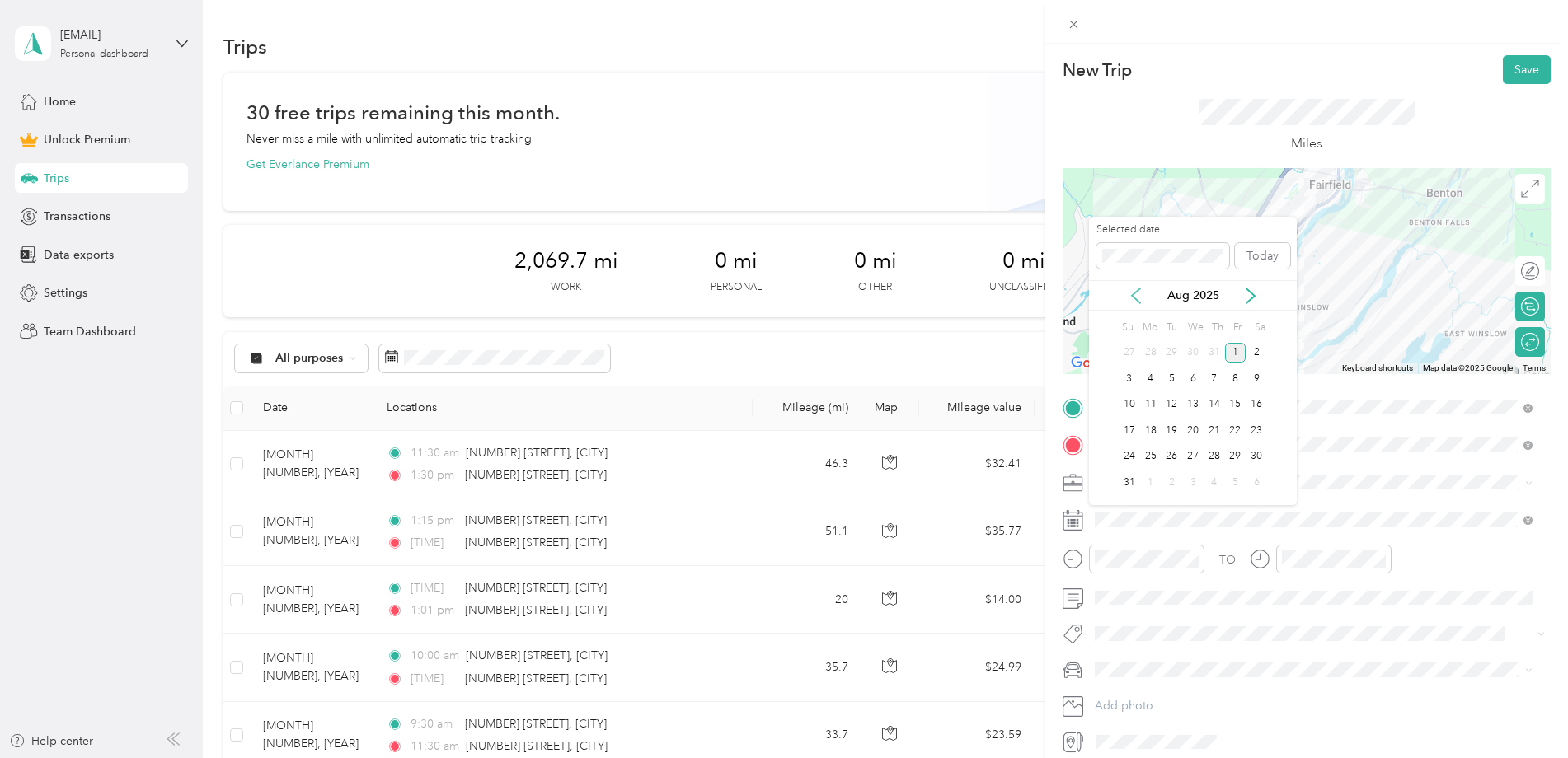 click 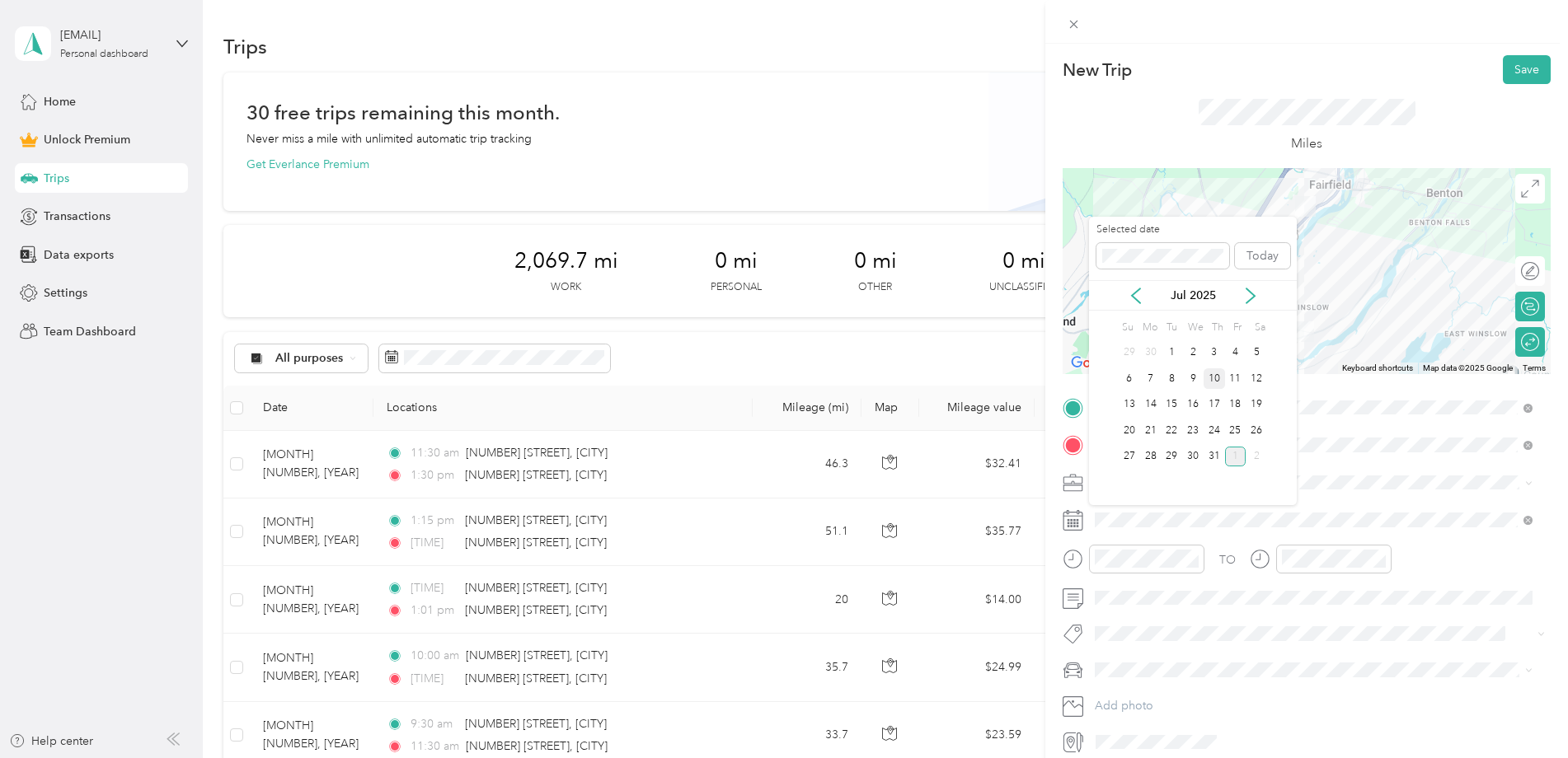 click on "10" at bounding box center [1214, 378] 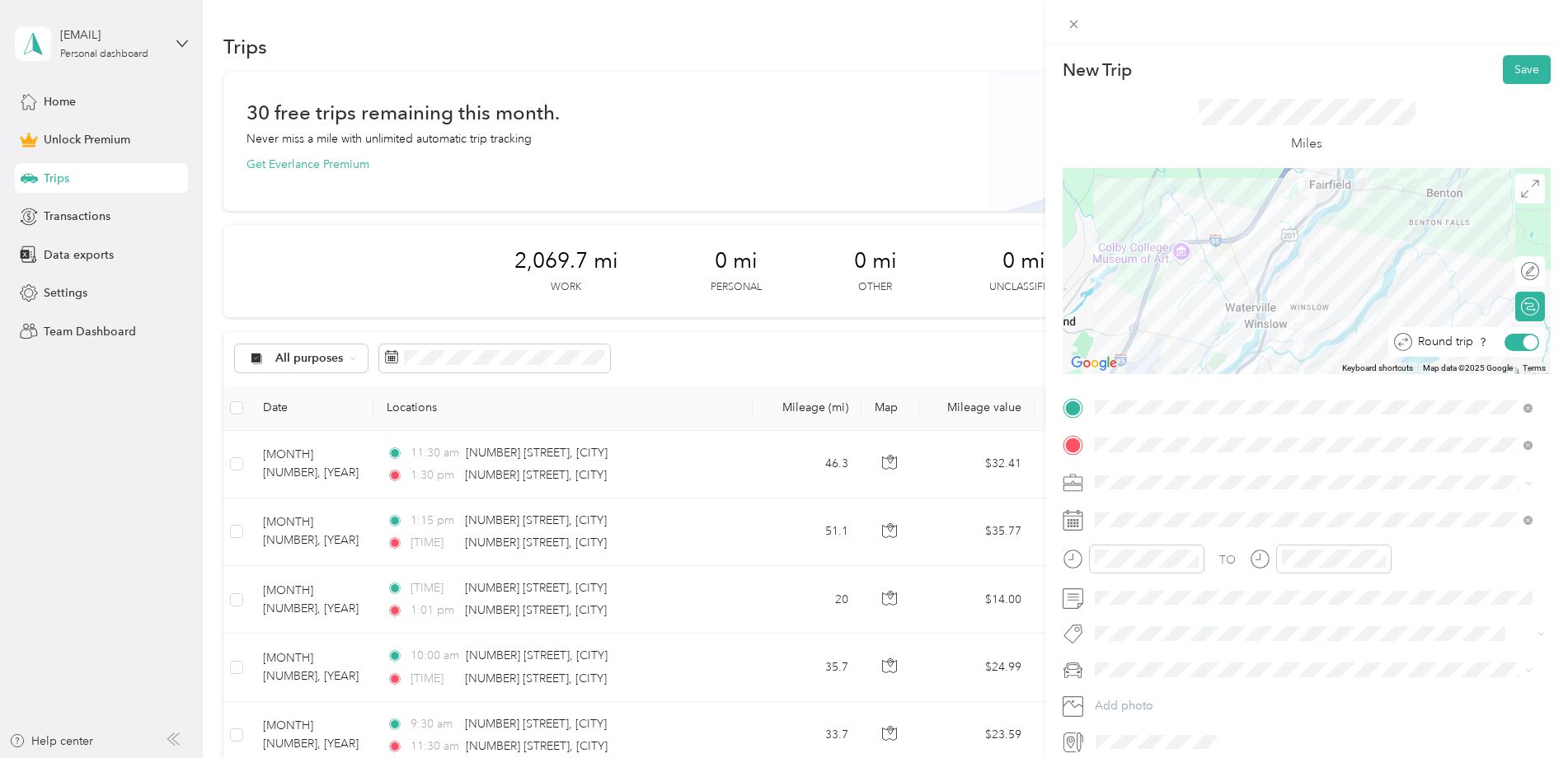 click at bounding box center [1531, 342] 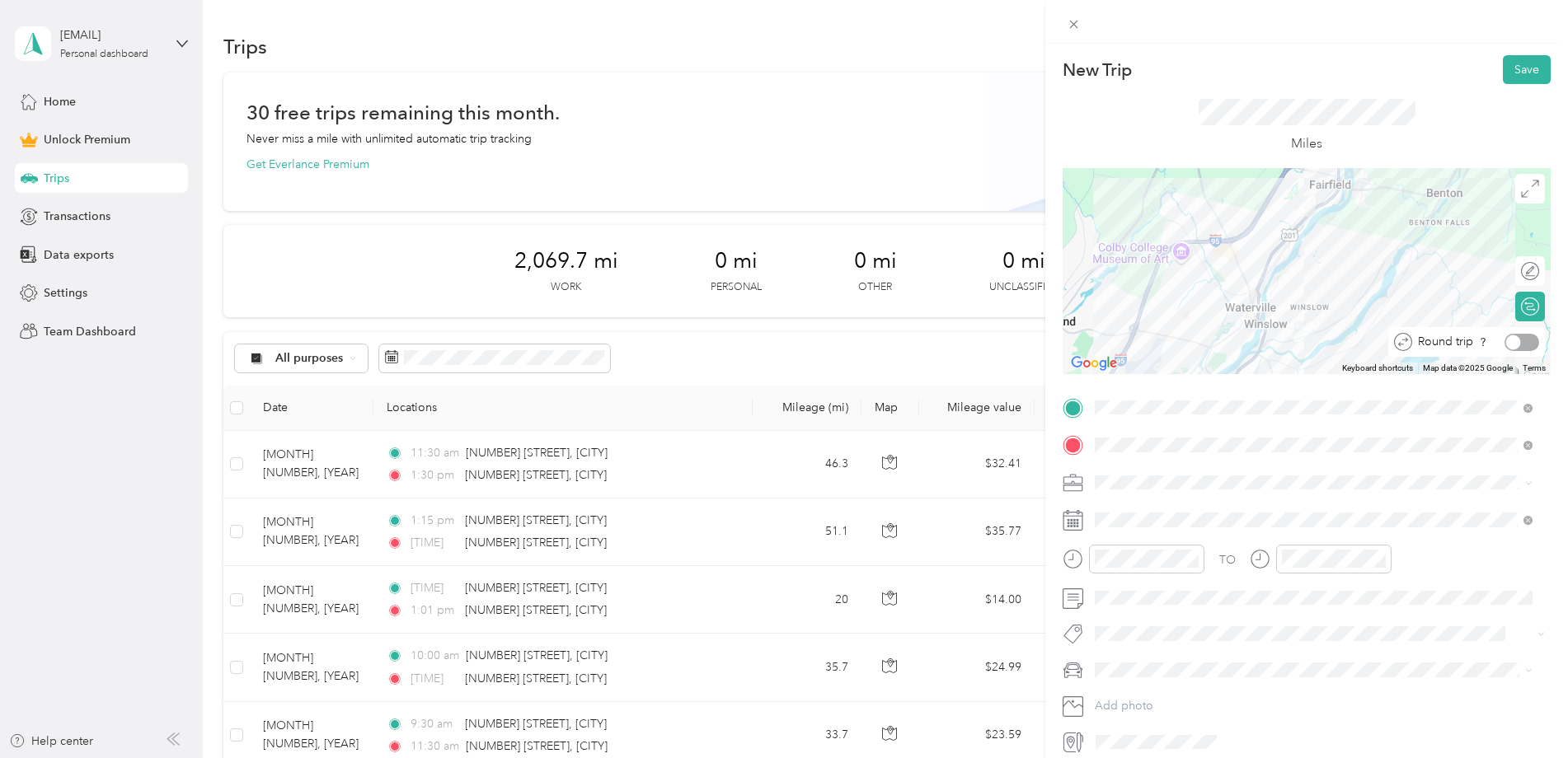 click at bounding box center (1522, 342) 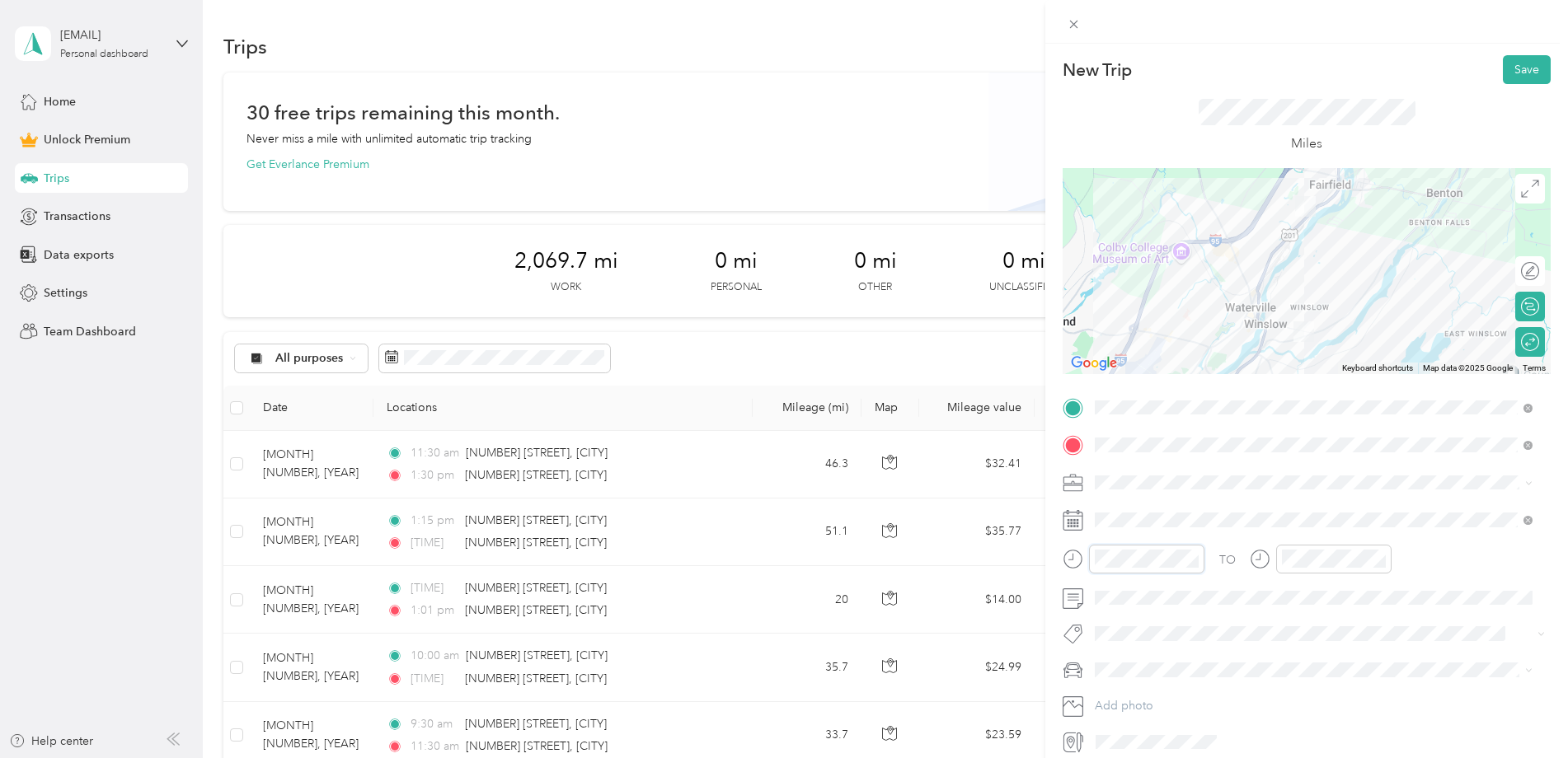 click on "Map data ©[YEAR] Google Map data ©[YEAR] Google" at bounding box center (1307, 405) 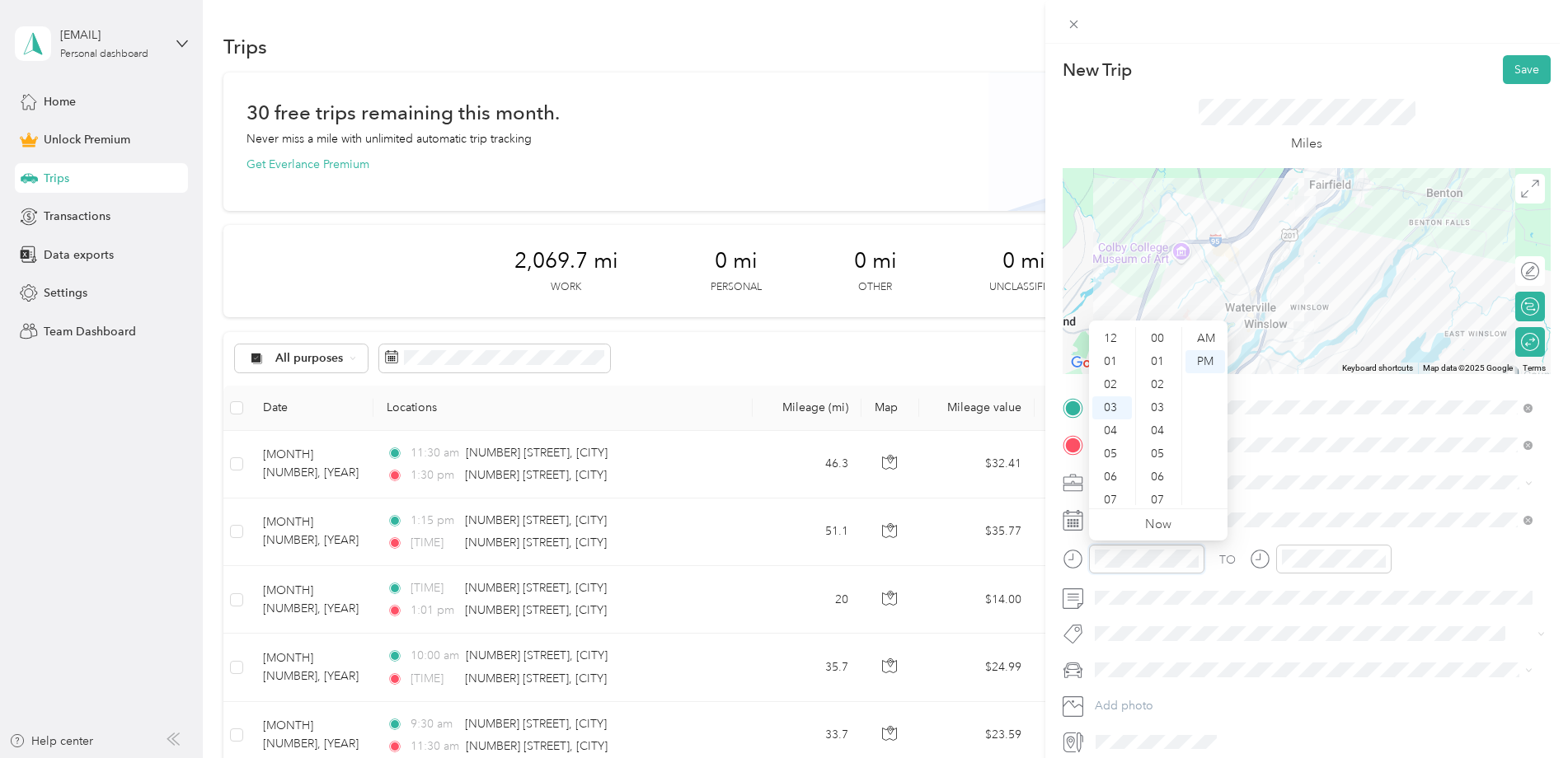 scroll, scrollTop: 69, scrollLeft: 0, axis: vertical 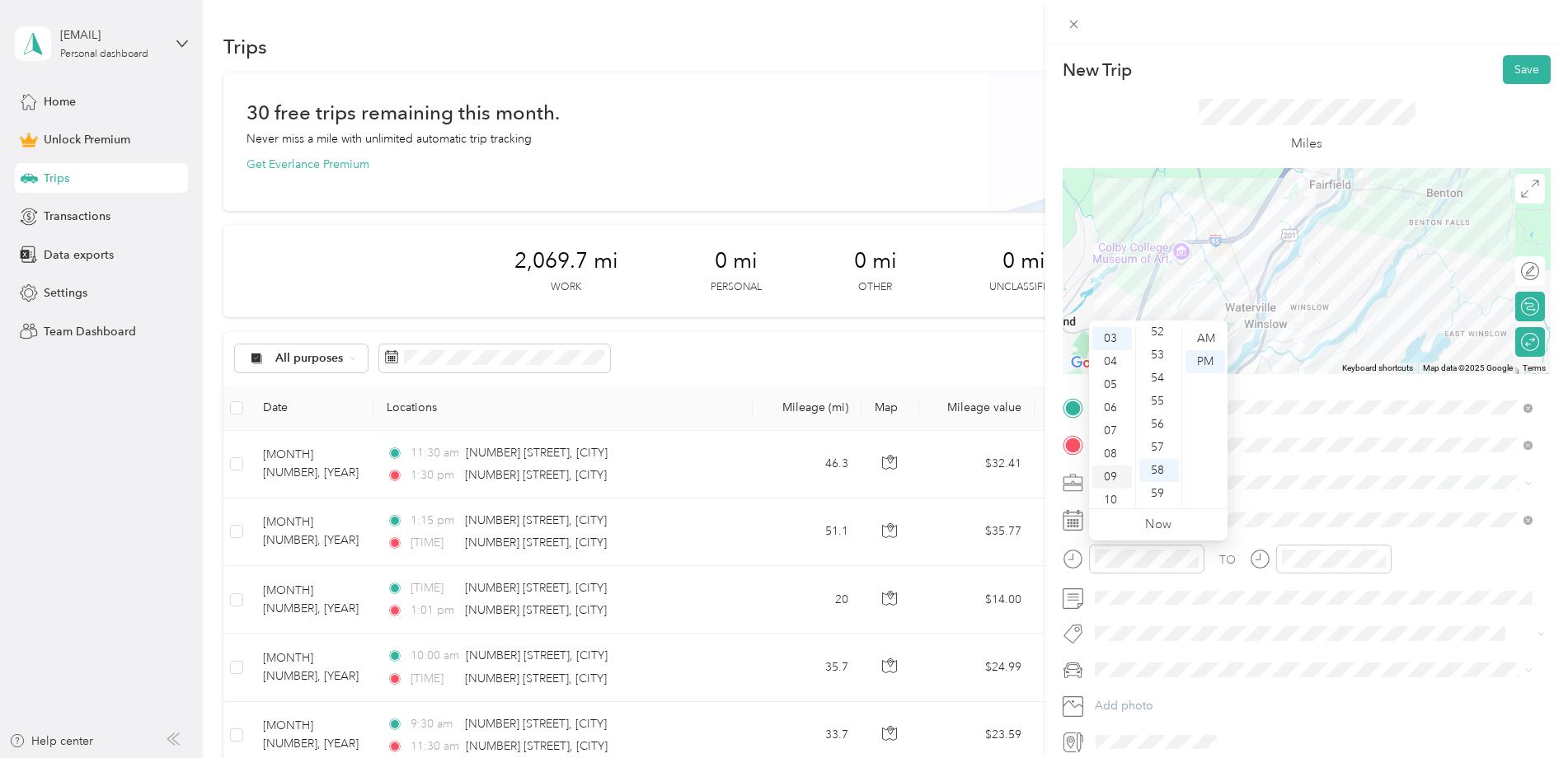 click on "09" at bounding box center (1112, 477) 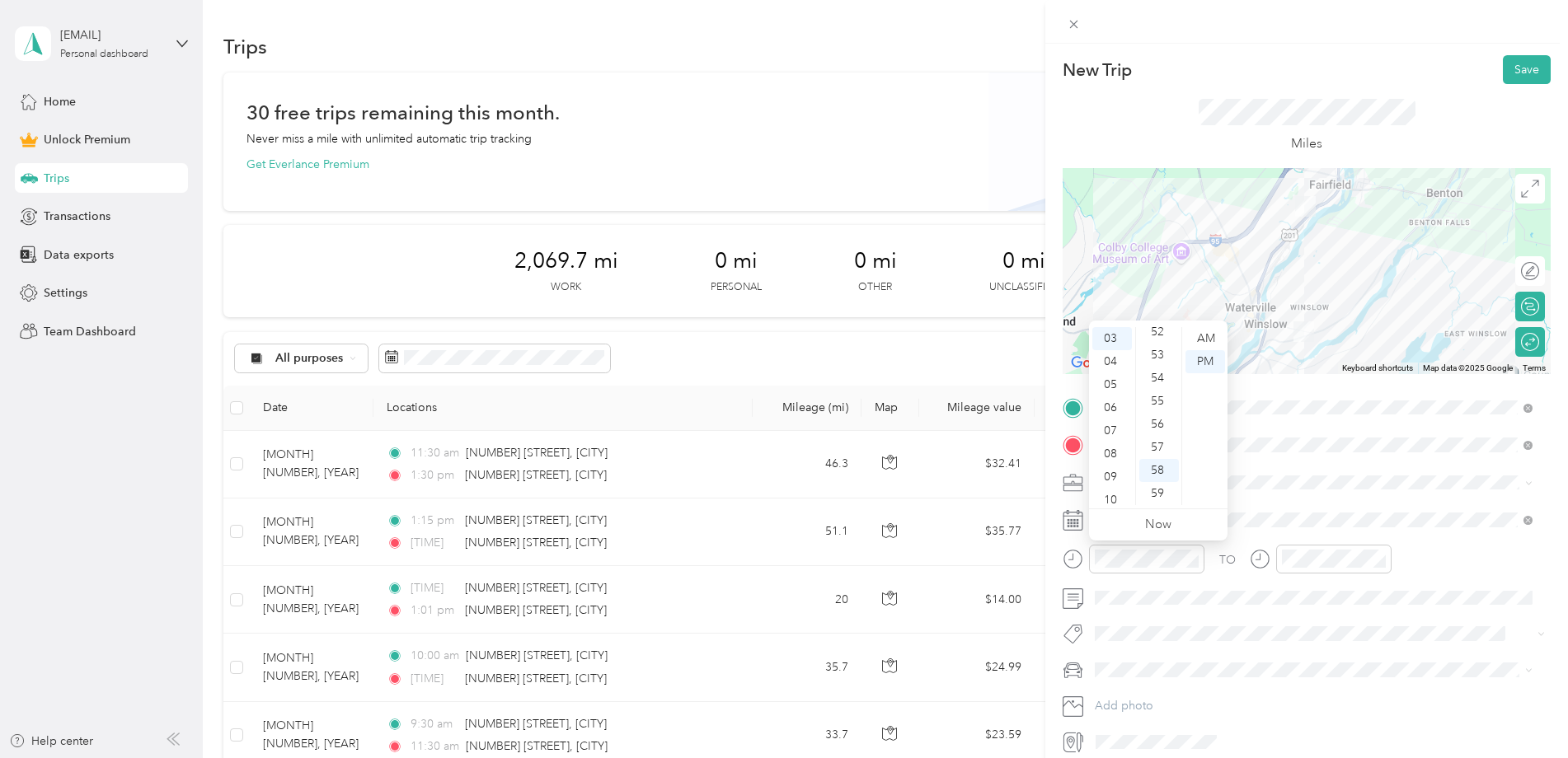 scroll, scrollTop: 99, scrollLeft: 0, axis: vertical 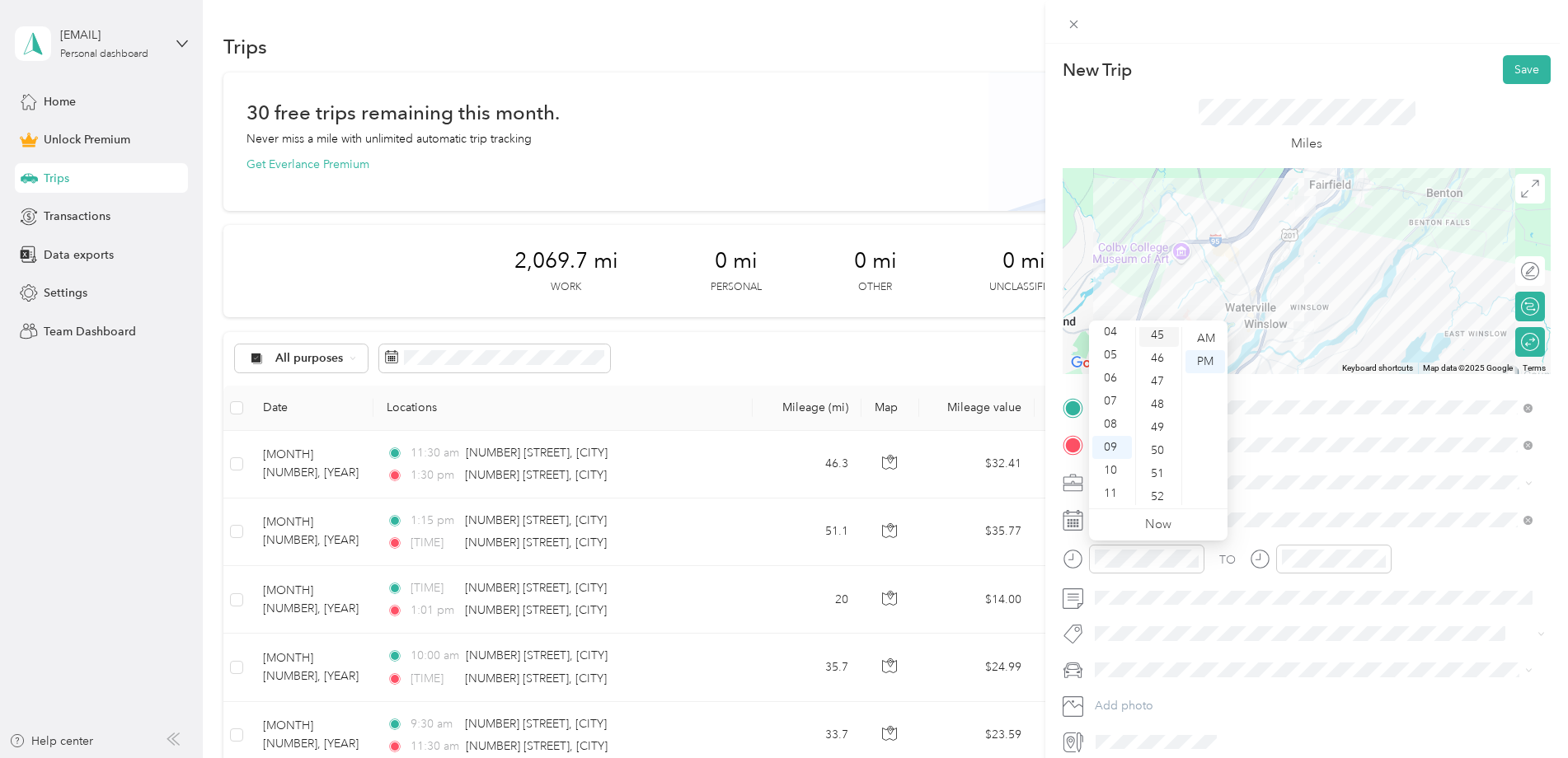 click on "45" at bounding box center [1159, 335] 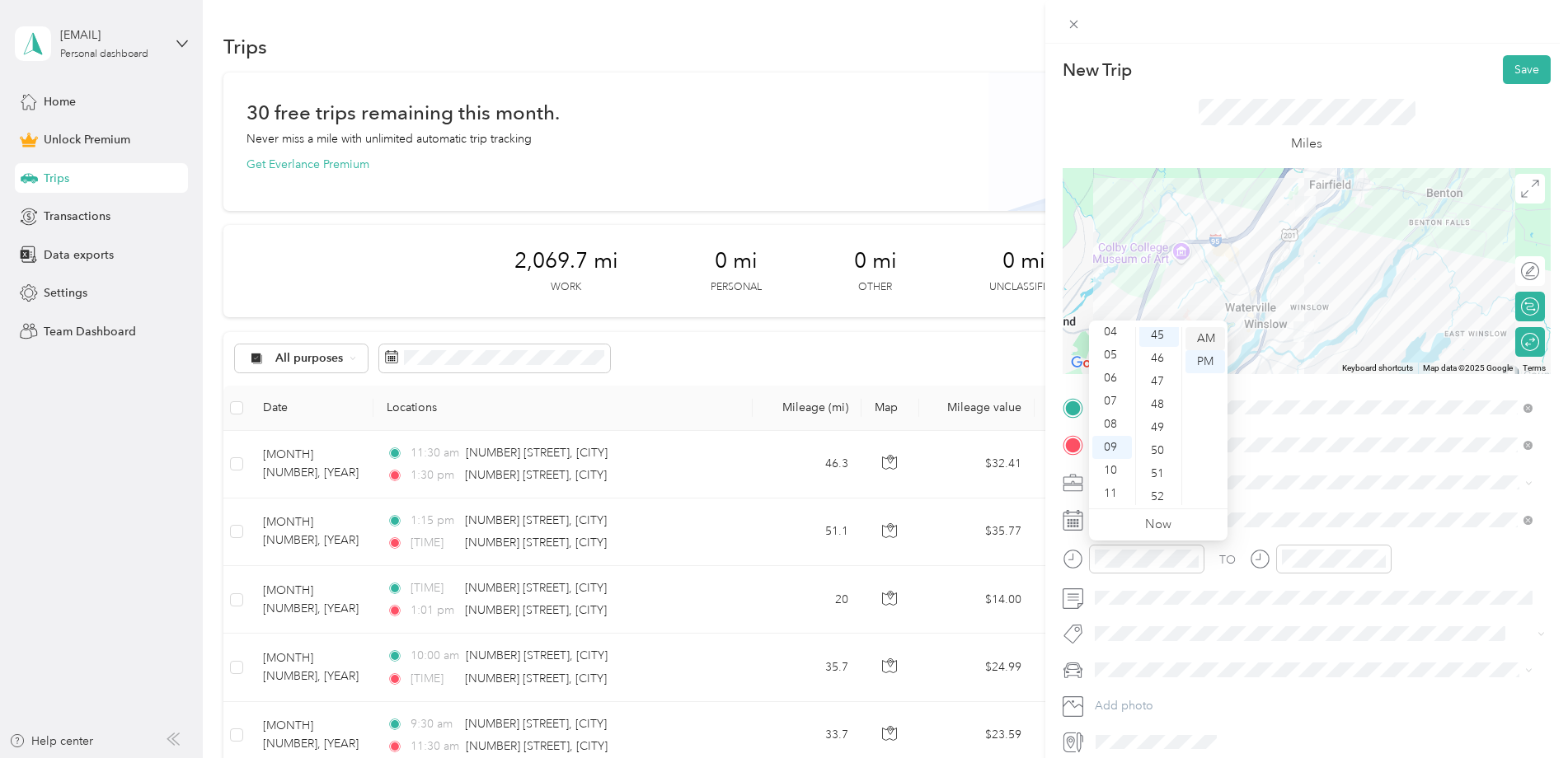 scroll, scrollTop: 1038, scrollLeft: 0, axis: vertical 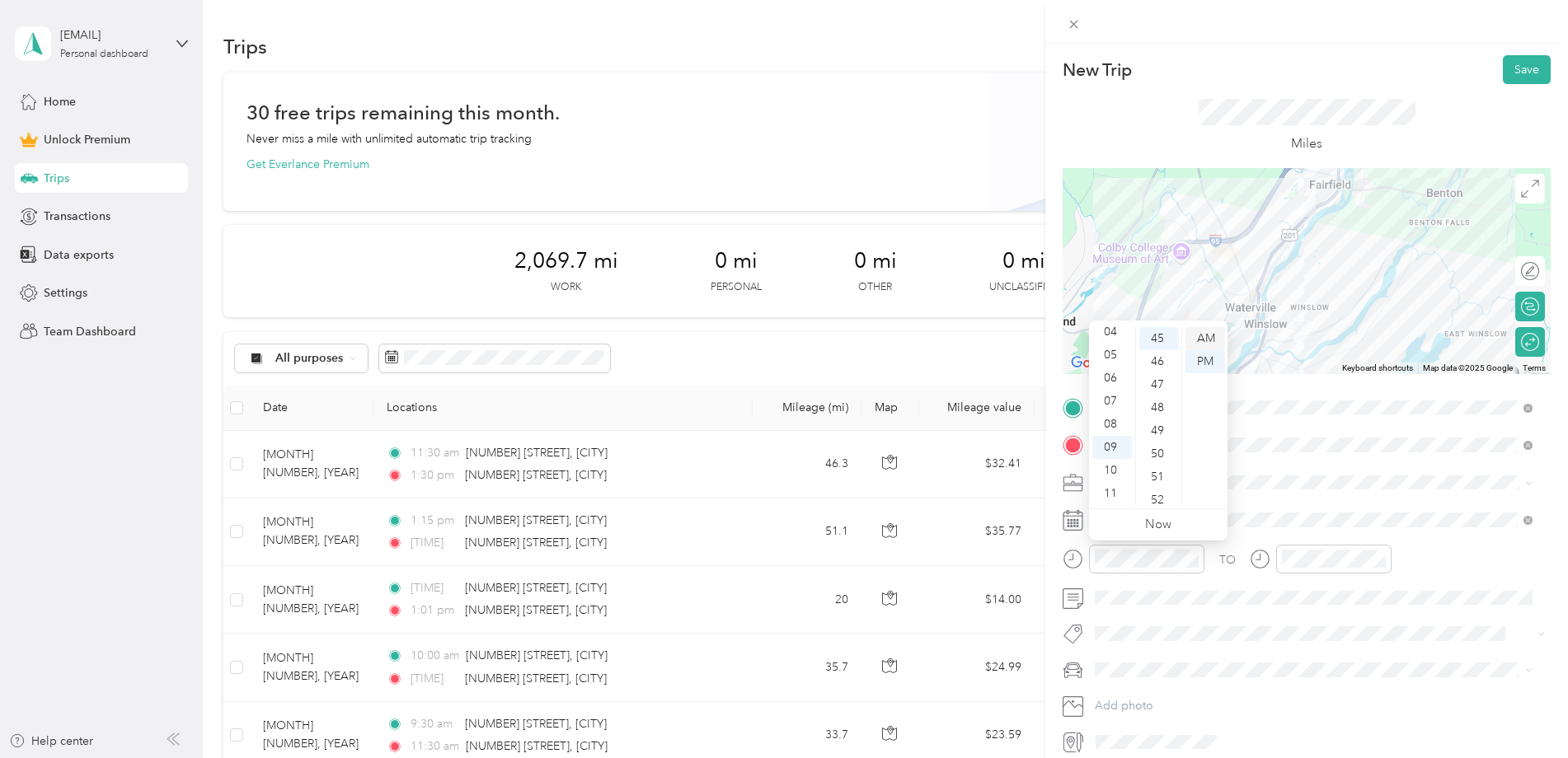 click on "AM" at bounding box center (1205, 339) 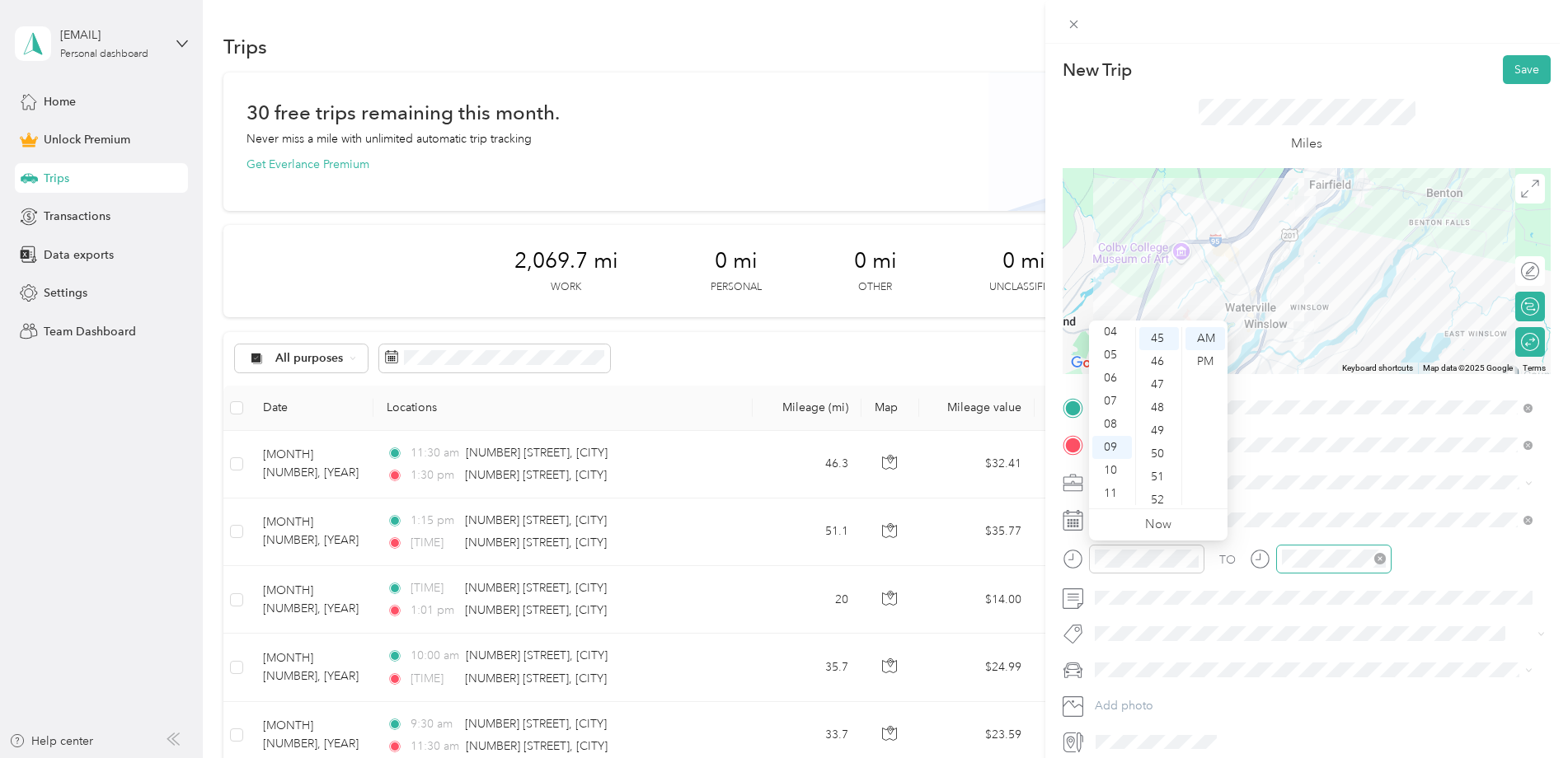 click at bounding box center (1334, 559) 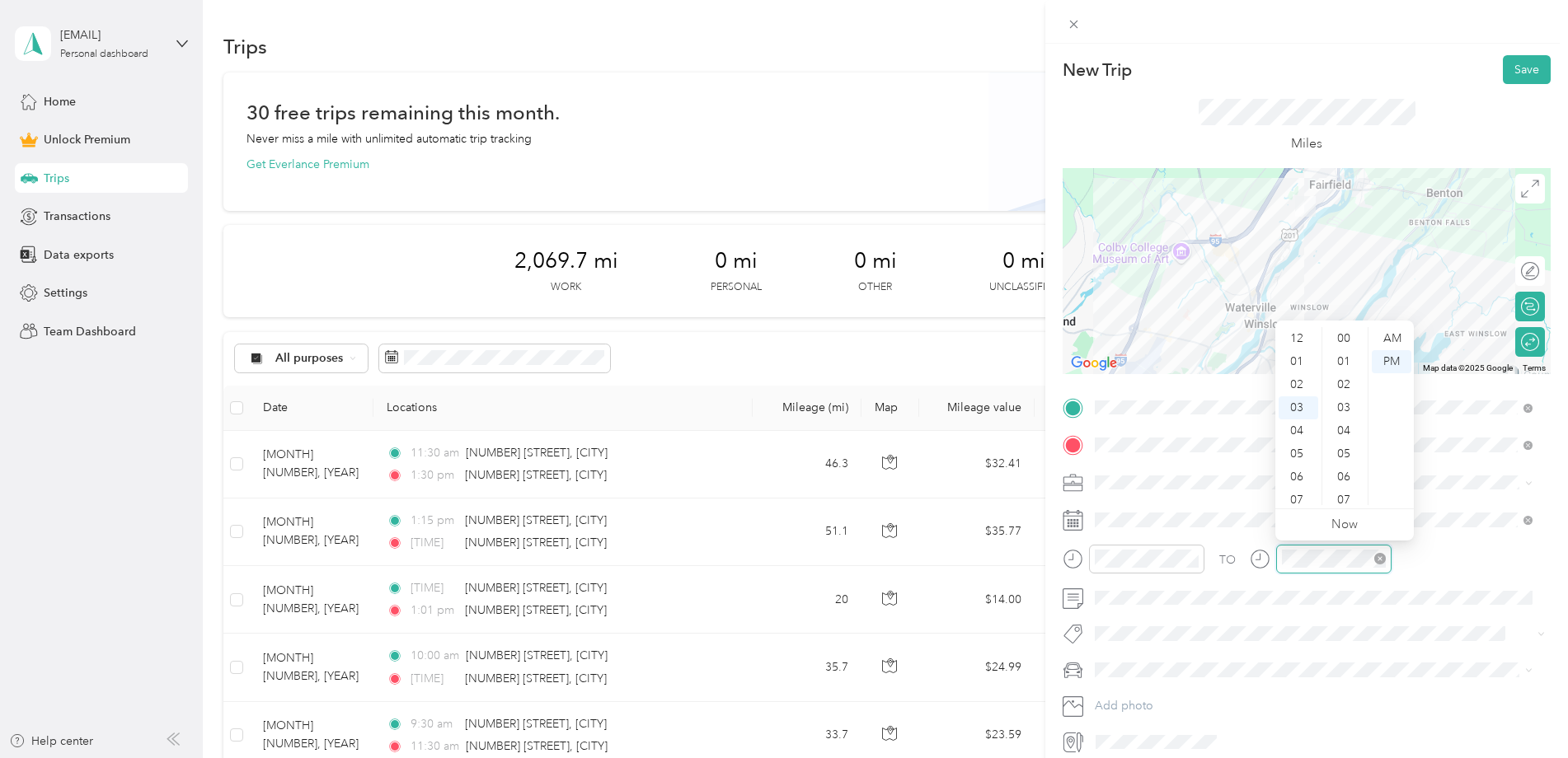 scroll, scrollTop: 69, scrollLeft: 0, axis: vertical 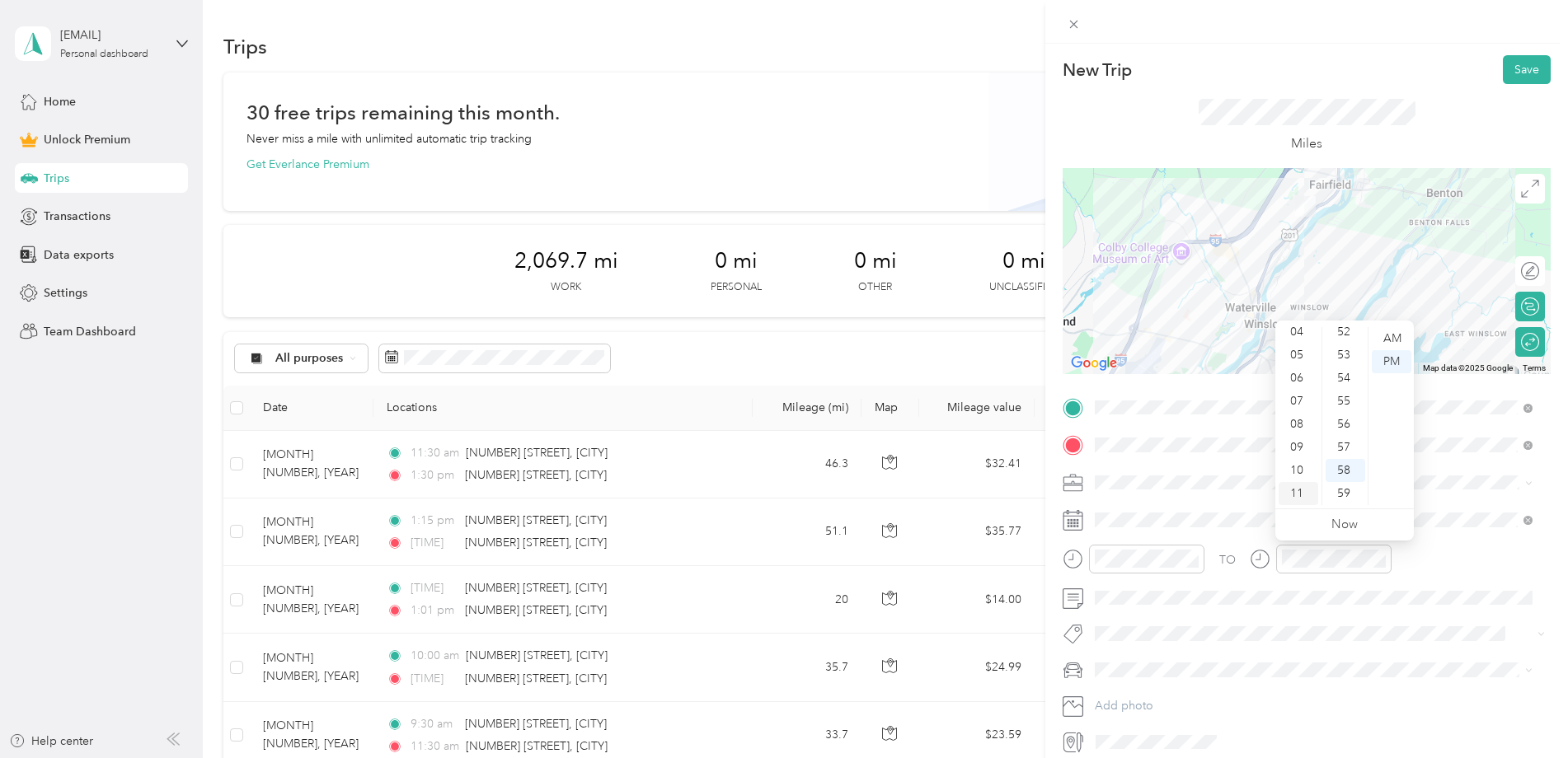 click on "11" at bounding box center [1298, 494] 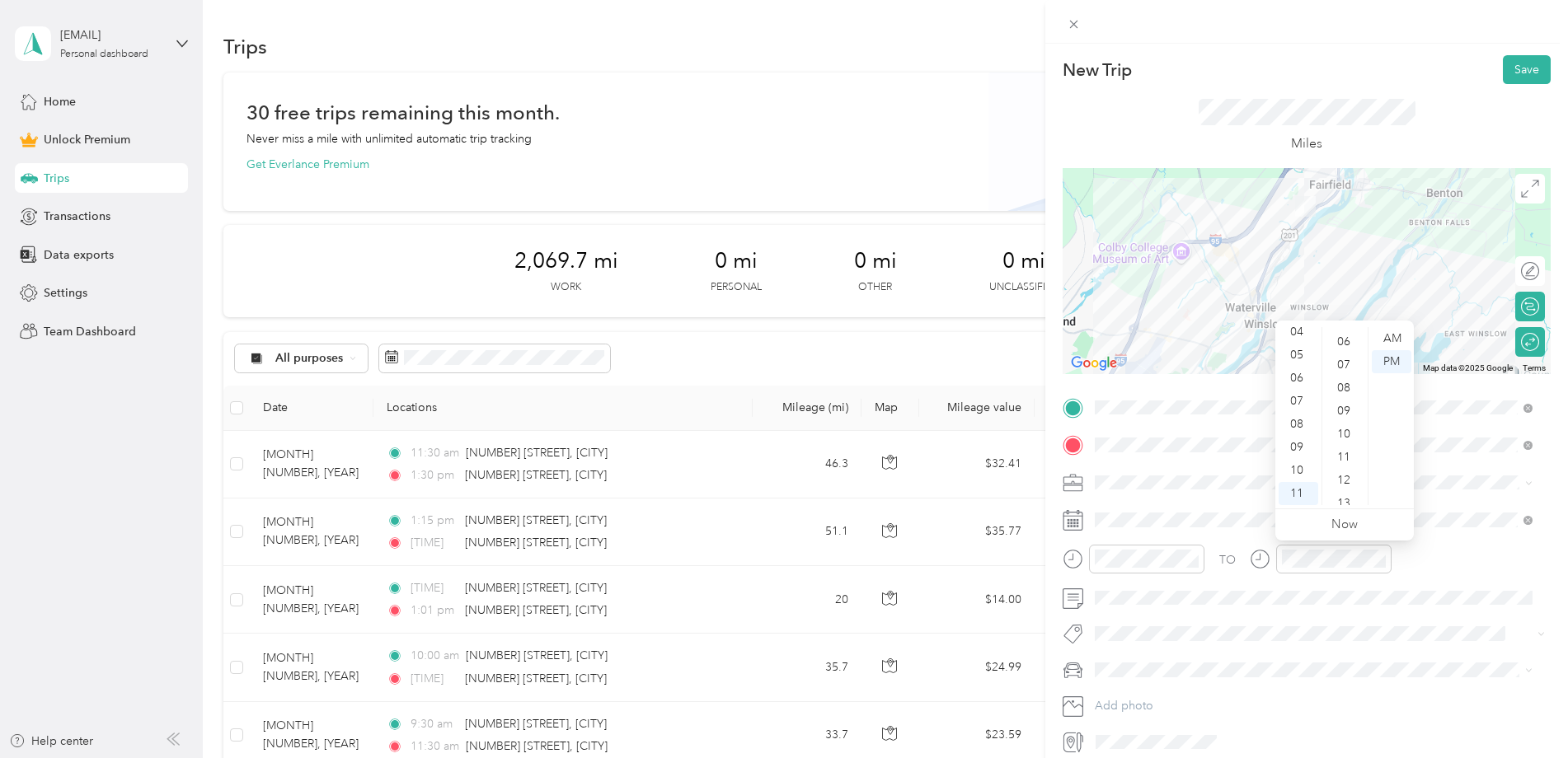 scroll, scrollTop: 218, scrollLeft: 0, axis: vertical 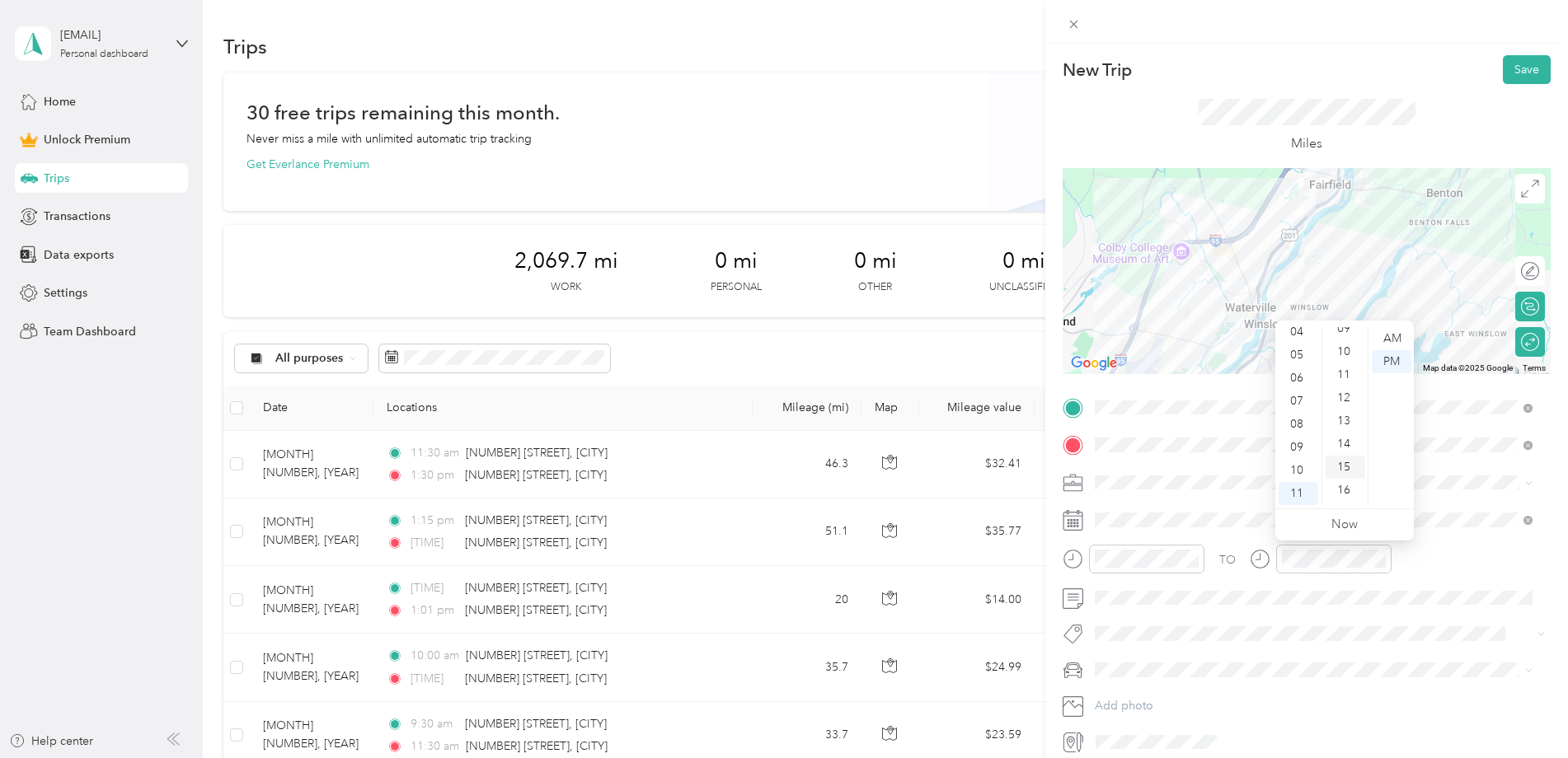 click on "15" at bounding box center (1345, 467) 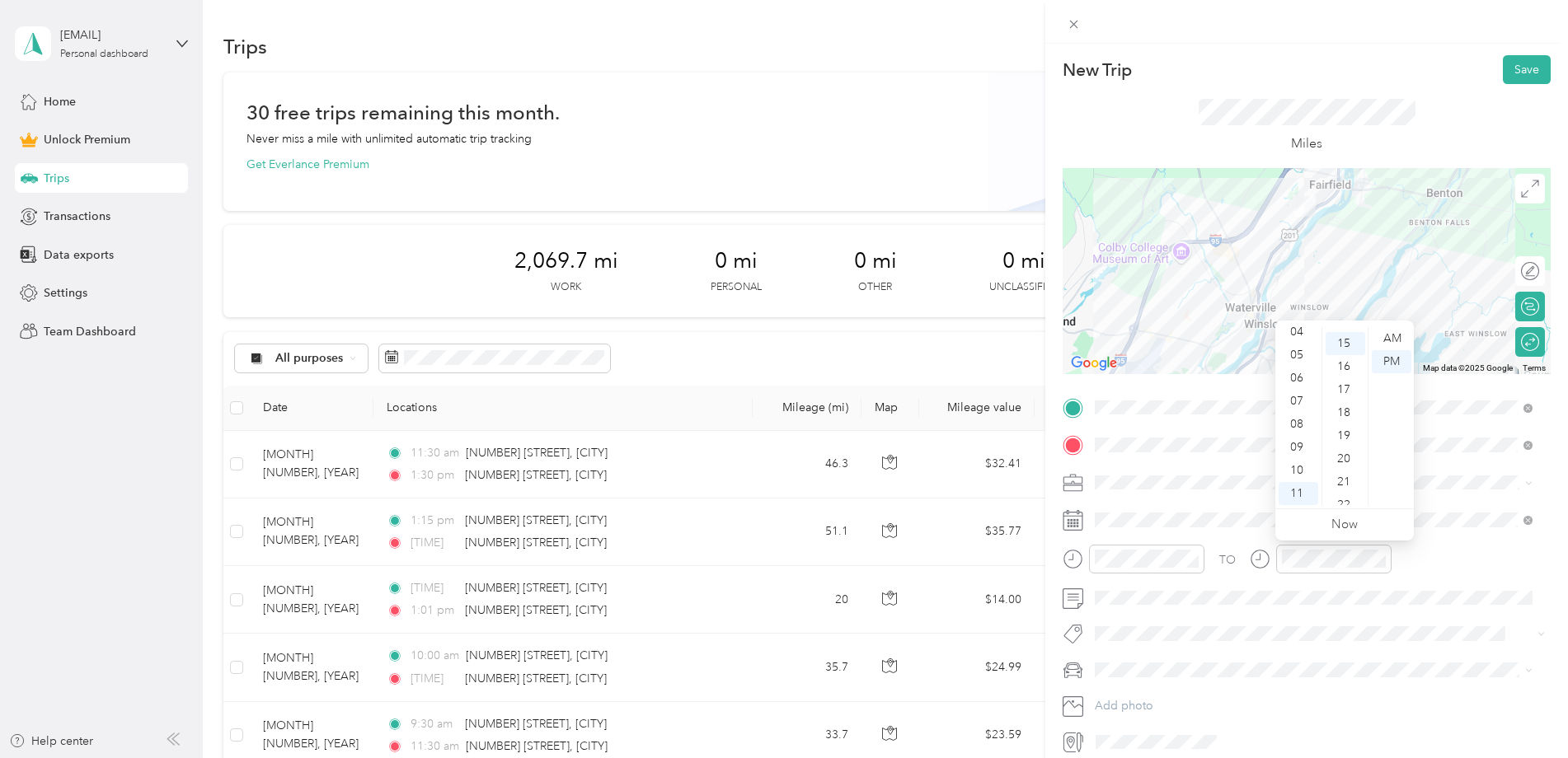 scroll, scrollTop: 346, scrollLeft: 0, axis: vertical 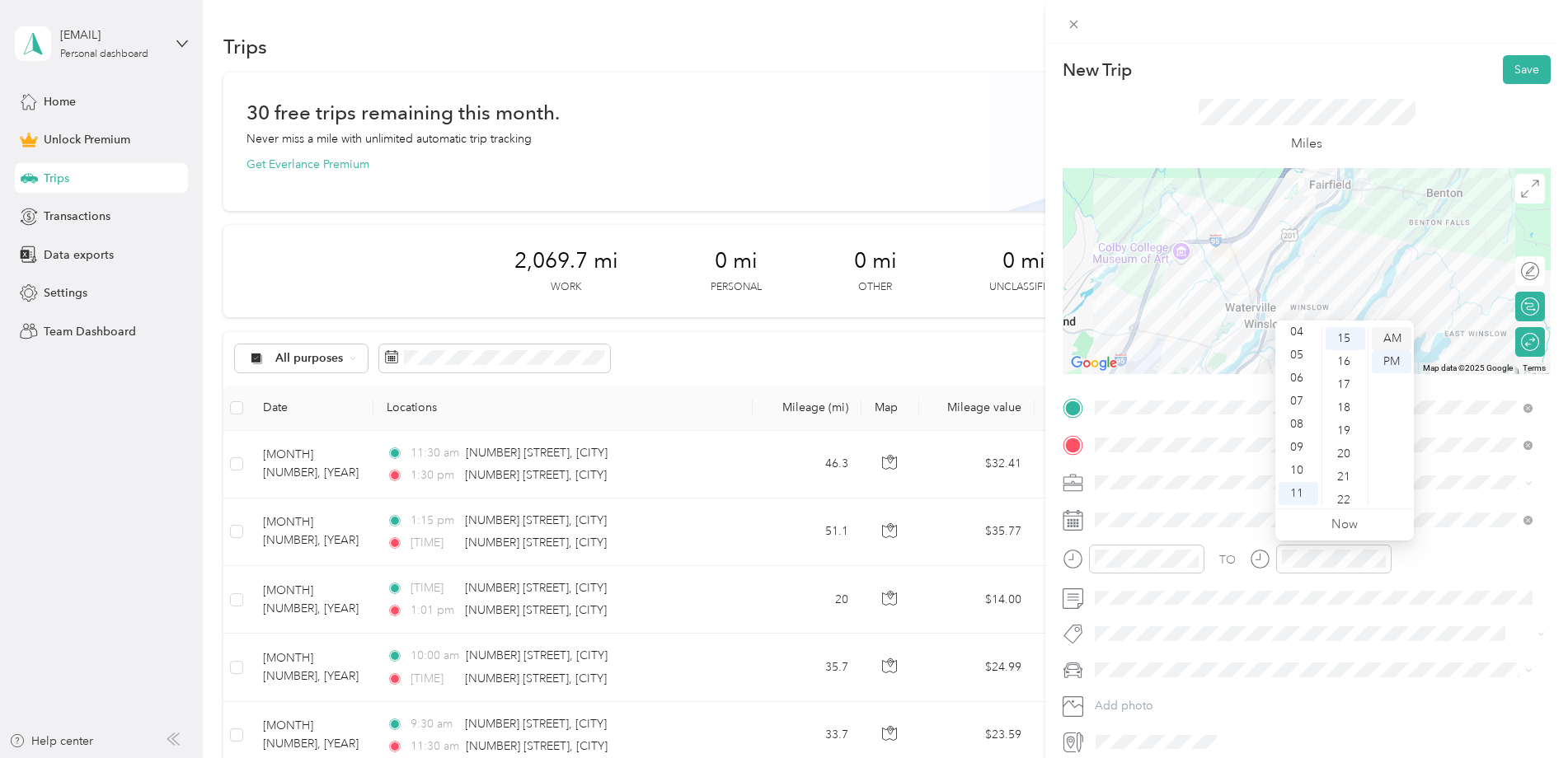 click on "AM" at bounding box center [1392, 339] 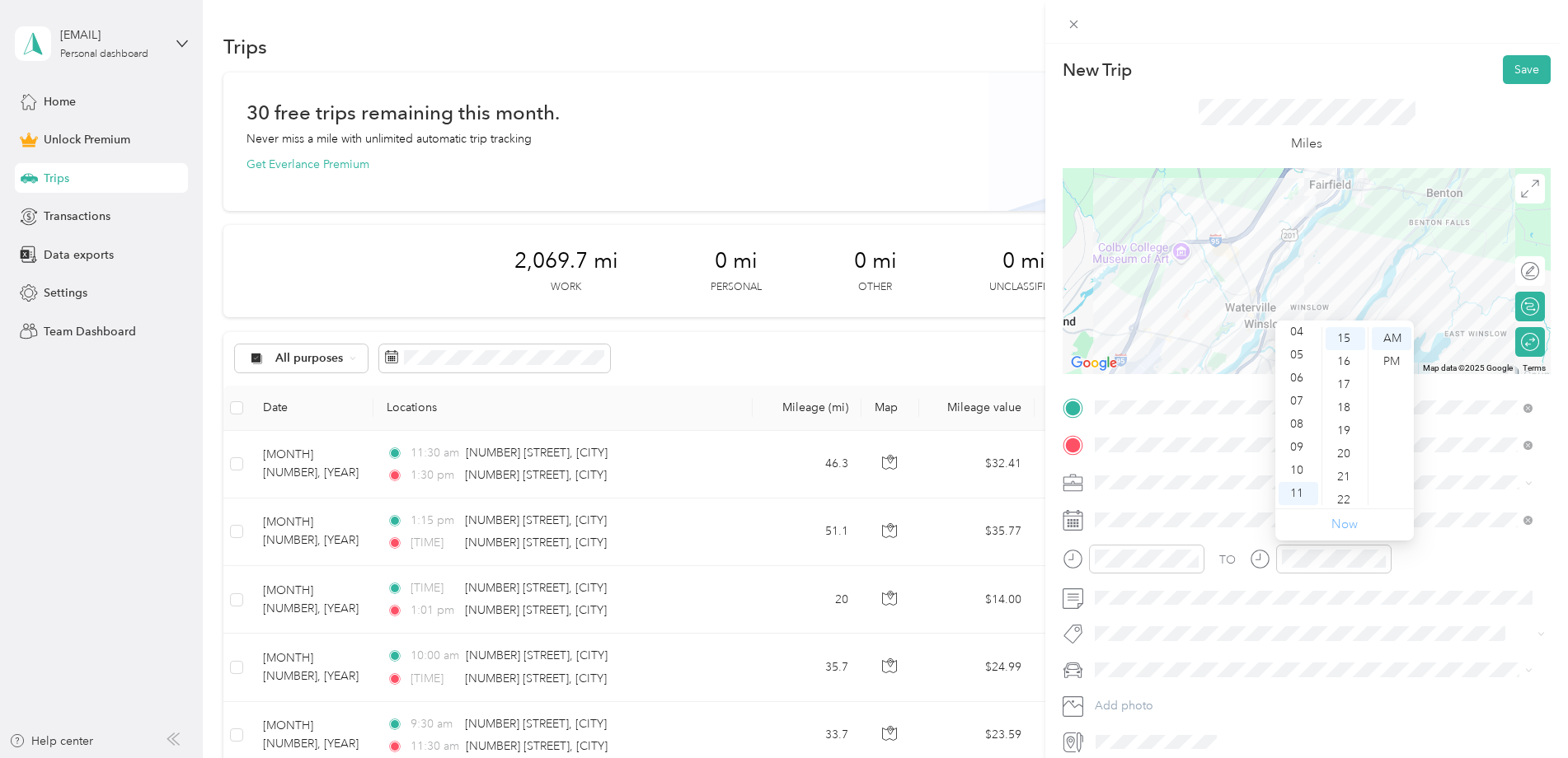 click on "Now" at bounding box center [1345, 524] 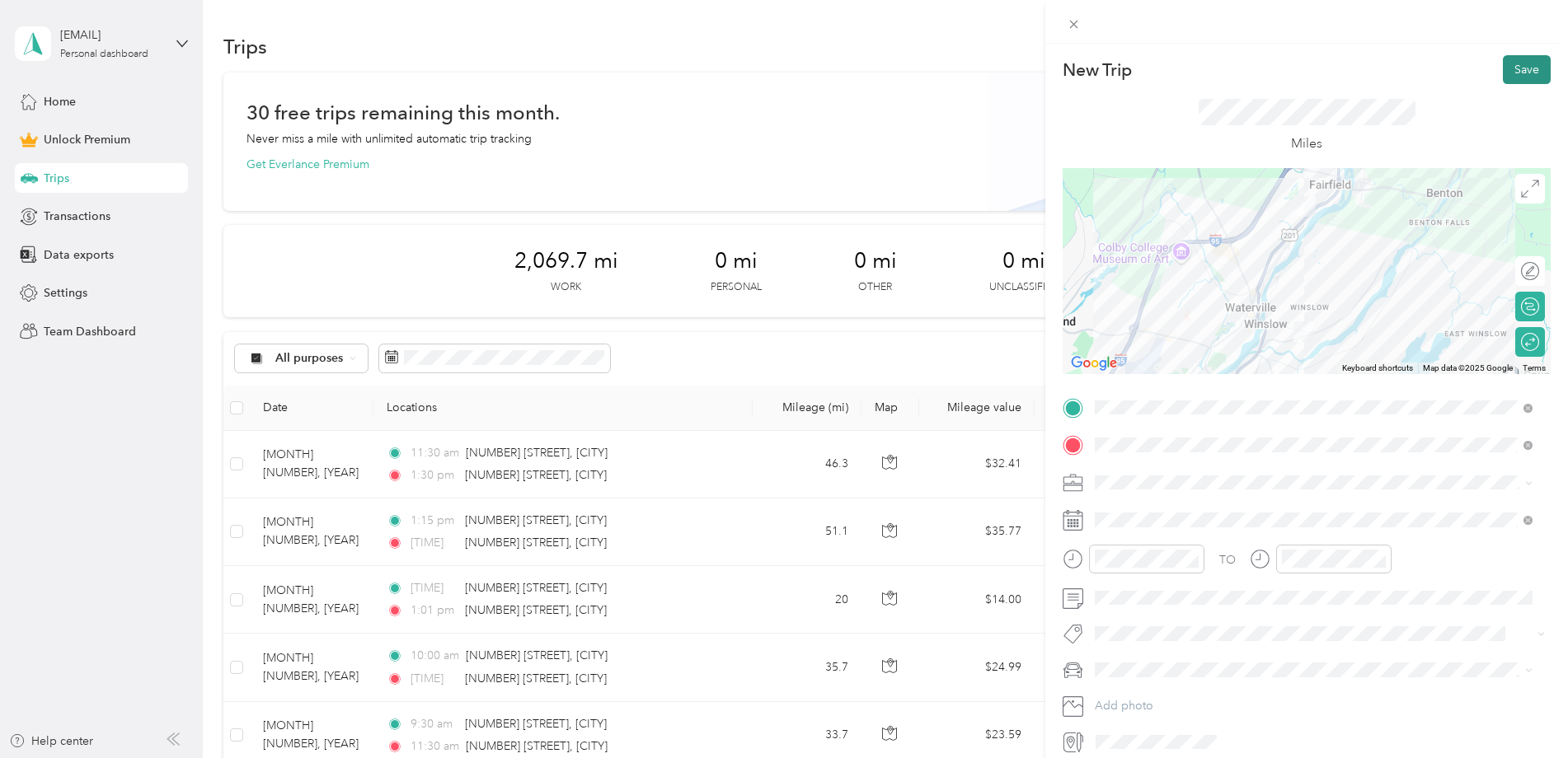 click on "Save" at bounding box center (1527, 69) 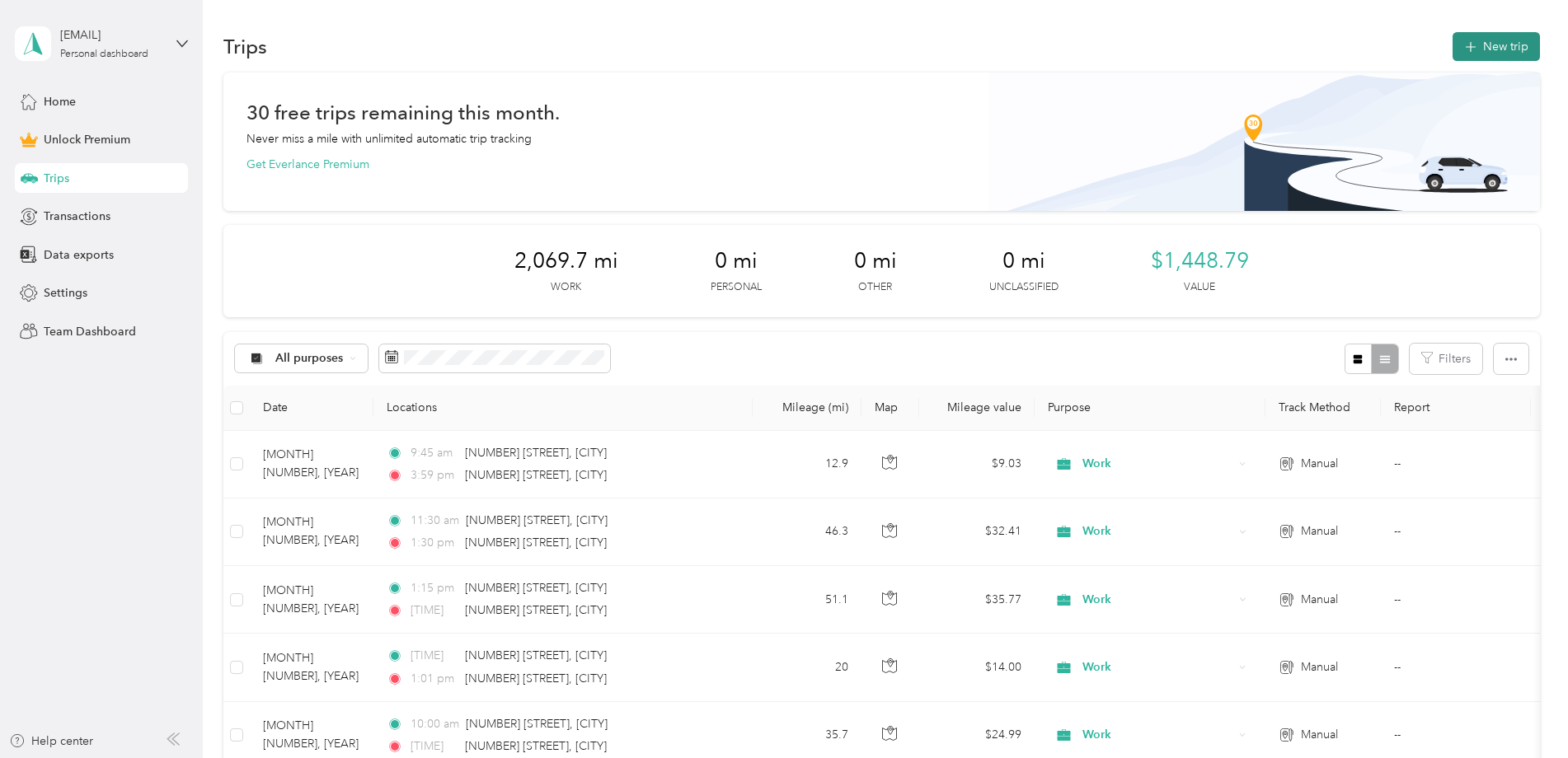 click on "New trip" at bounding box center [1496, 46] 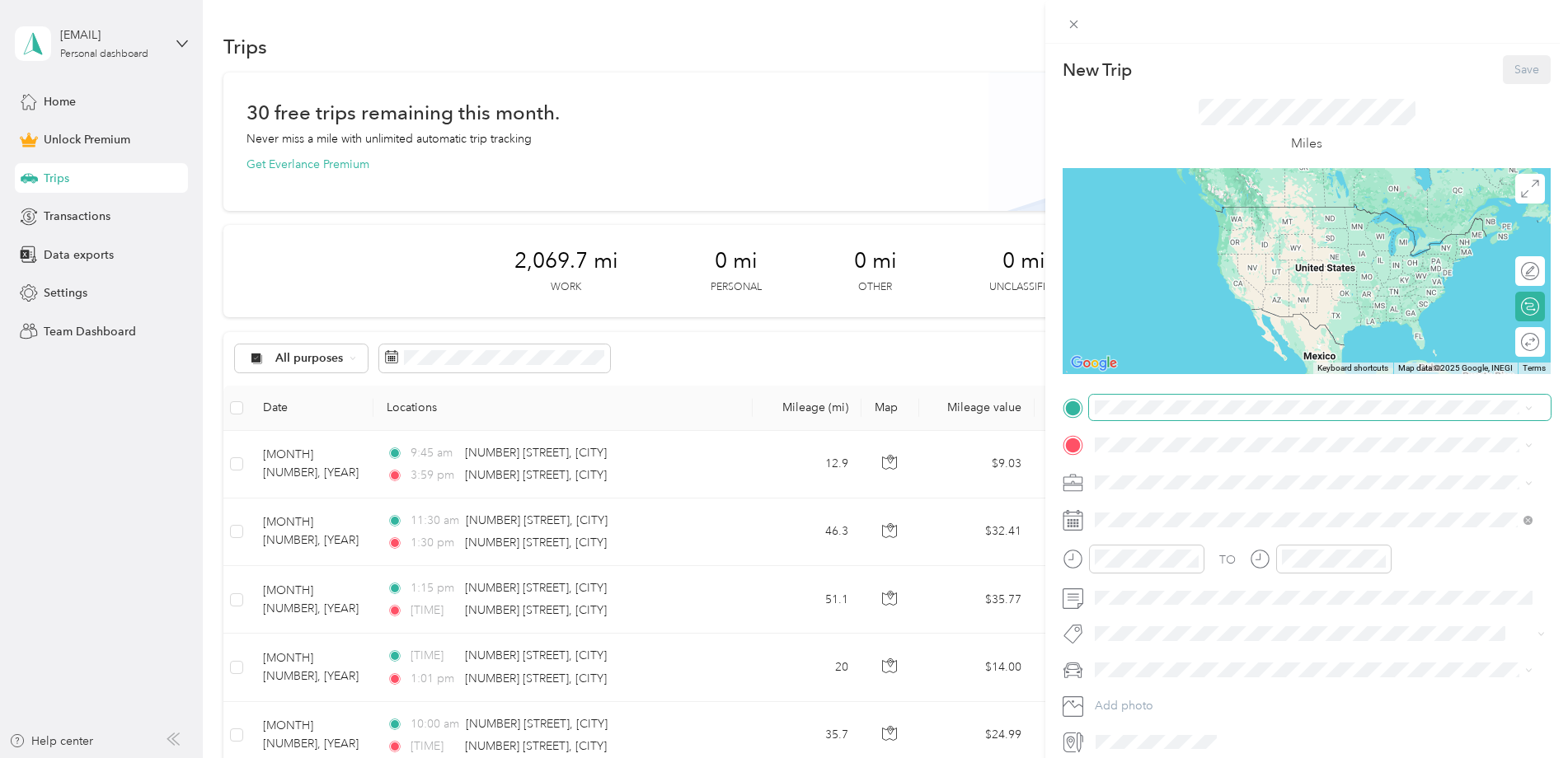 click at bounding box center (1320, 408) 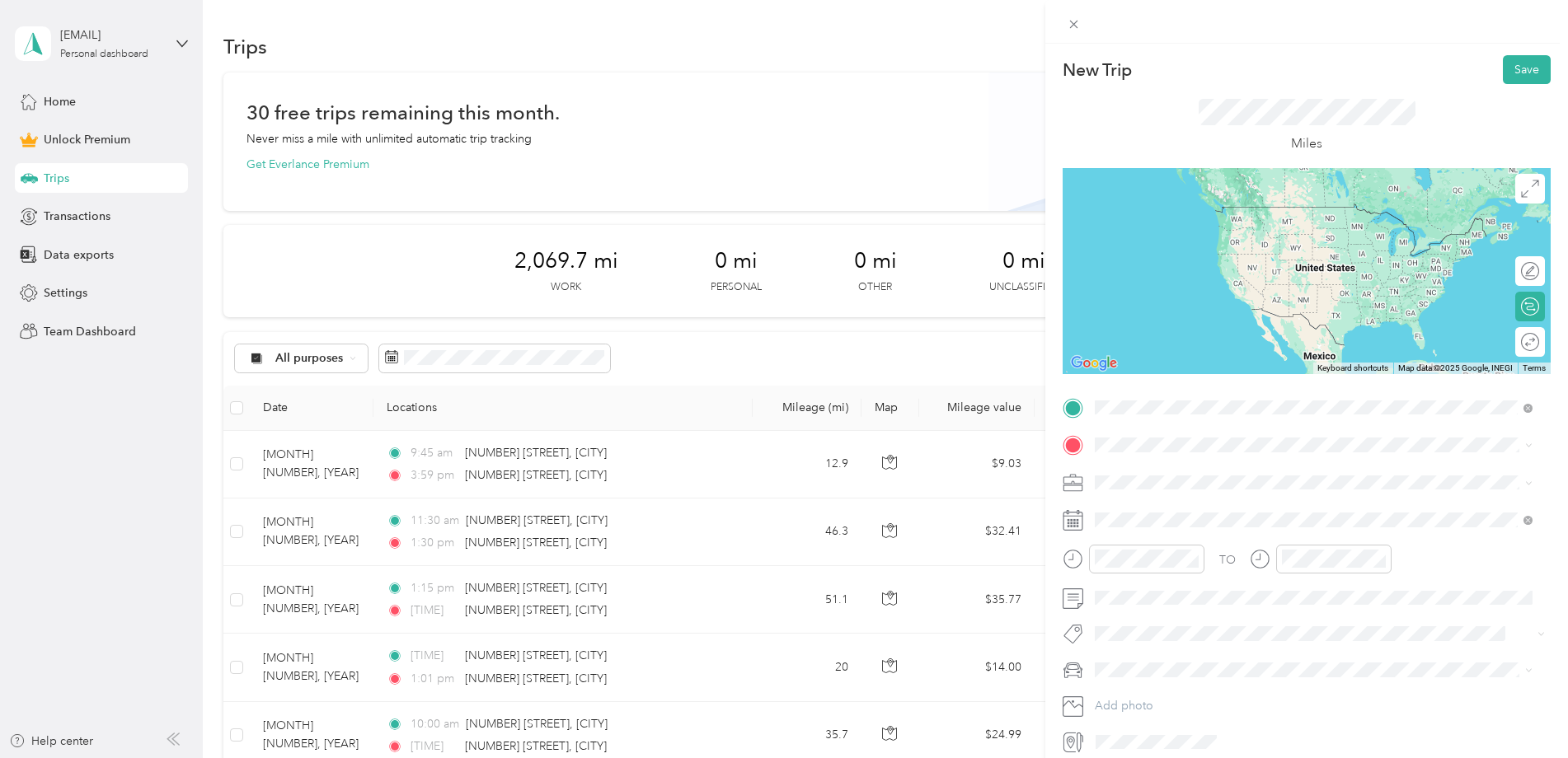 click on "[NUMBER] [STREET]
[CITY], [STATE] [POSTAL_CODE], [COUNTRY]" at bounding box center [1245, 474] 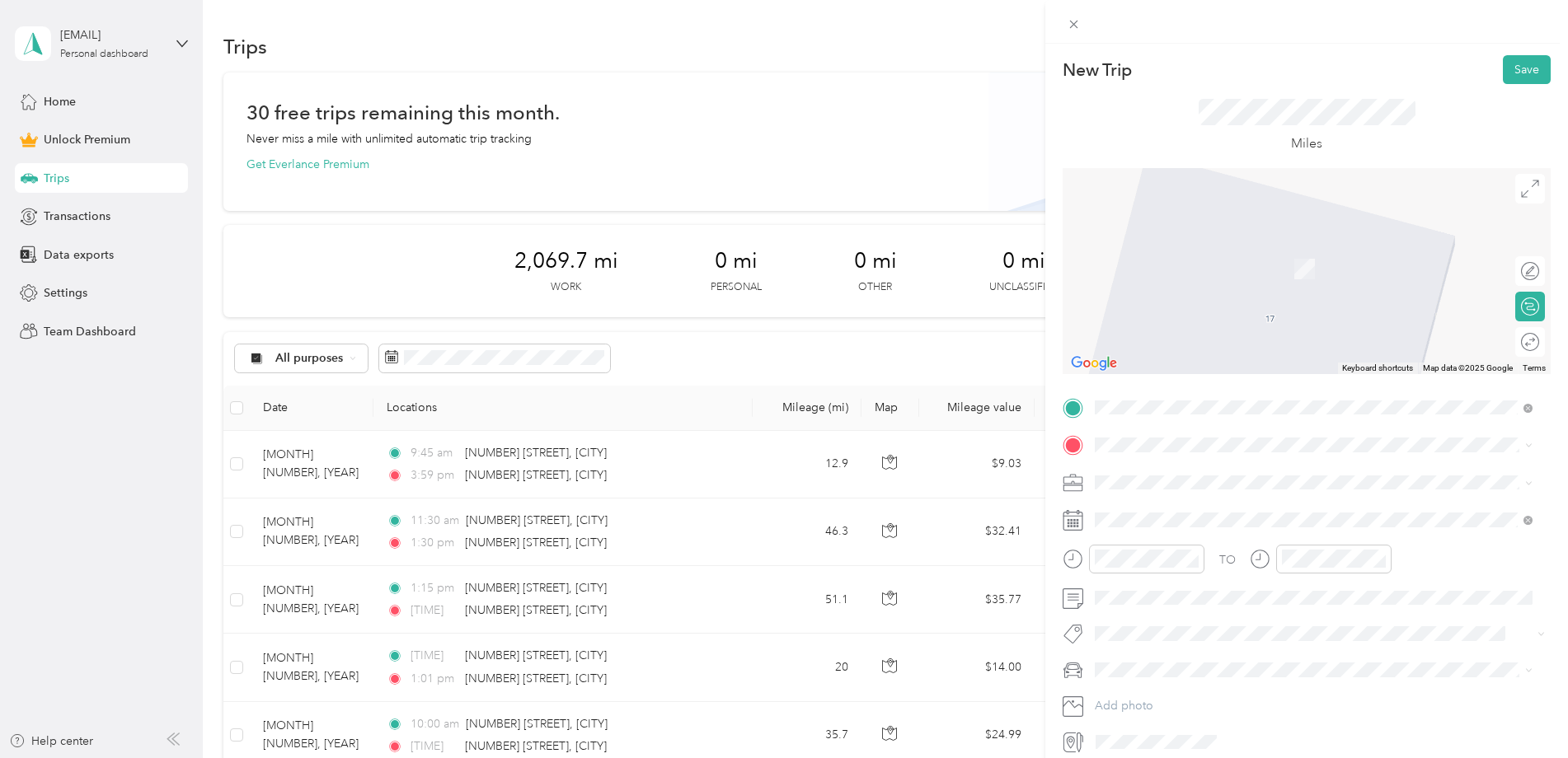 click on "[NUMBER] [STREET]
[CITY], [STATE] [POSTAL_CODE], [COUNTRY]" at bounding box center (1245, 509) 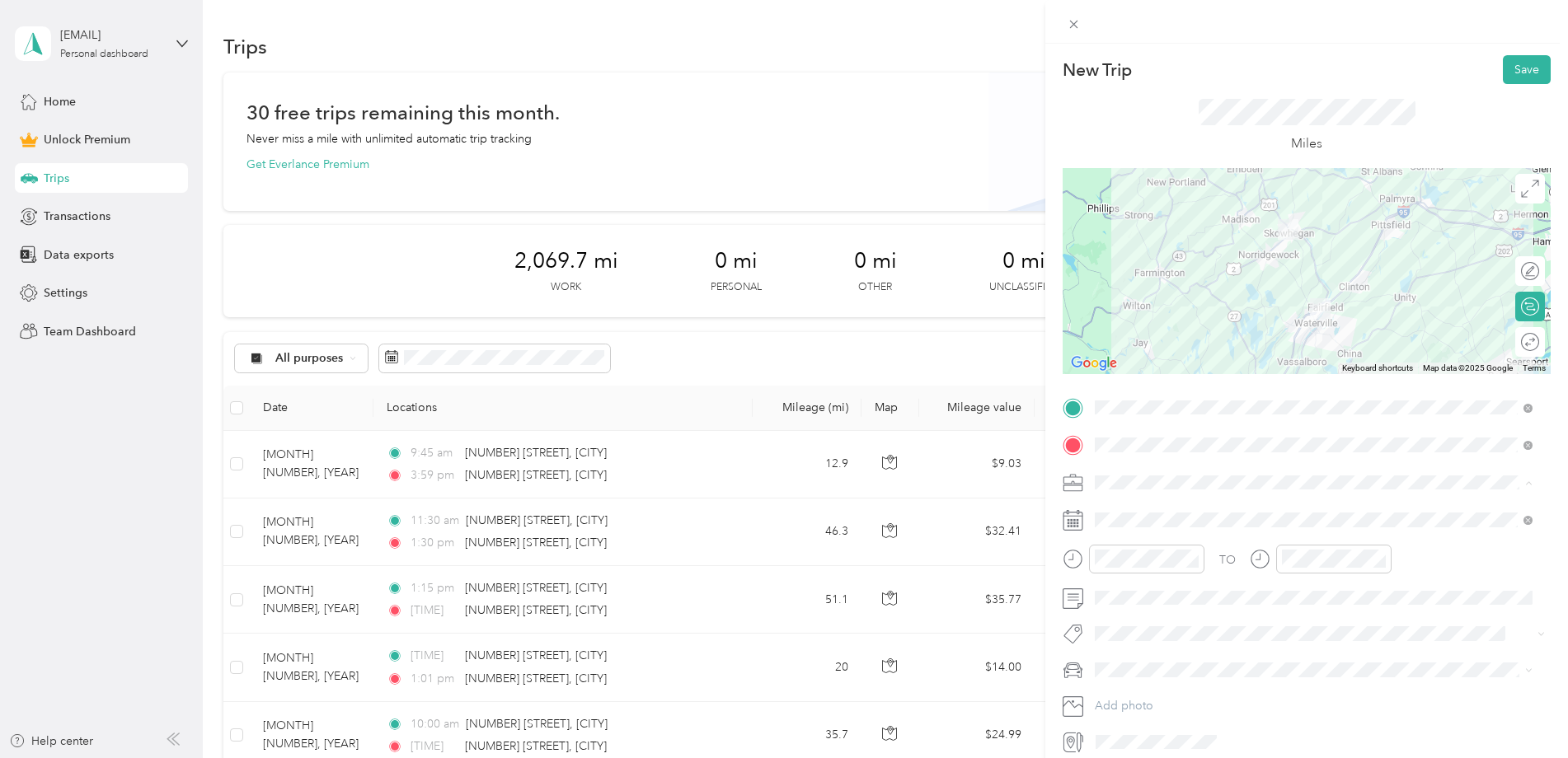 click on "Work" at bounding box center (1313, 511) 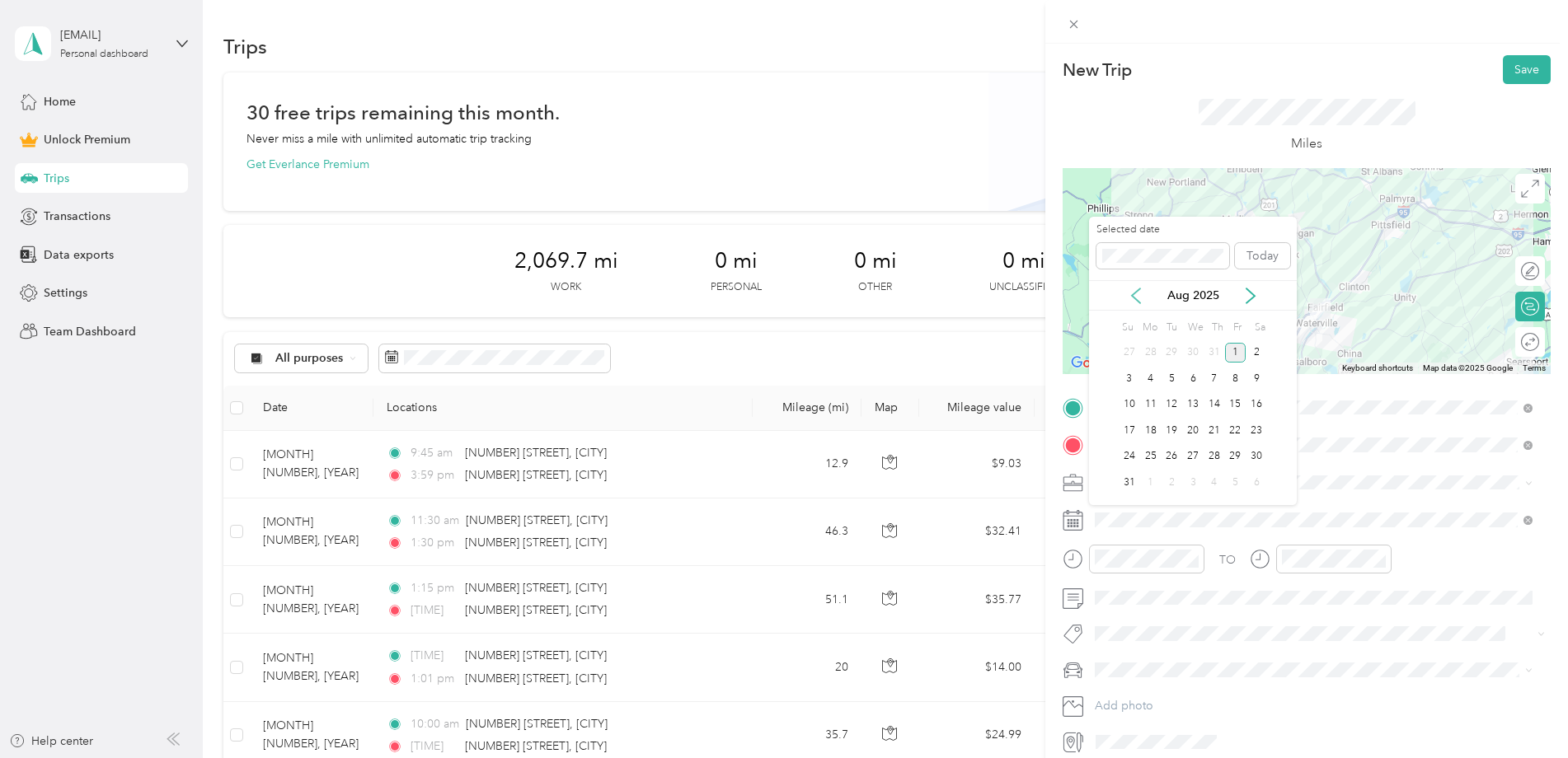click 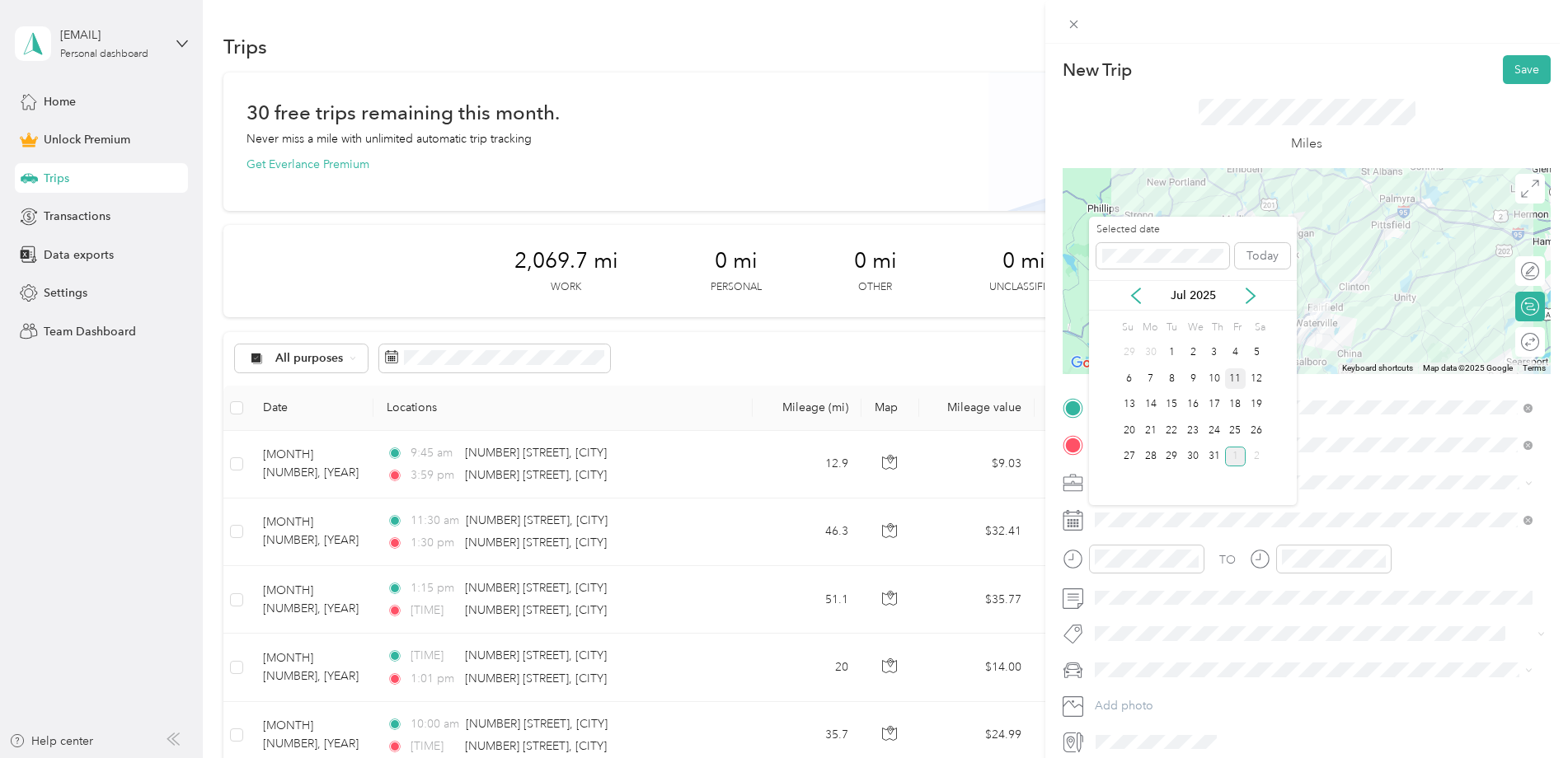 click on "11" at bounding box center [1236, 378] 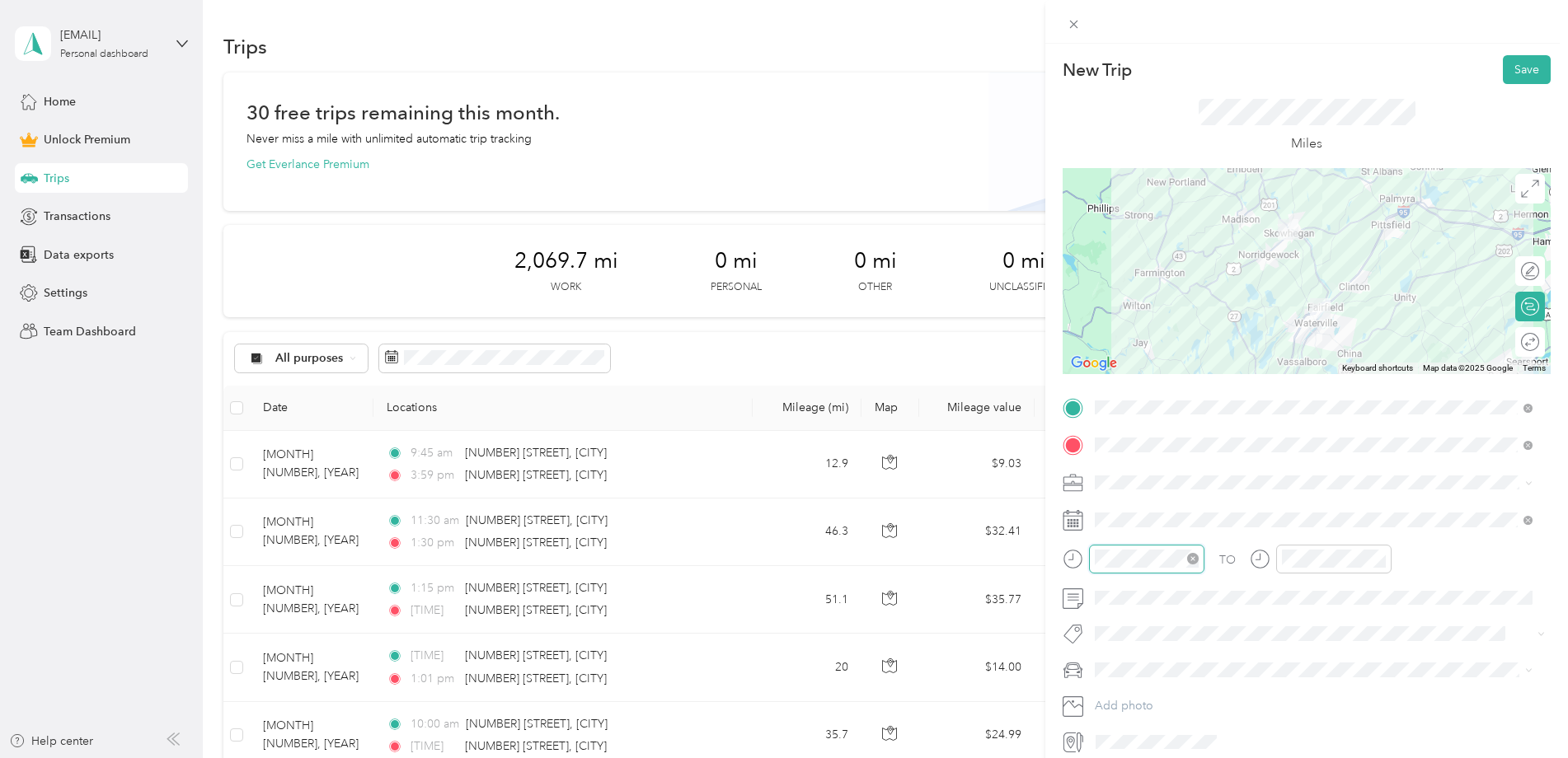 scroll, scrollTop: 69, scrollLeft: 0, axis: vertical 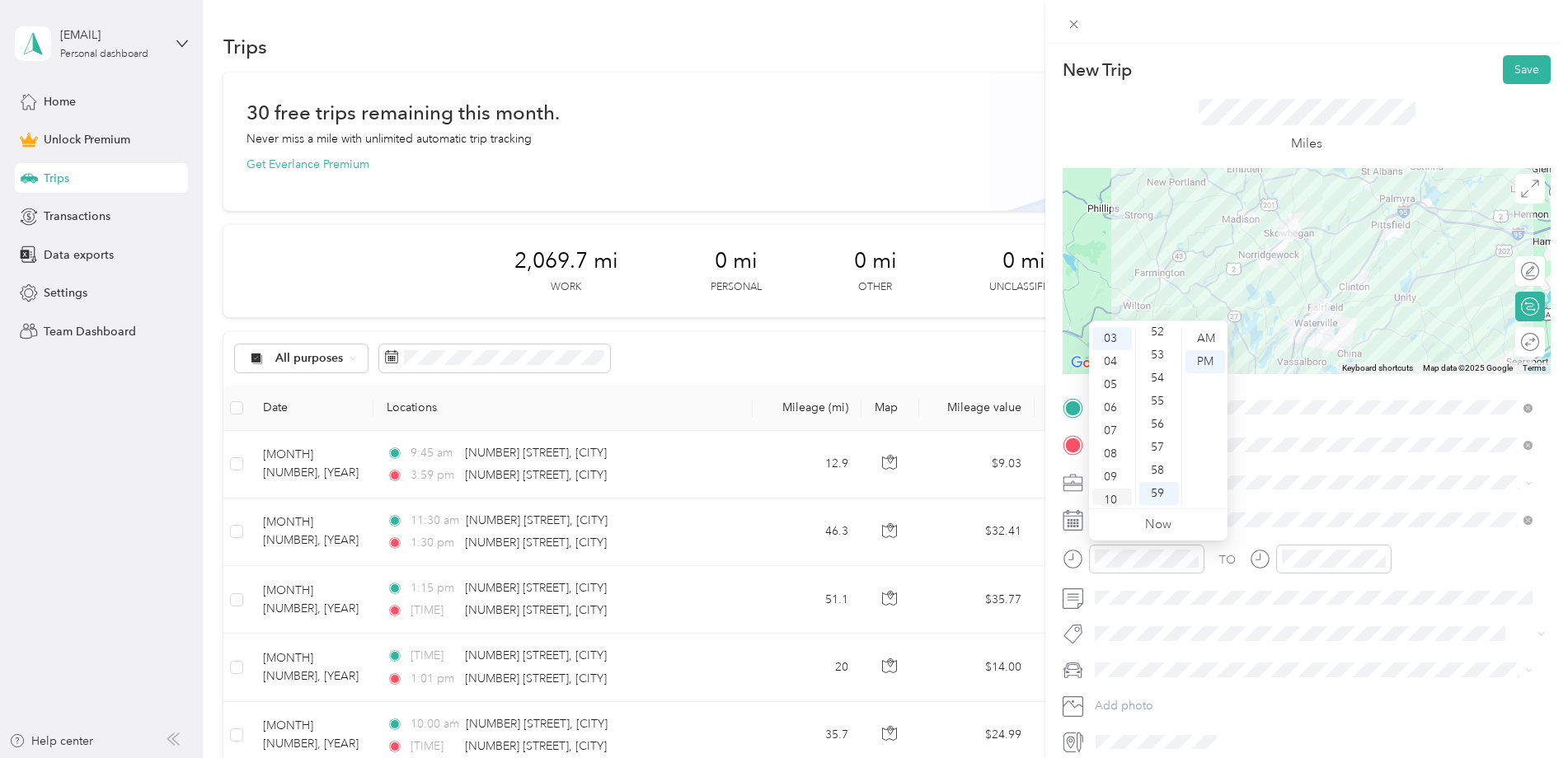 click on "10" at bounding box center (1112, 500) 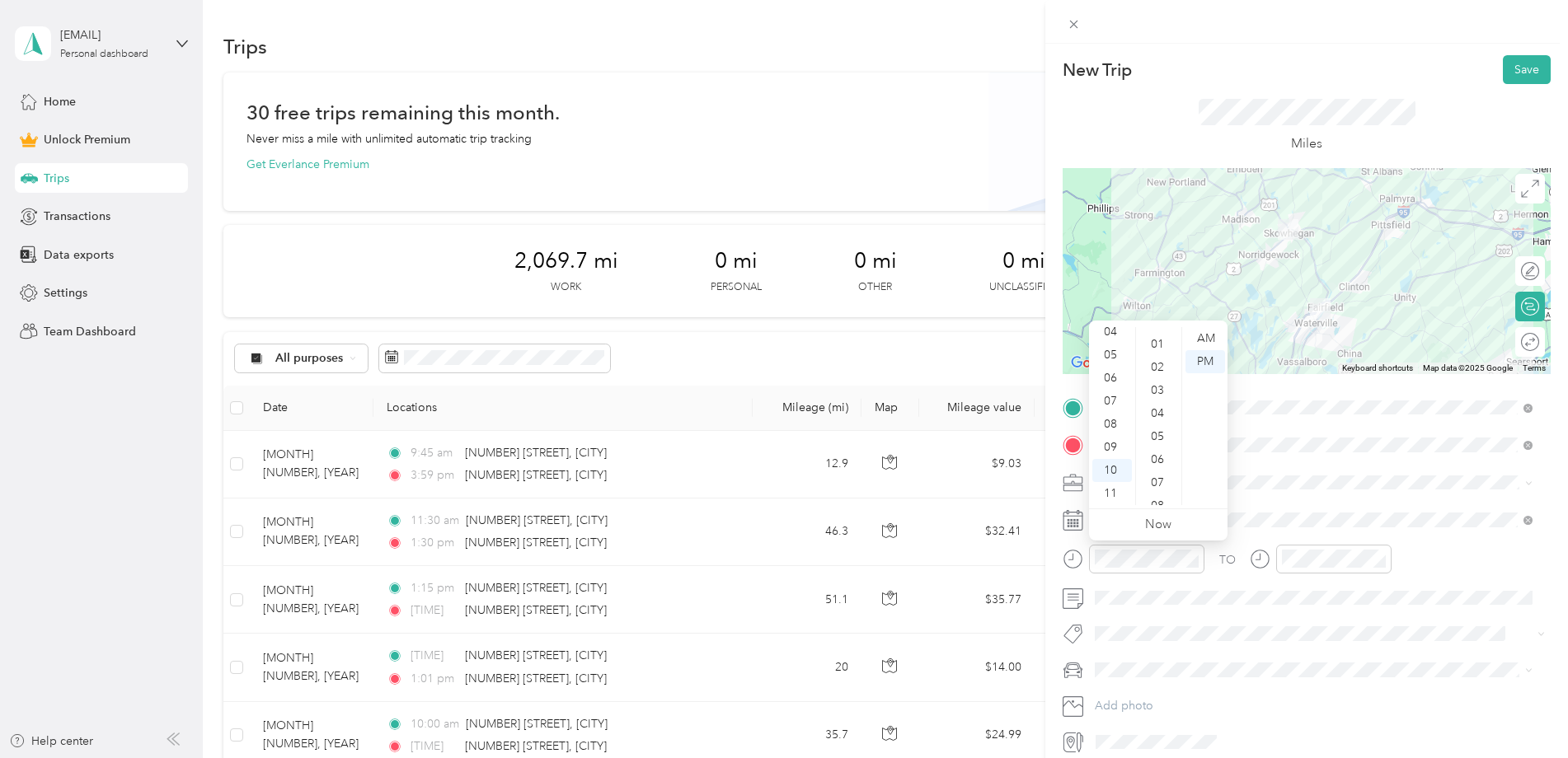 scroll, scrollTop: 0, scrollLeft: 0, axis: both 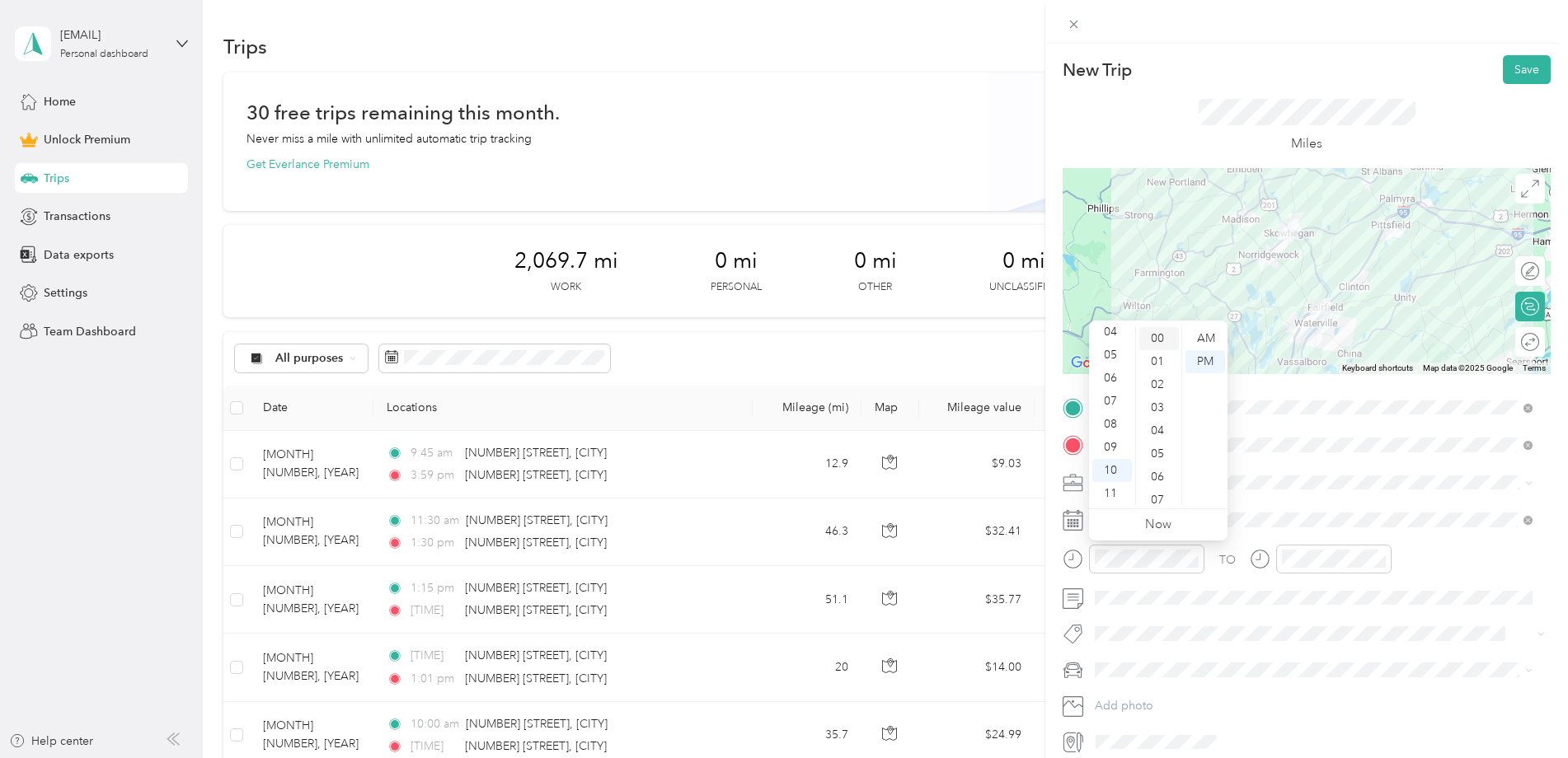 click on "00" at bounding box center (1159, 339) 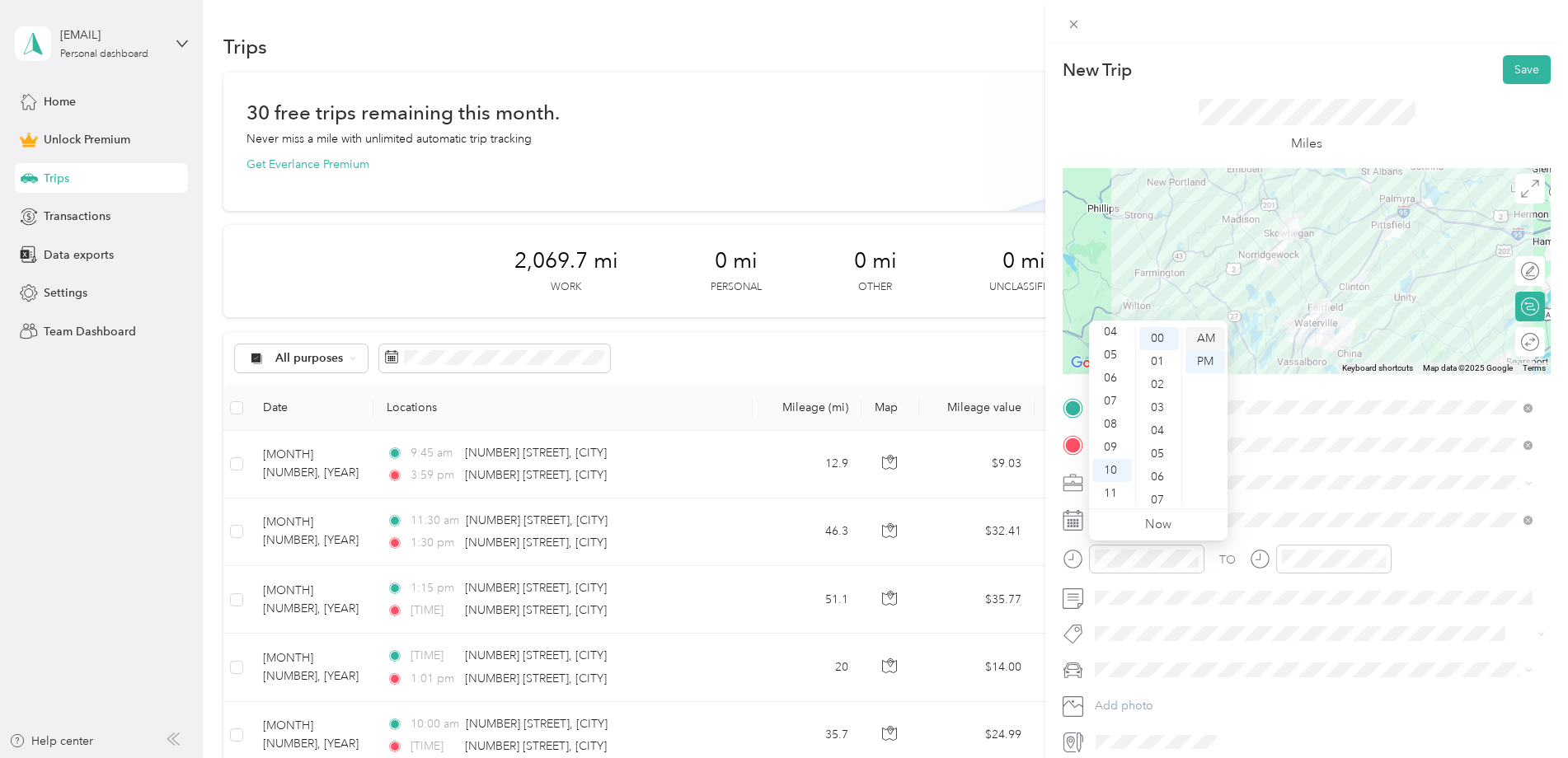 click on "AM" at bounding box center (1205, 339) 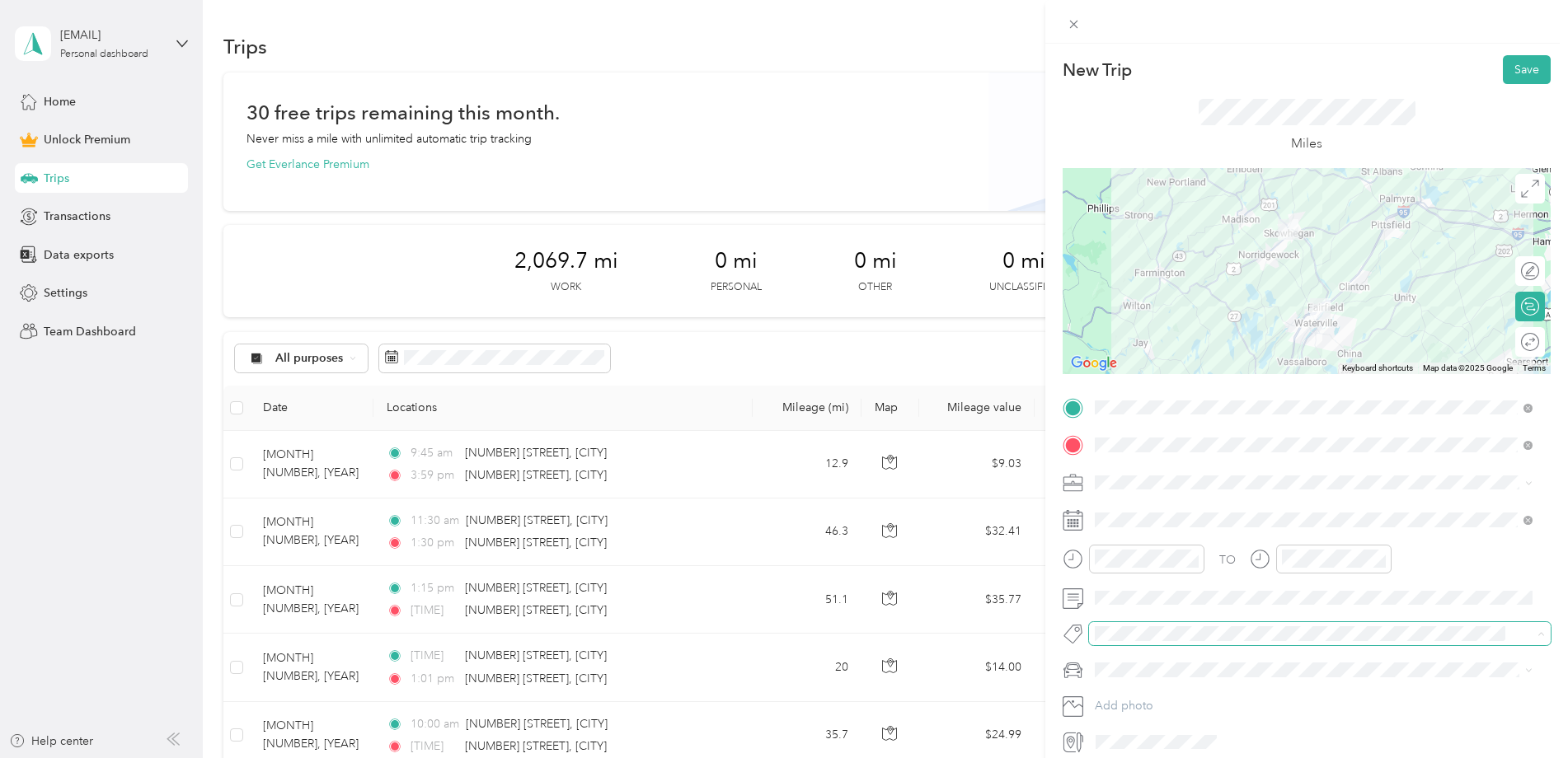 click on "Map data ©[YEAR] Google Map data ©[YEAR] Google" at bounding box center (780, 758) 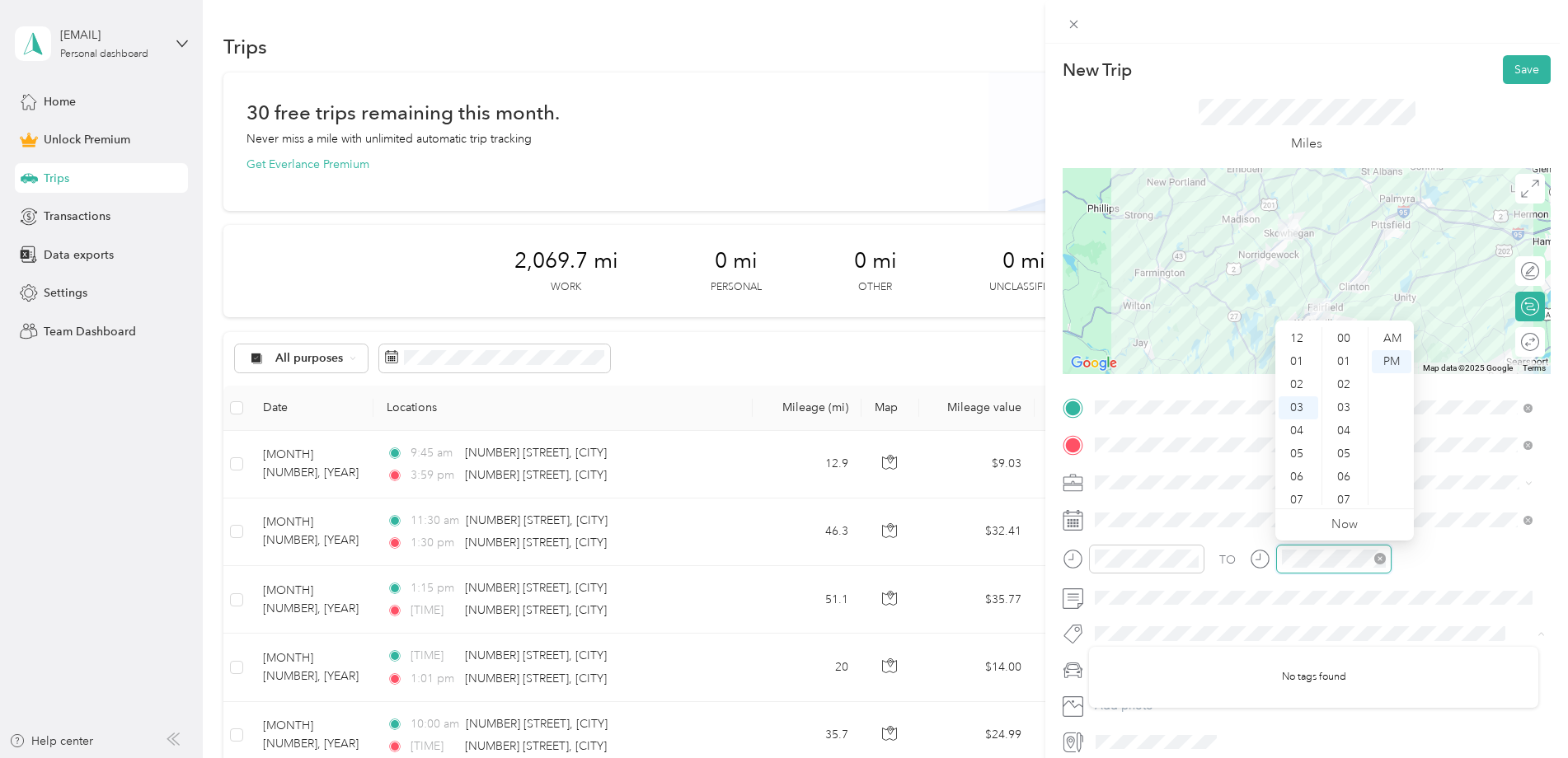 scroll, scrollTop: 69, scrollLeft: 0, axis: vertical 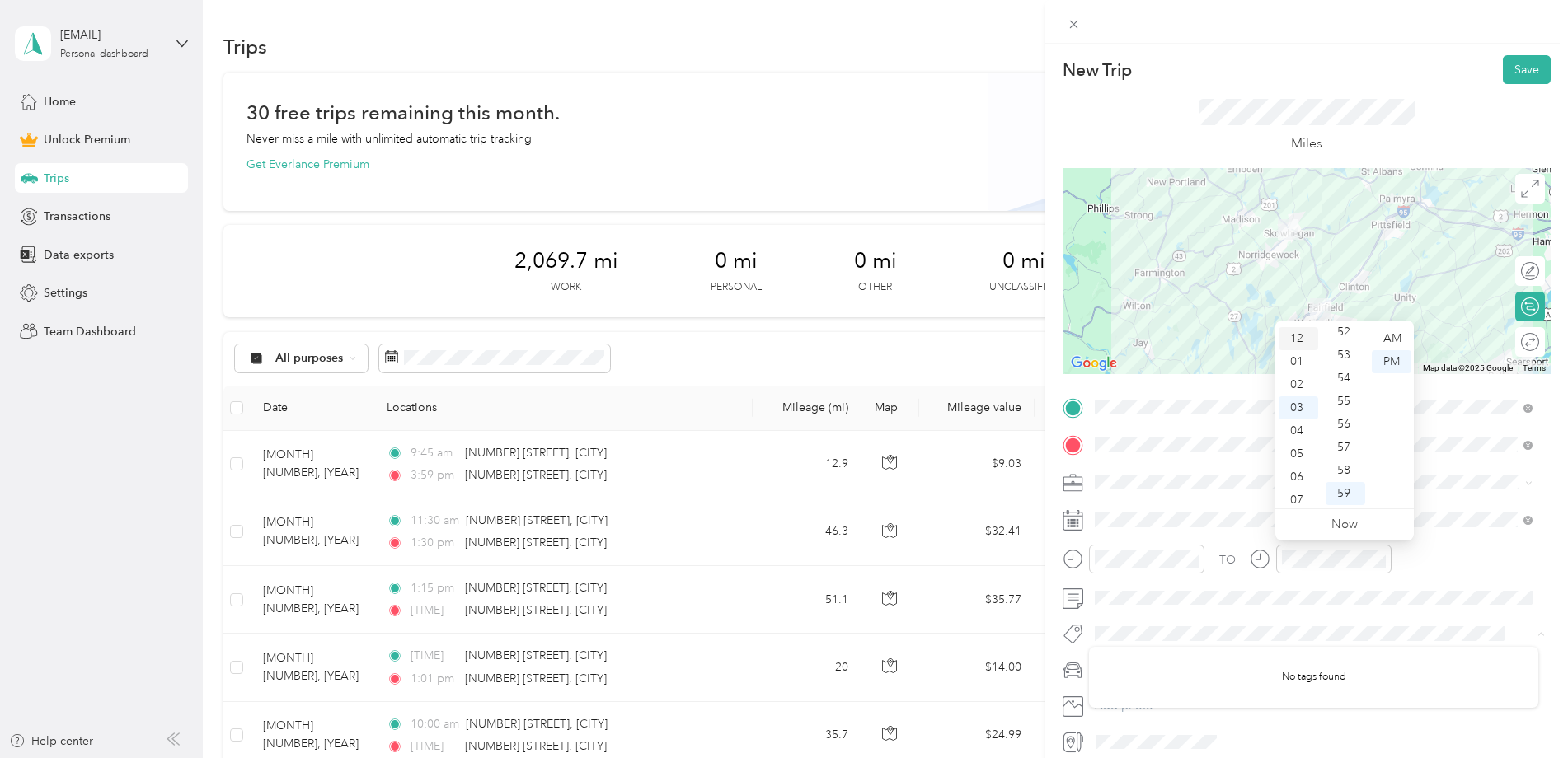 click on "12" at bounding box center (1298, 339) 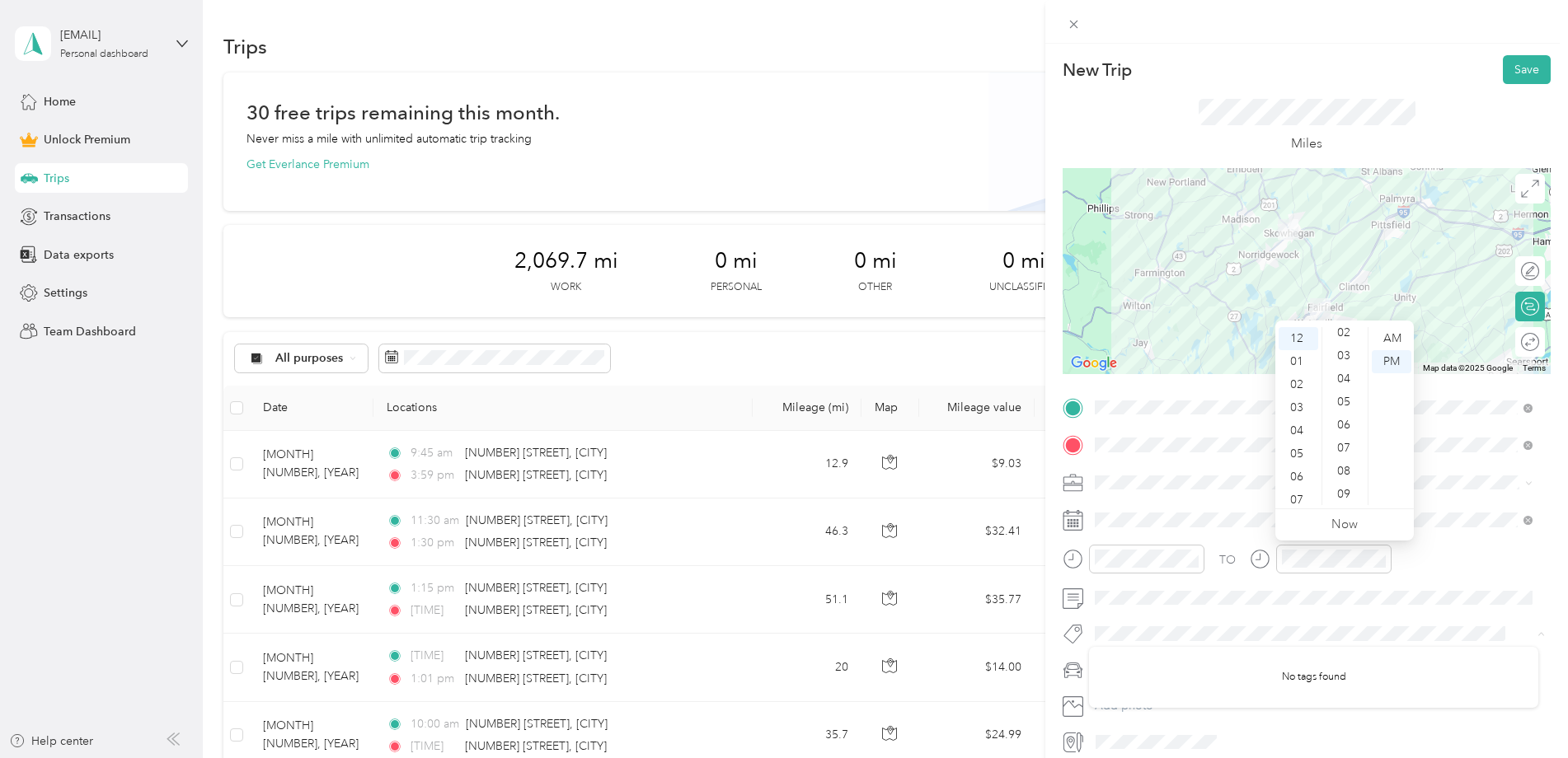 scroll, scrollTop: 0, scrollLeft: 0, axis: both 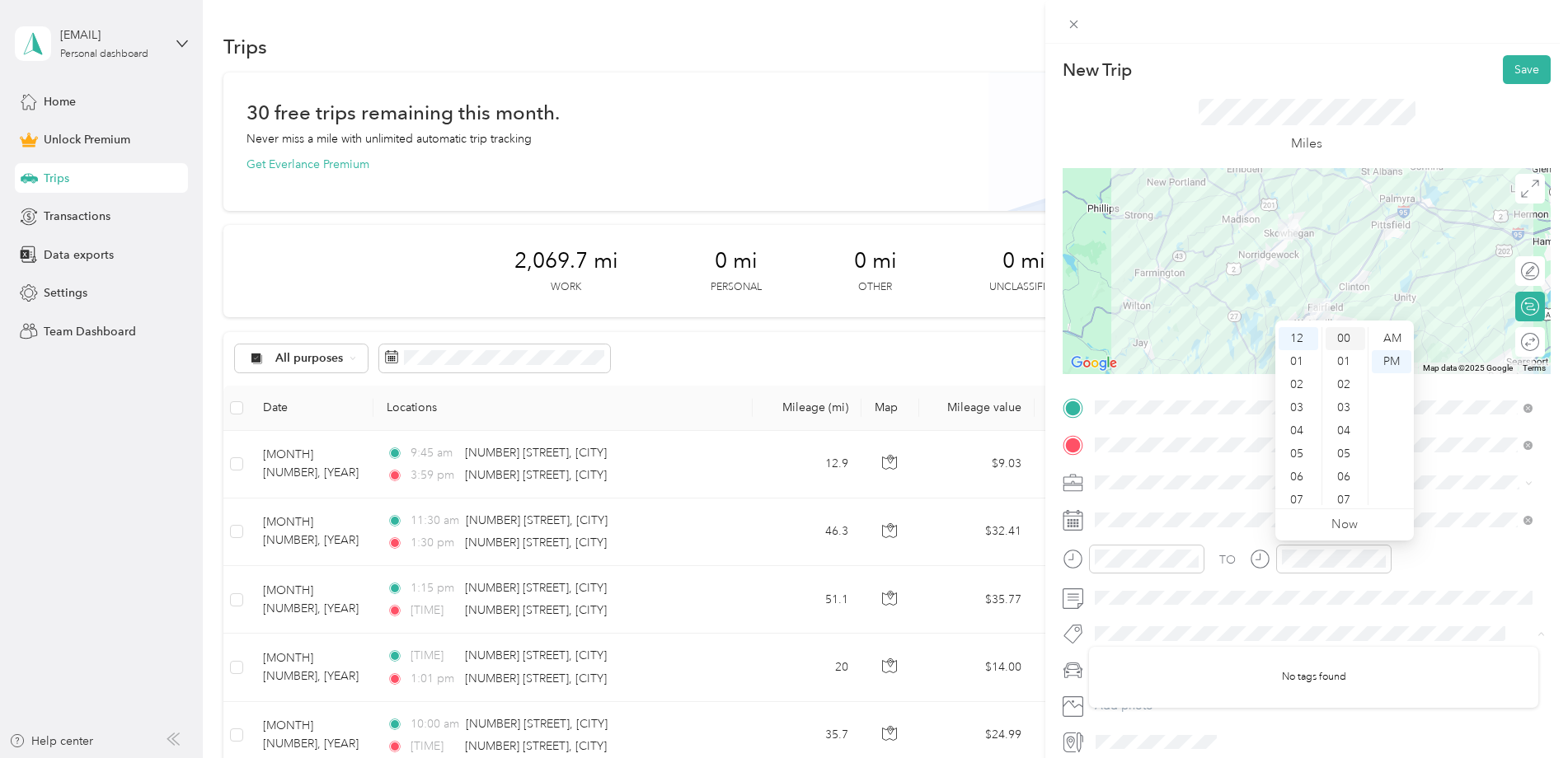 click on "00" at bounding box center [1345, 339] 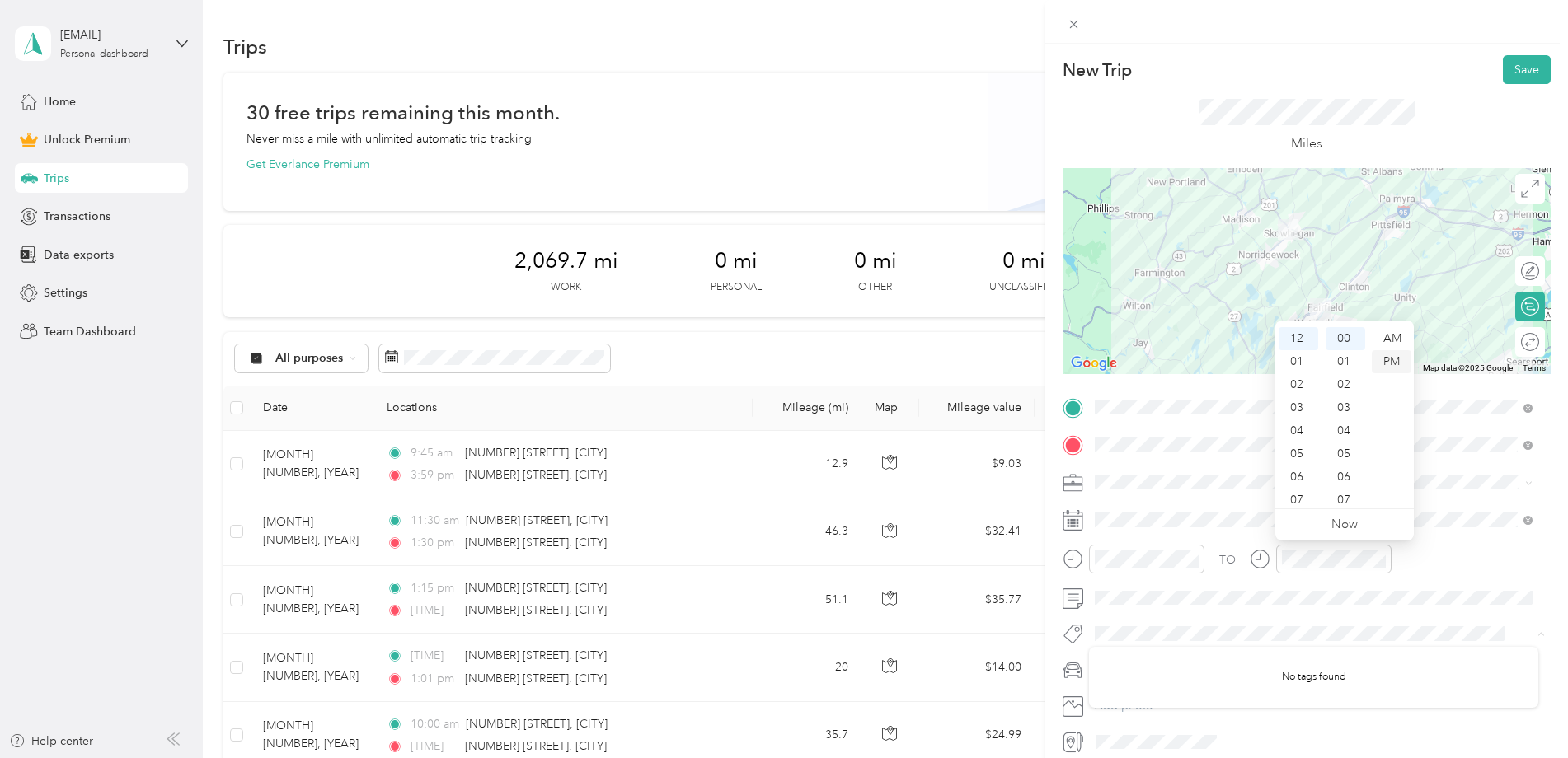 click on "PM" at bounding box center [1392, 362] 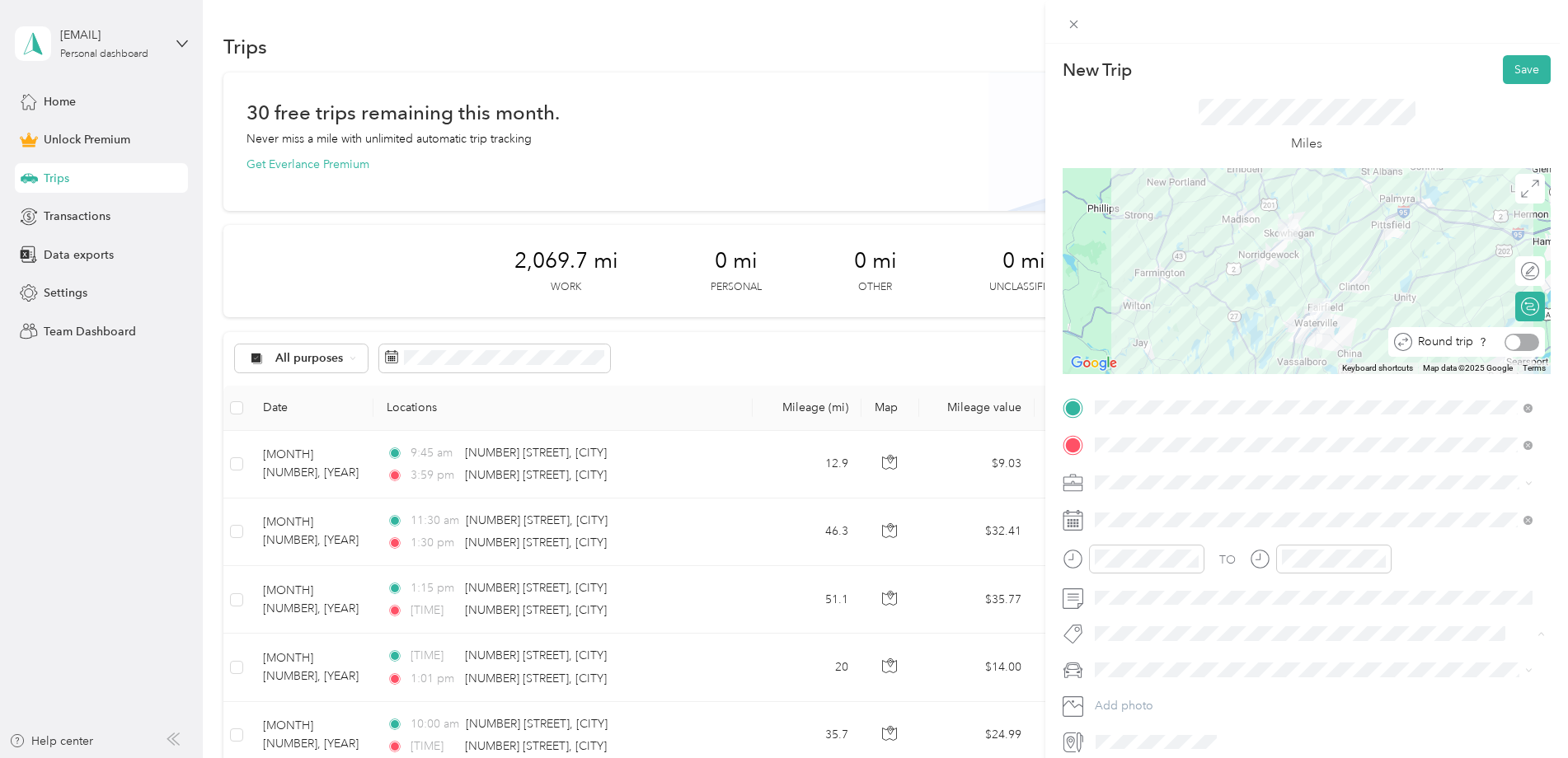 click at bounding box center (1522, 342) 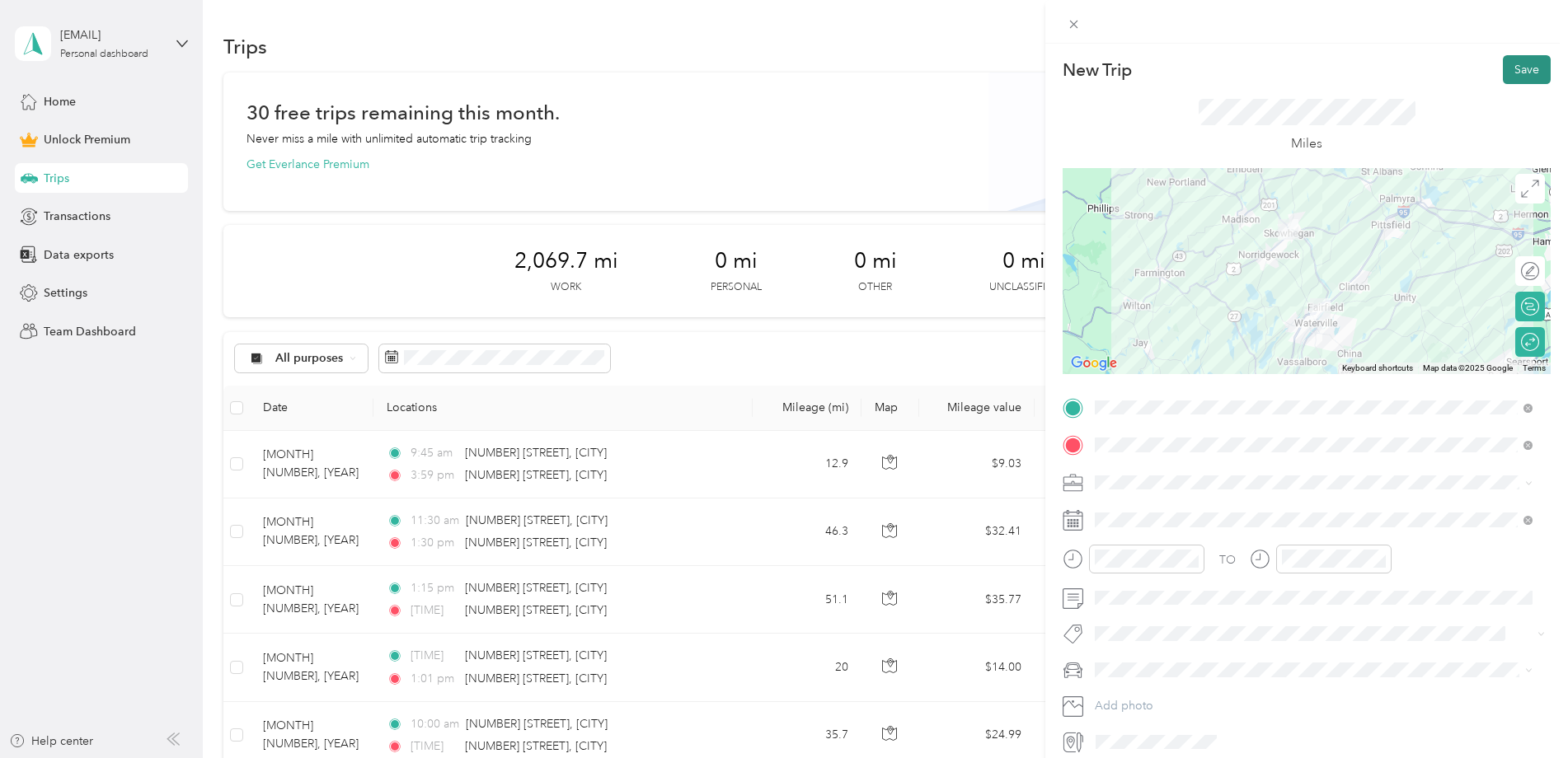 click on "Save" at bounding box center [1527, 69] 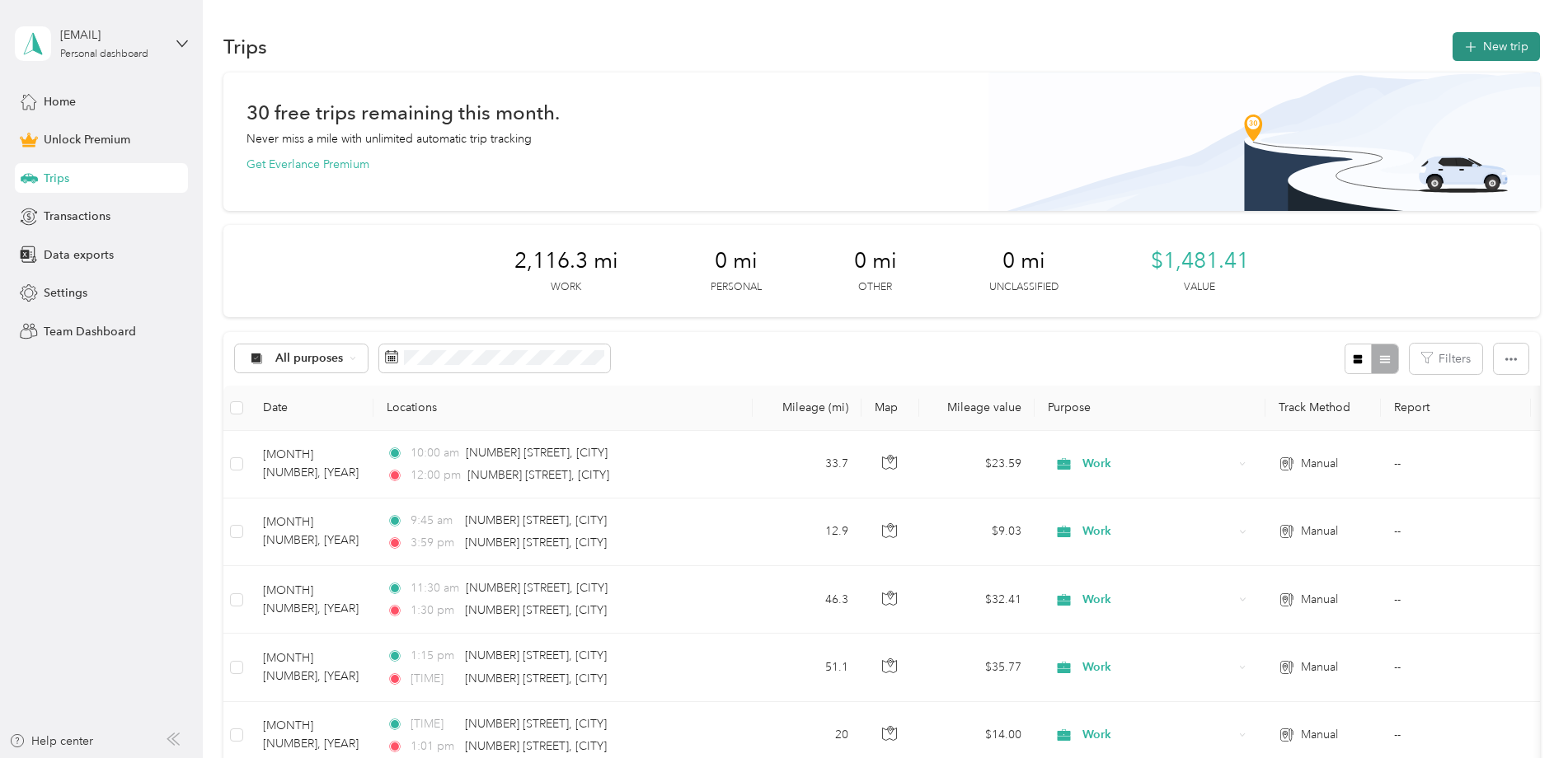 click on "New trip" at bounding box center [1496, 46] 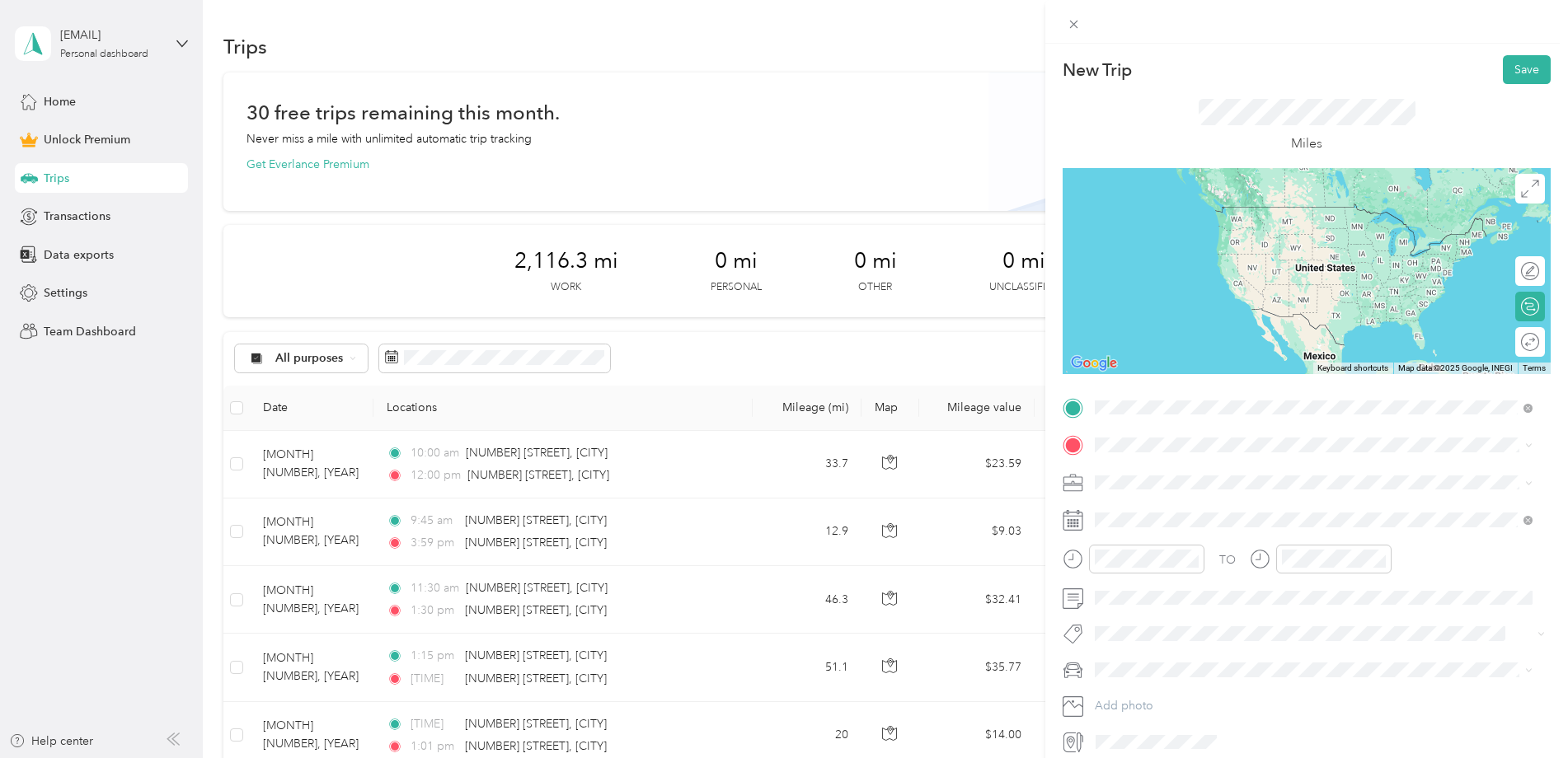 click on "[NUMBER] [STREET]
[CITY], [STATE] [POSTAL_CODE], [COUNTRY]" at bounding box center (1313, 474) 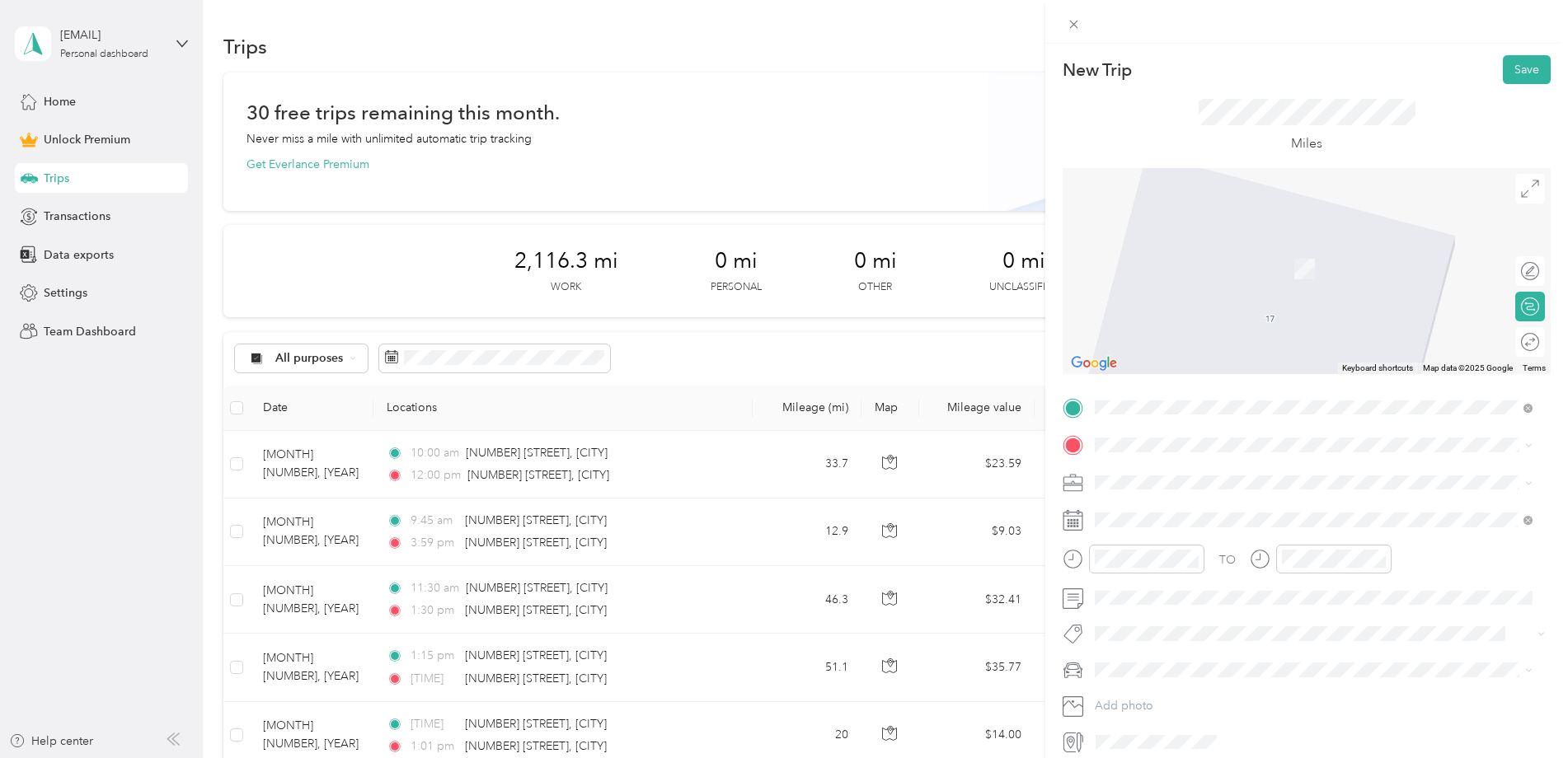 click on "[NUMBER] [STREET]
[CITY], [STATE] [POSTAL_CODE], [COUNTRY]" at bounding box center (1245, 509) 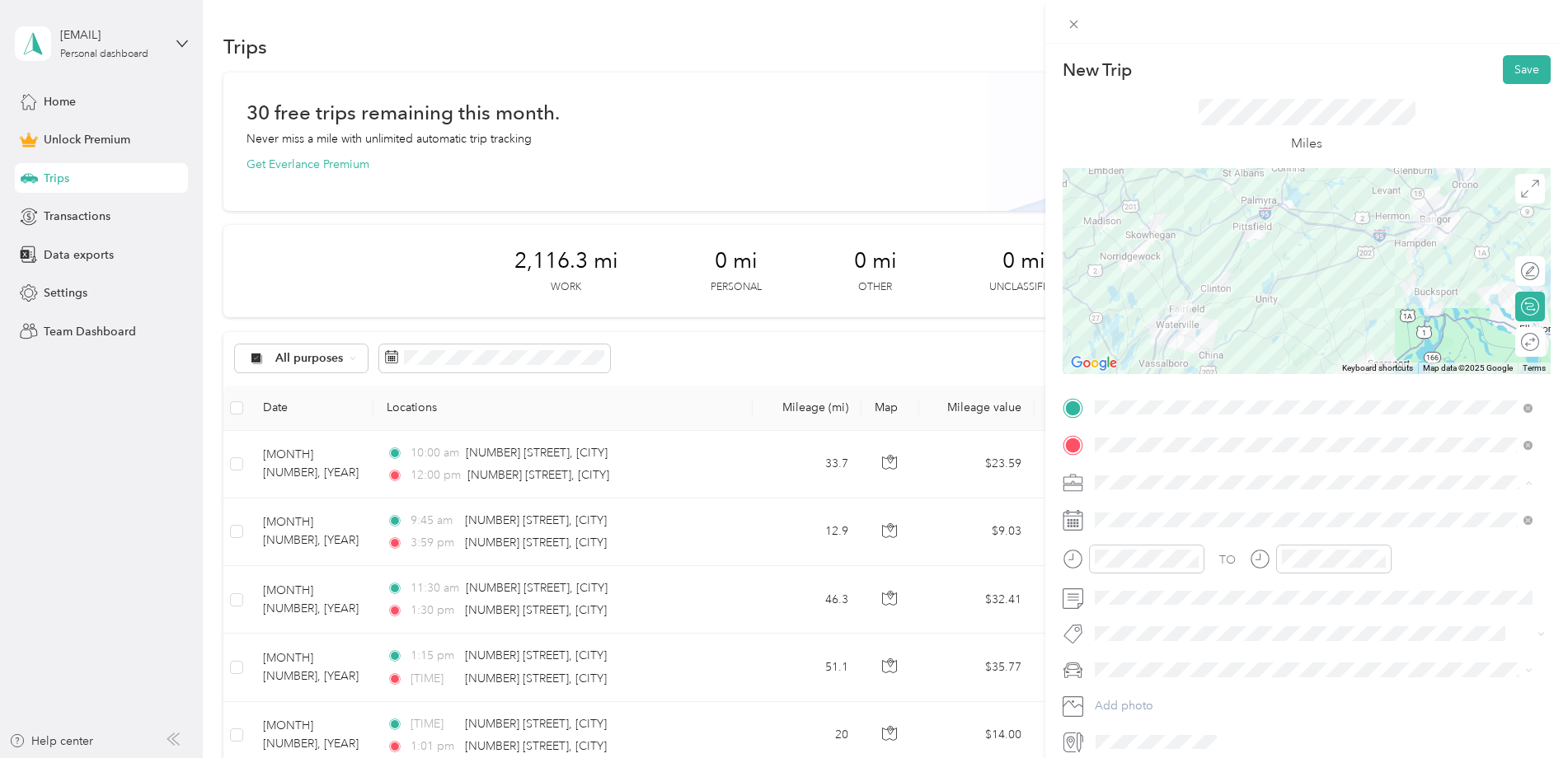click on "Work" at bounding box center (1313, 511) 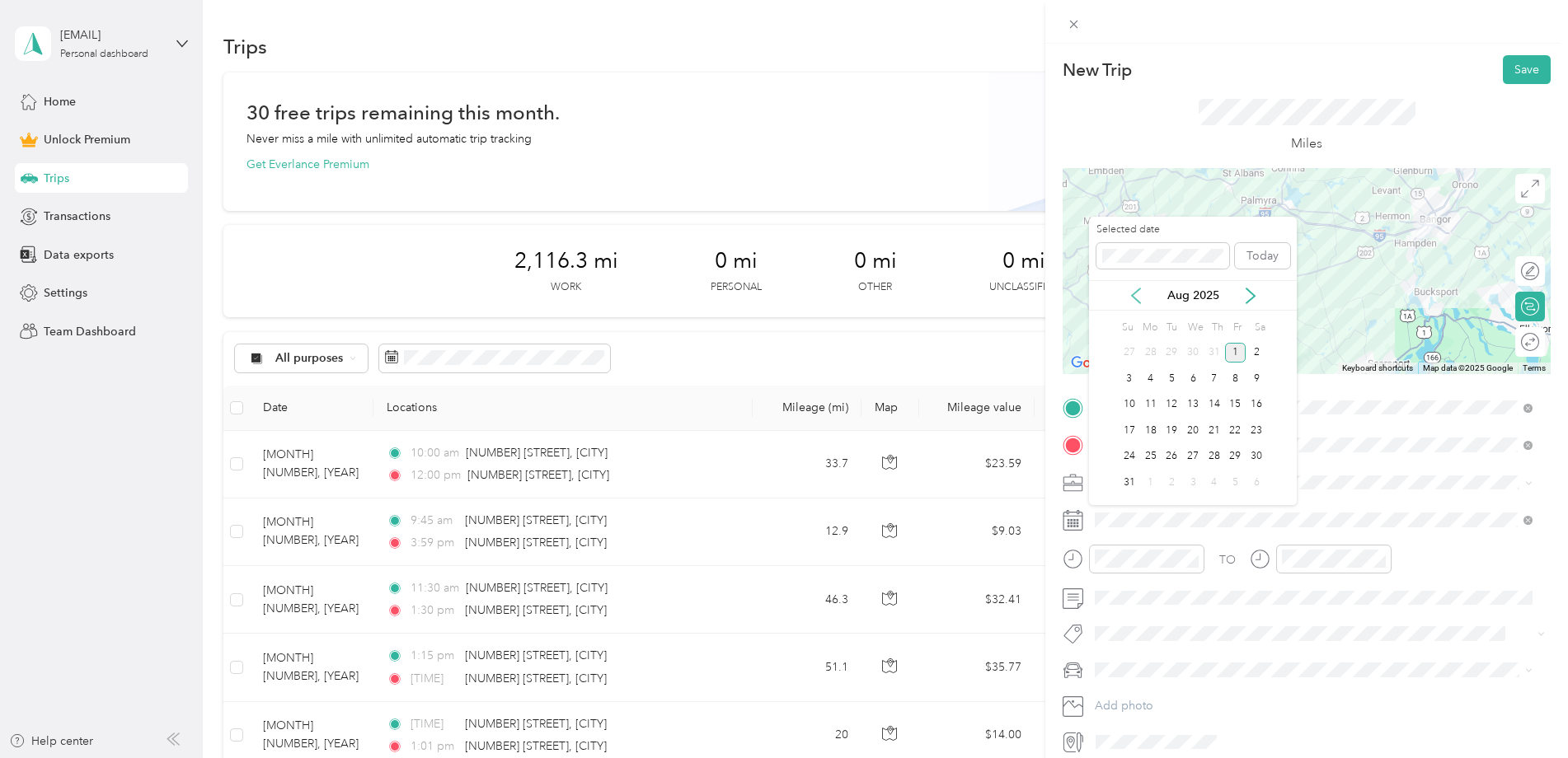 click 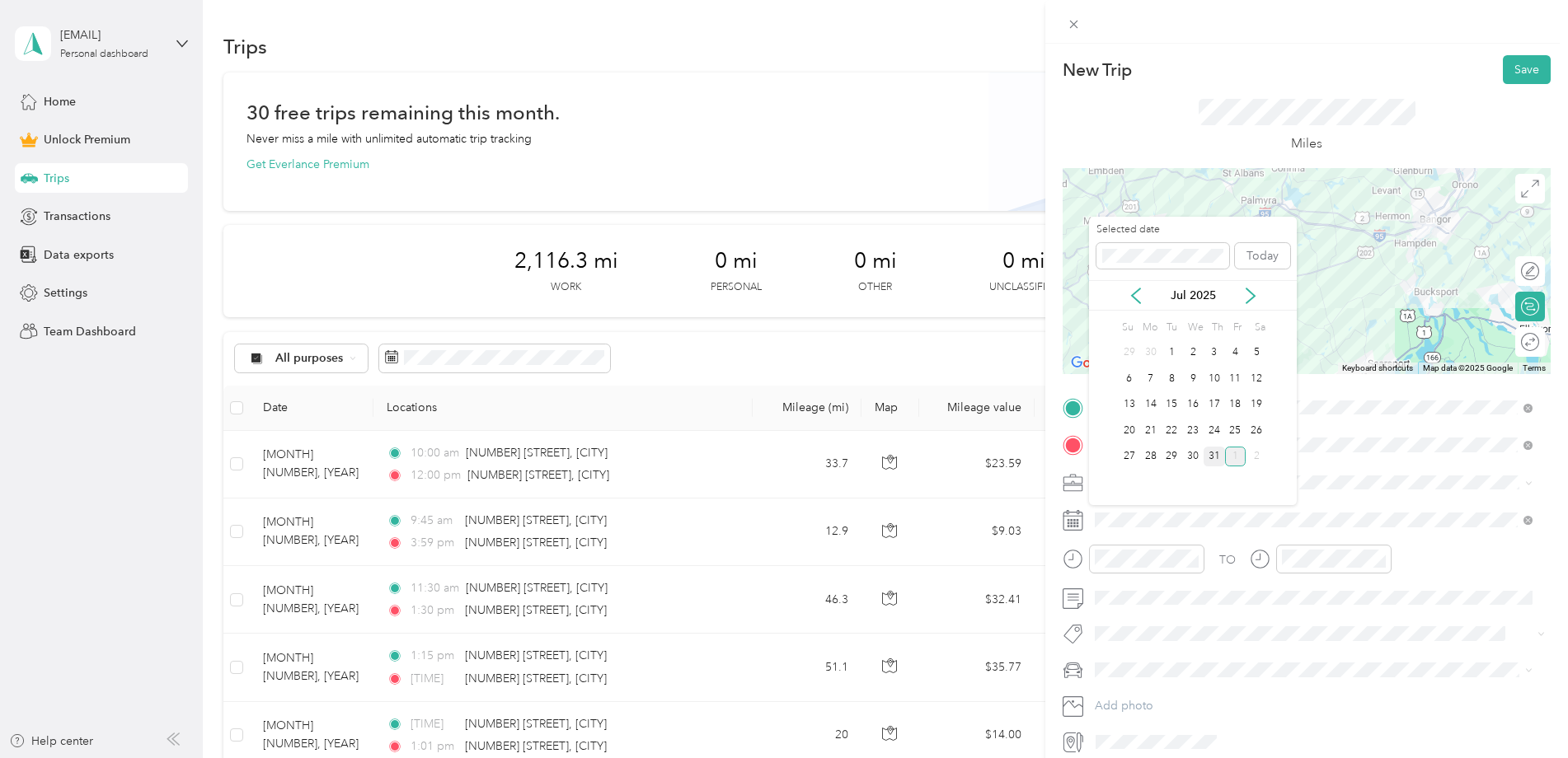 click on "31" at bounding box center (1214, 456) 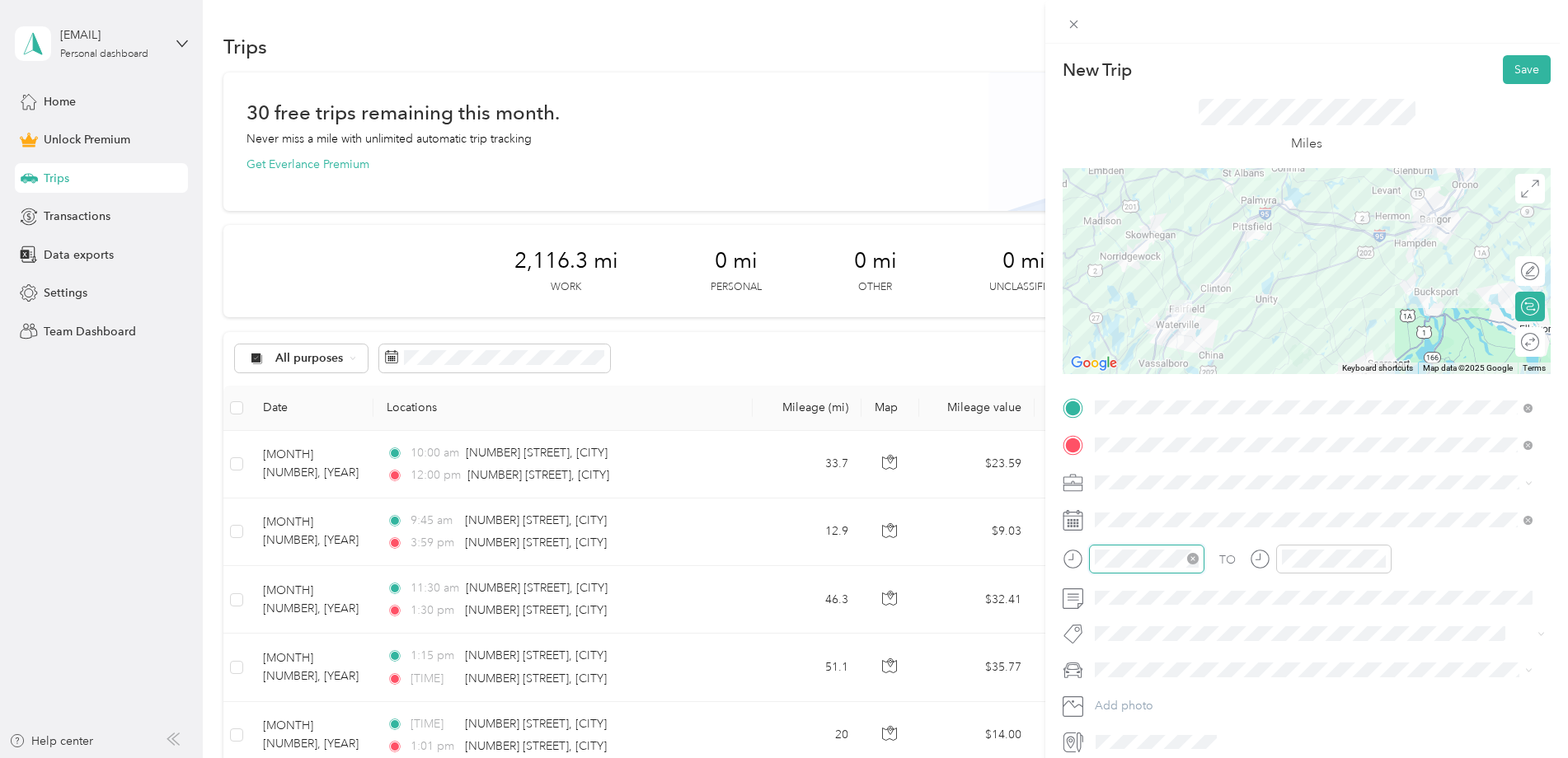 scroll, scrollTop: 92, scrollLeft: 0, axis: vertical 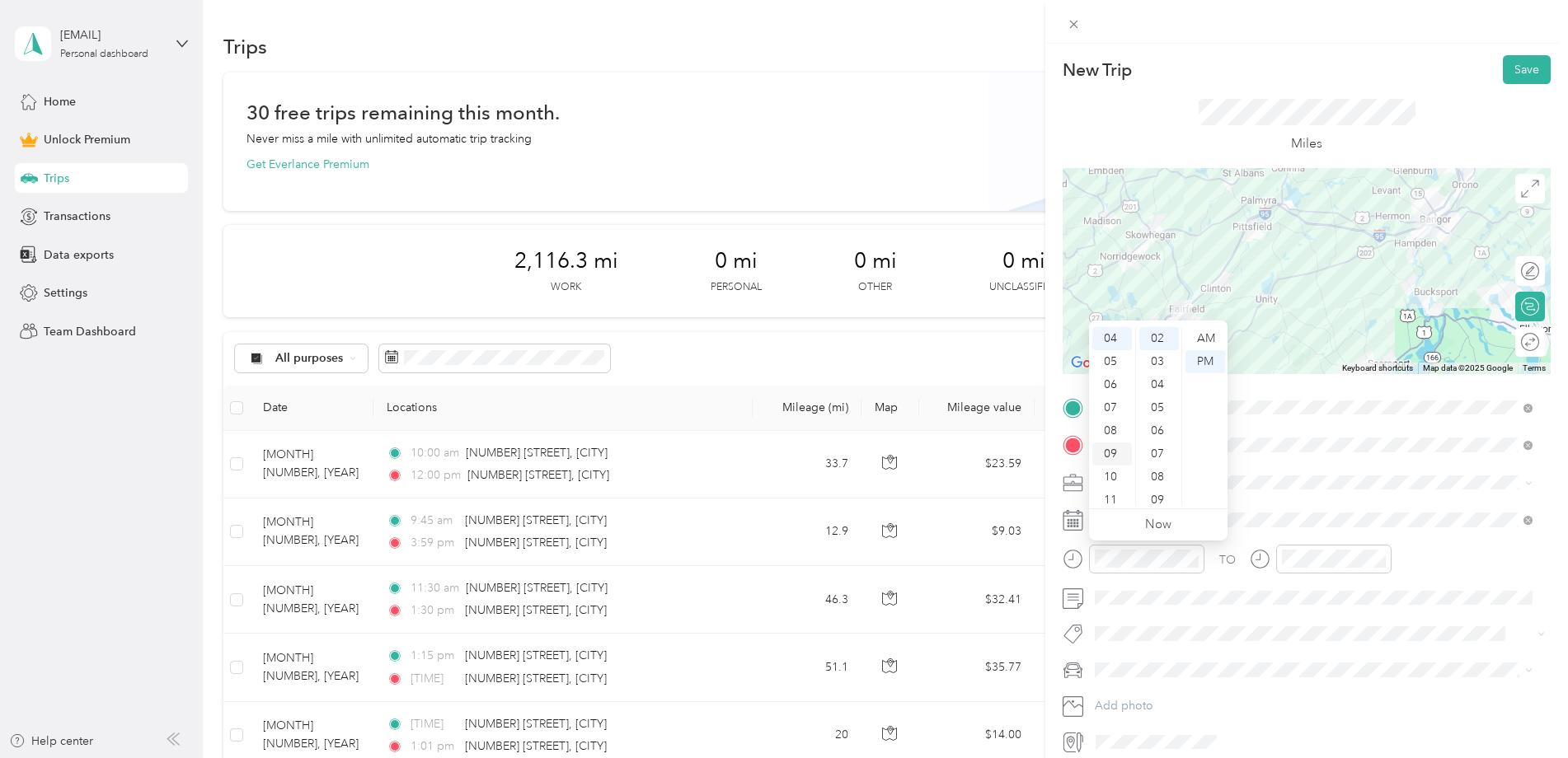 click on "09" at bounding box center [1112, 454] 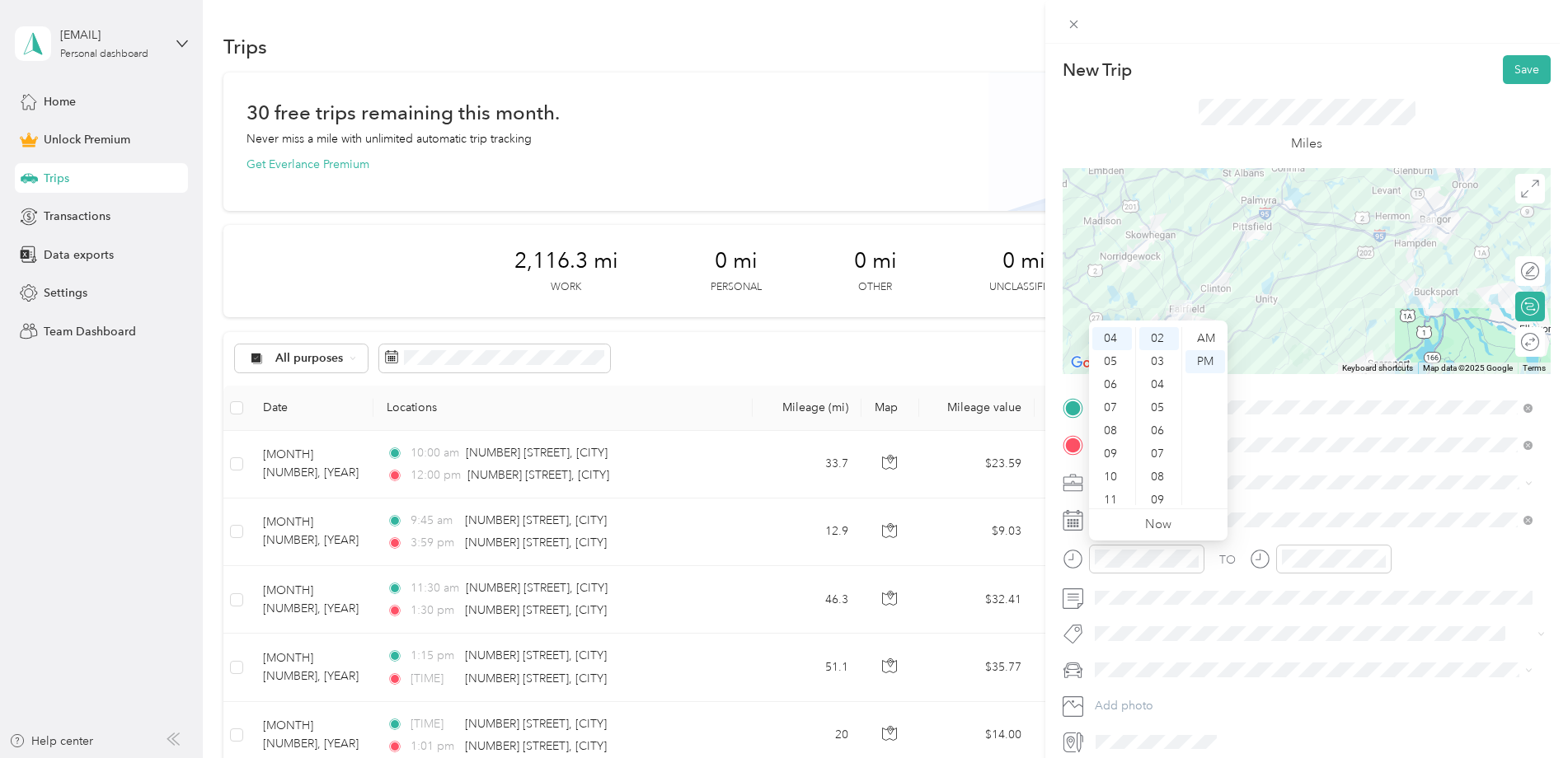 scroll, scrollTop: 99, scrollLeft: 0, axis: vertical 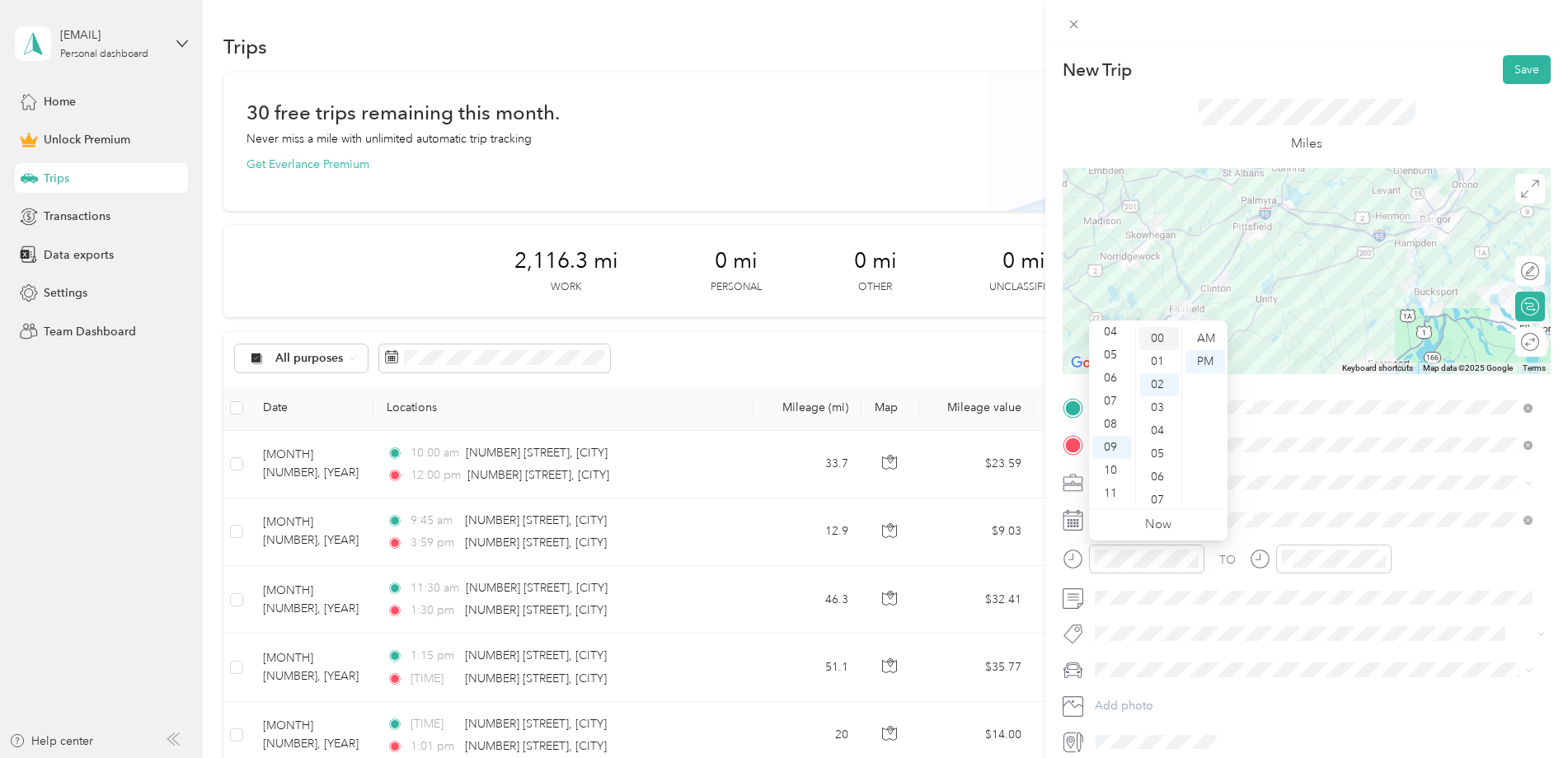 click on "00" at bounding box center (1159, 339) 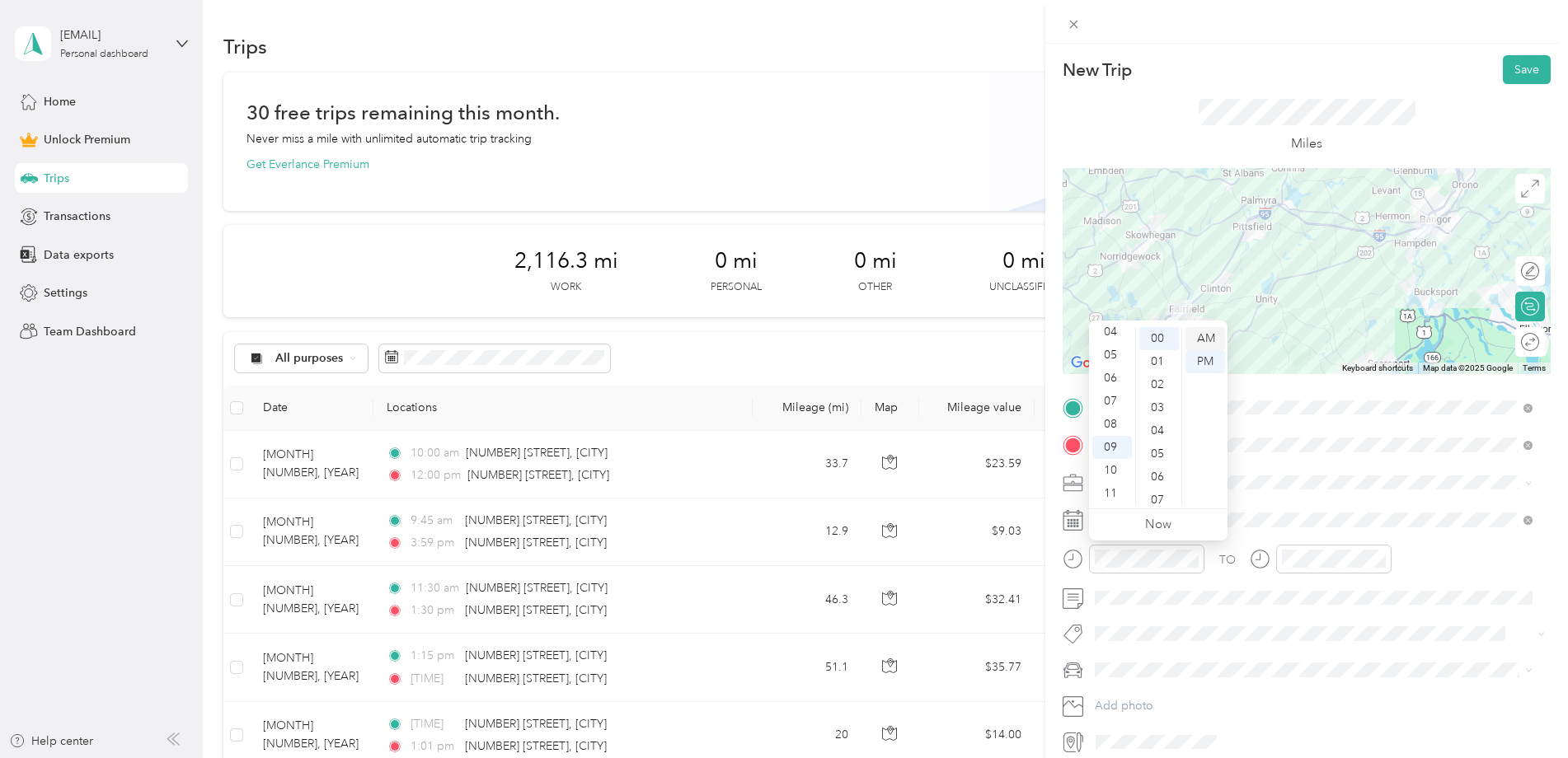 click on "AM" at bounding box center [1205, 339] 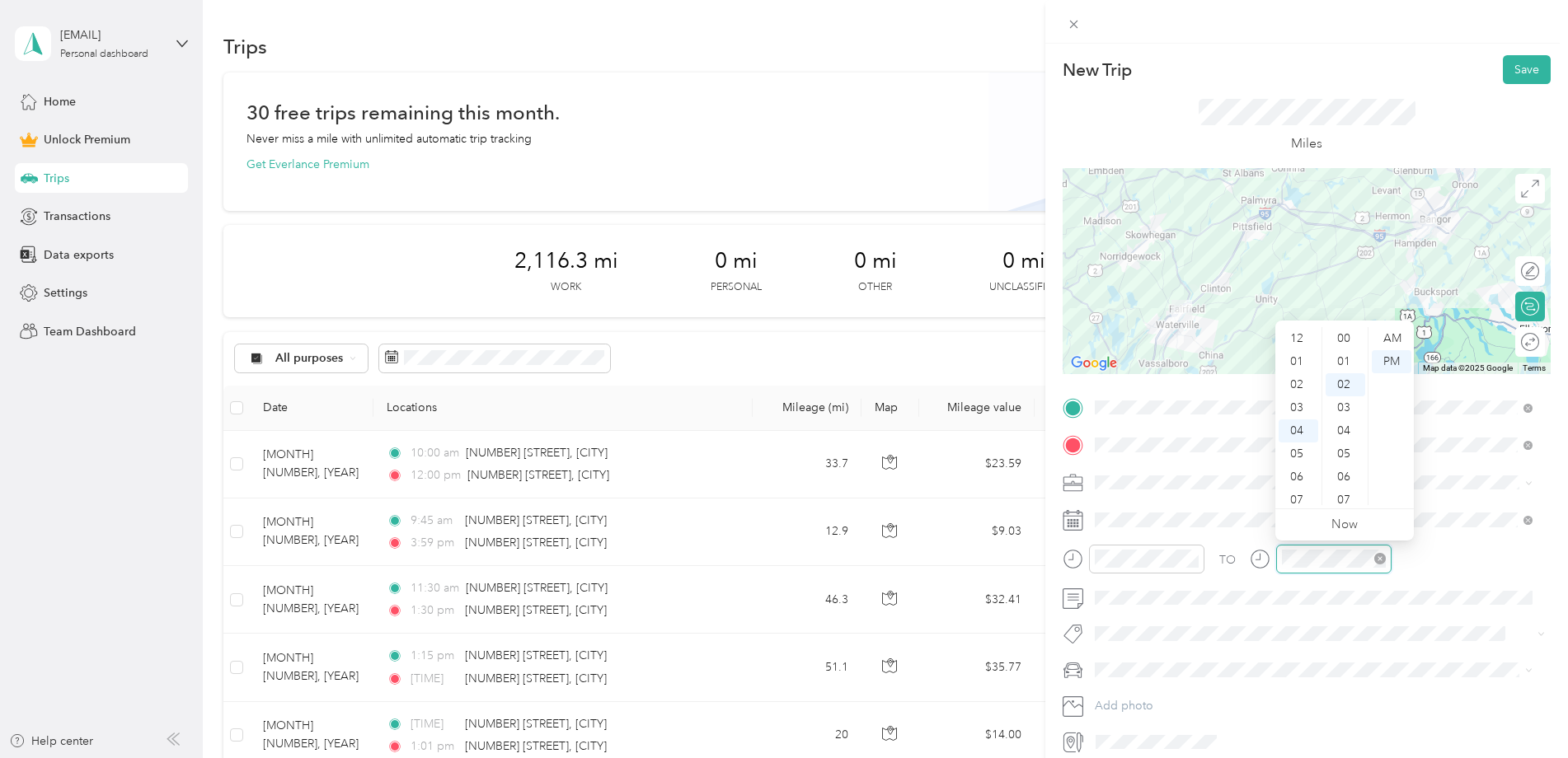 scroll, scrollTop: 92, scrollLeft: 0, axis: vertical 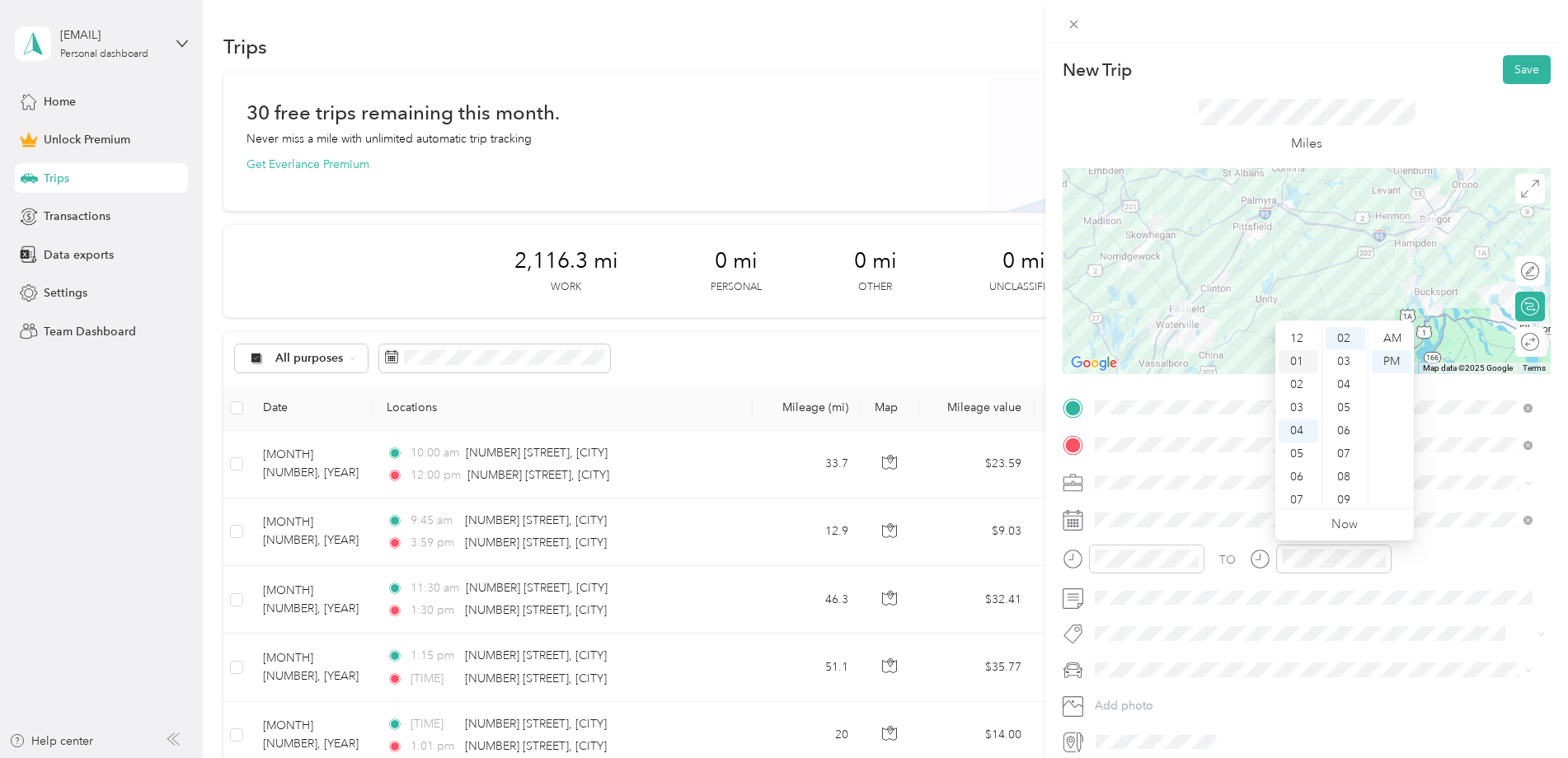 click on "01" at bounding box center (1298, 362) 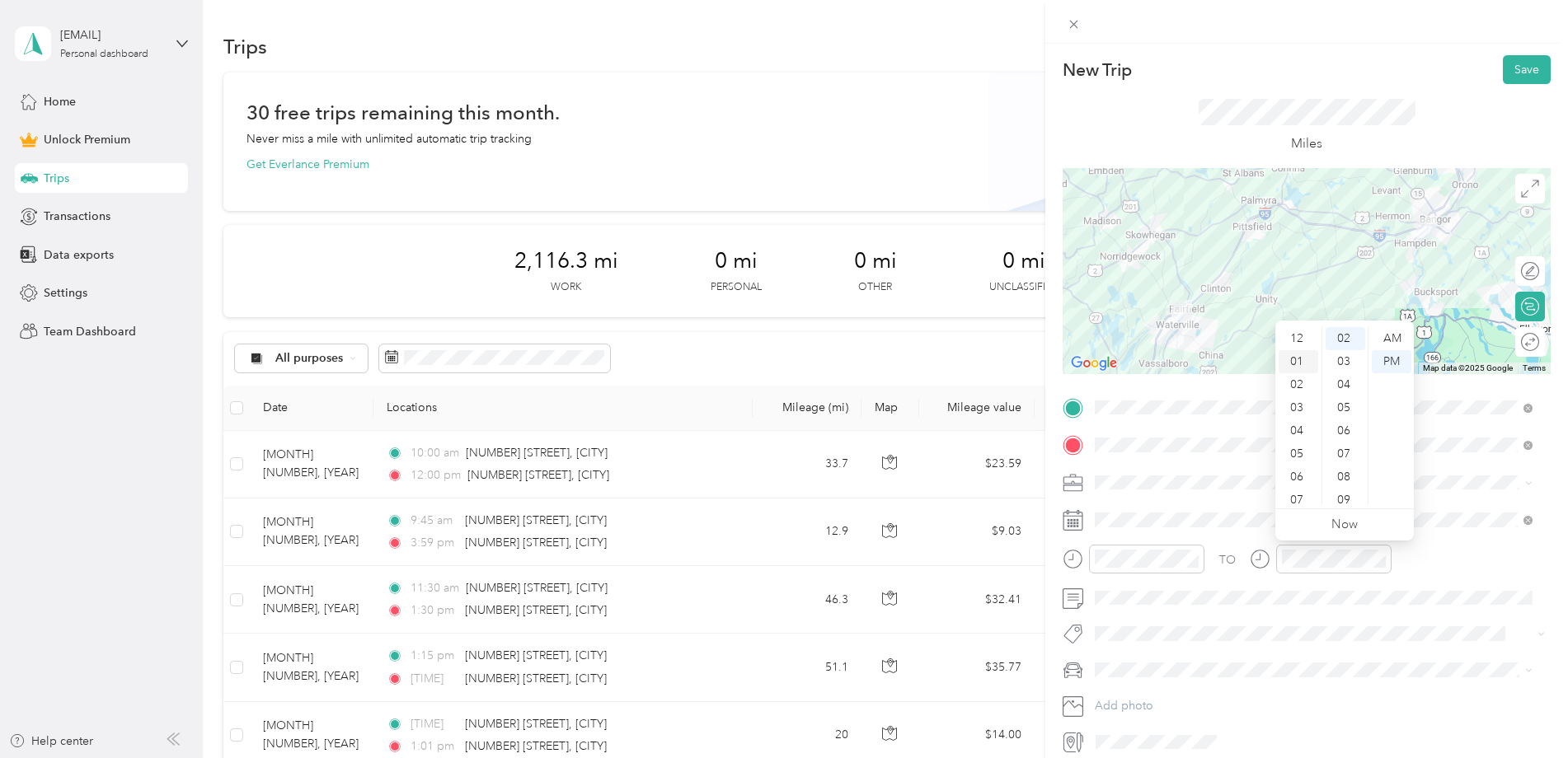 scroll, scrollTop: 23, scrollLeft: 0, axis: vertical 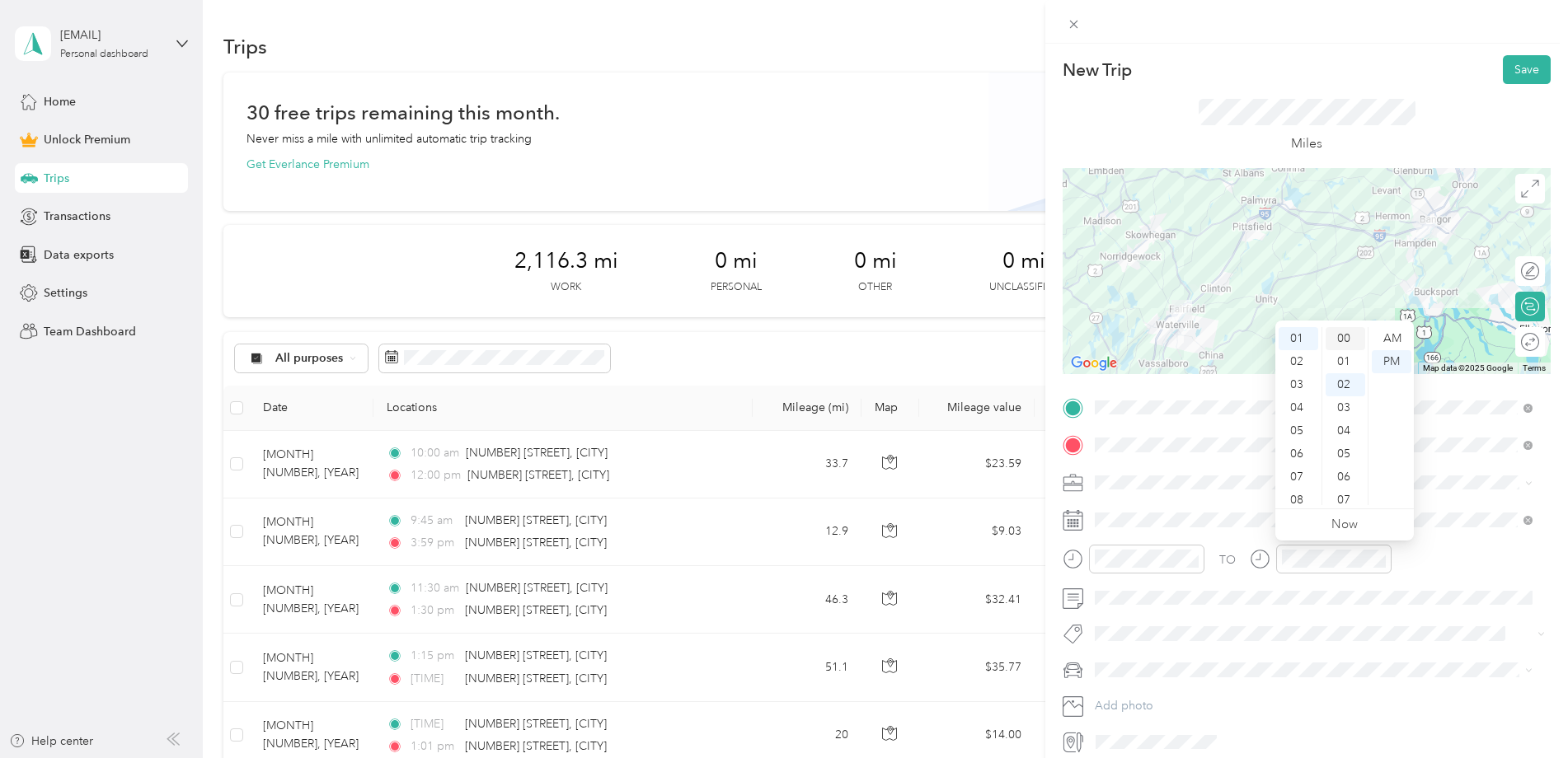 click on "00" at bounding box center [1345, 339] 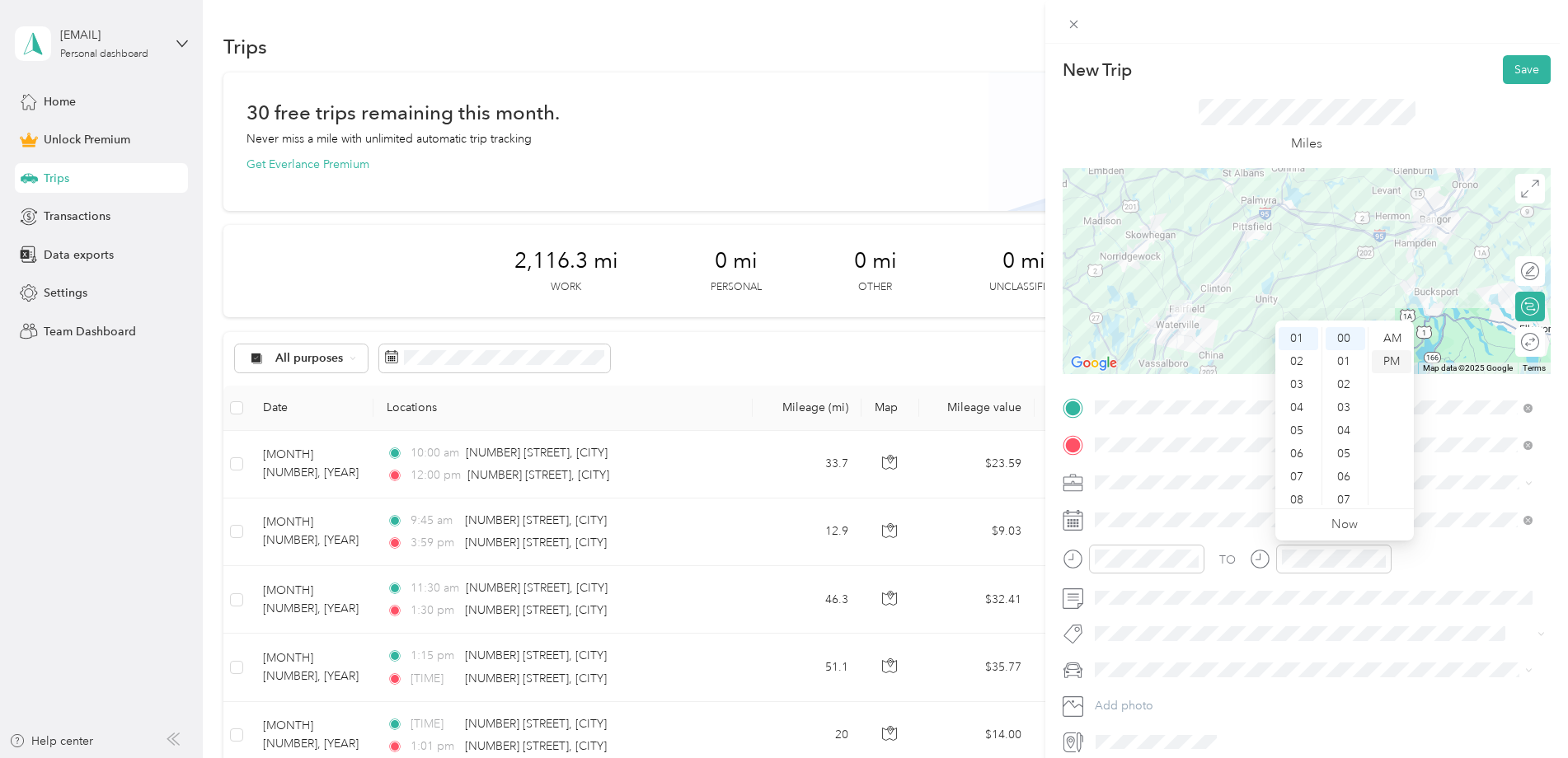 click on "PM" at bounding box center [1392, 362] 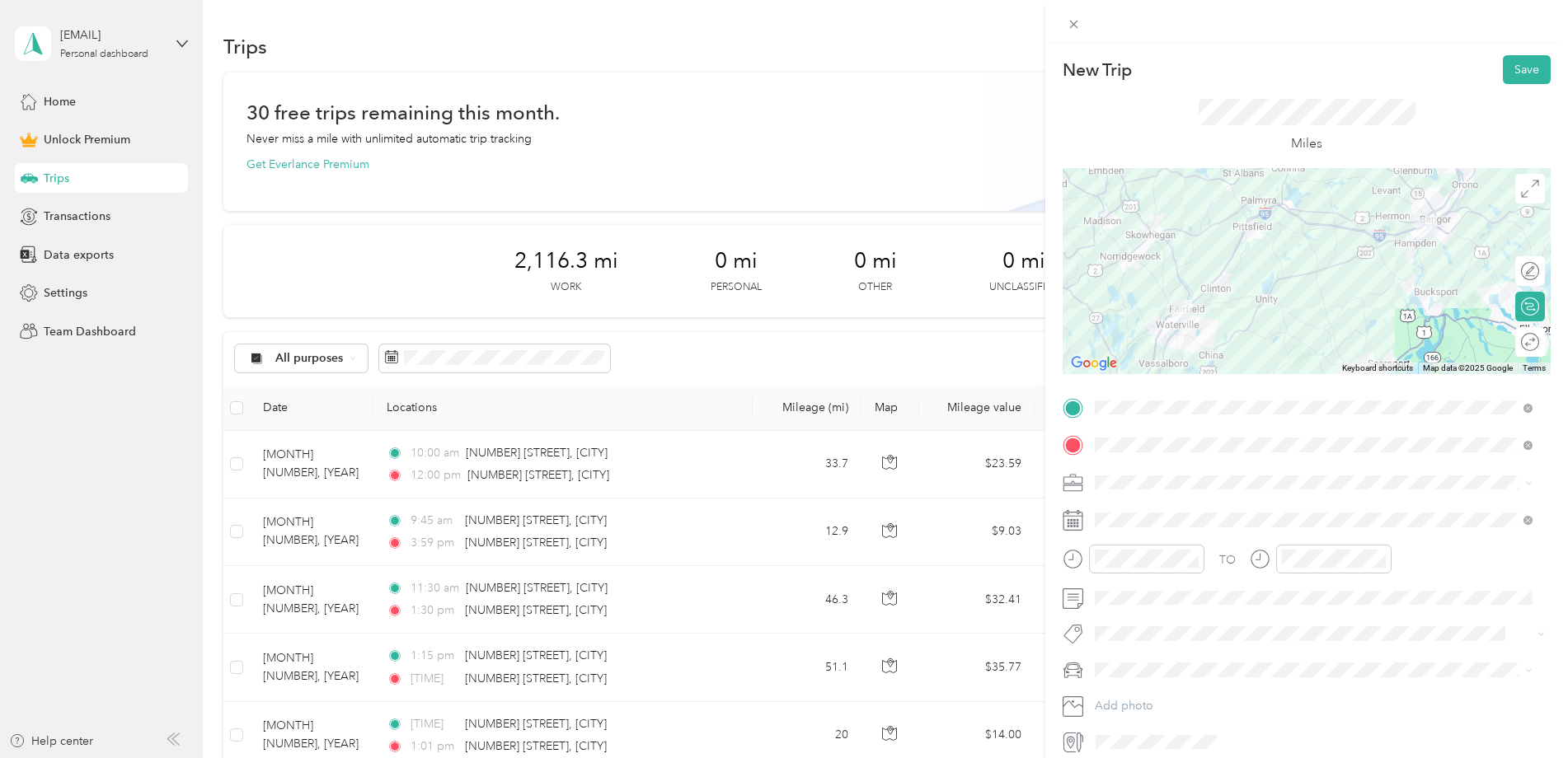 click on "TO Add photo" at bounding box center [1307, 575] 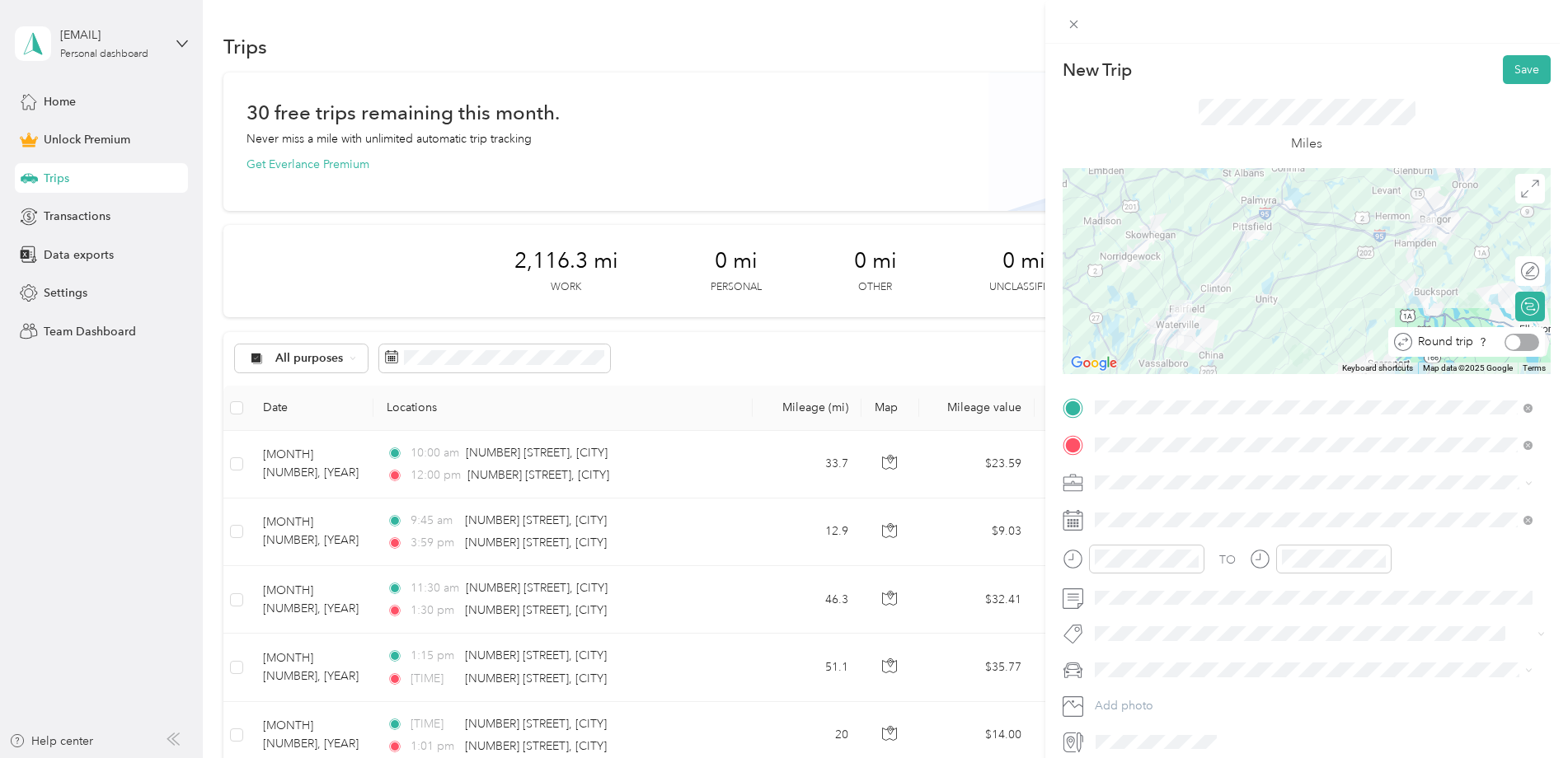 click at bounding box center [1522, 342] 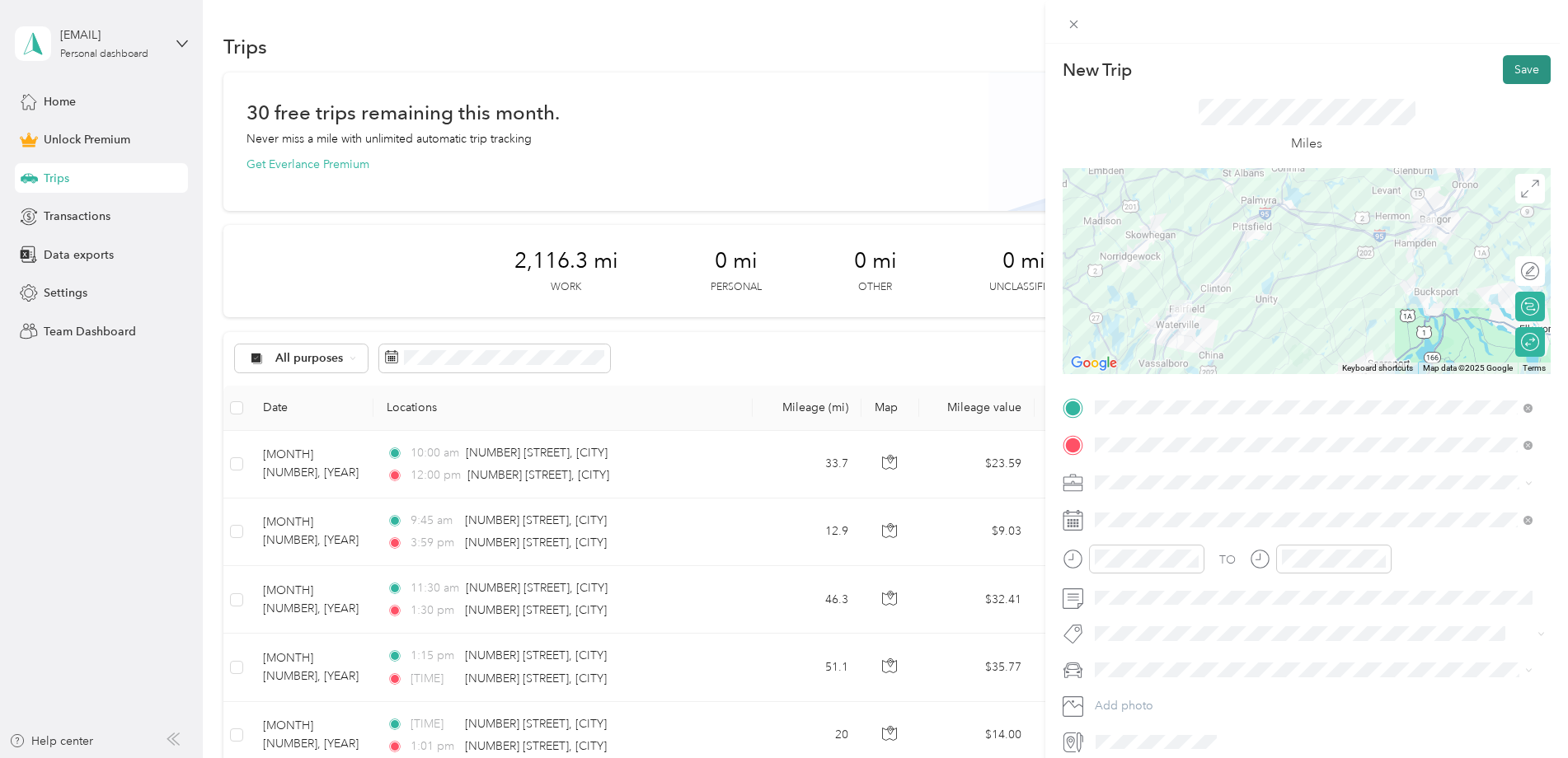 click on "Save" at bounding box center (1527, 69) 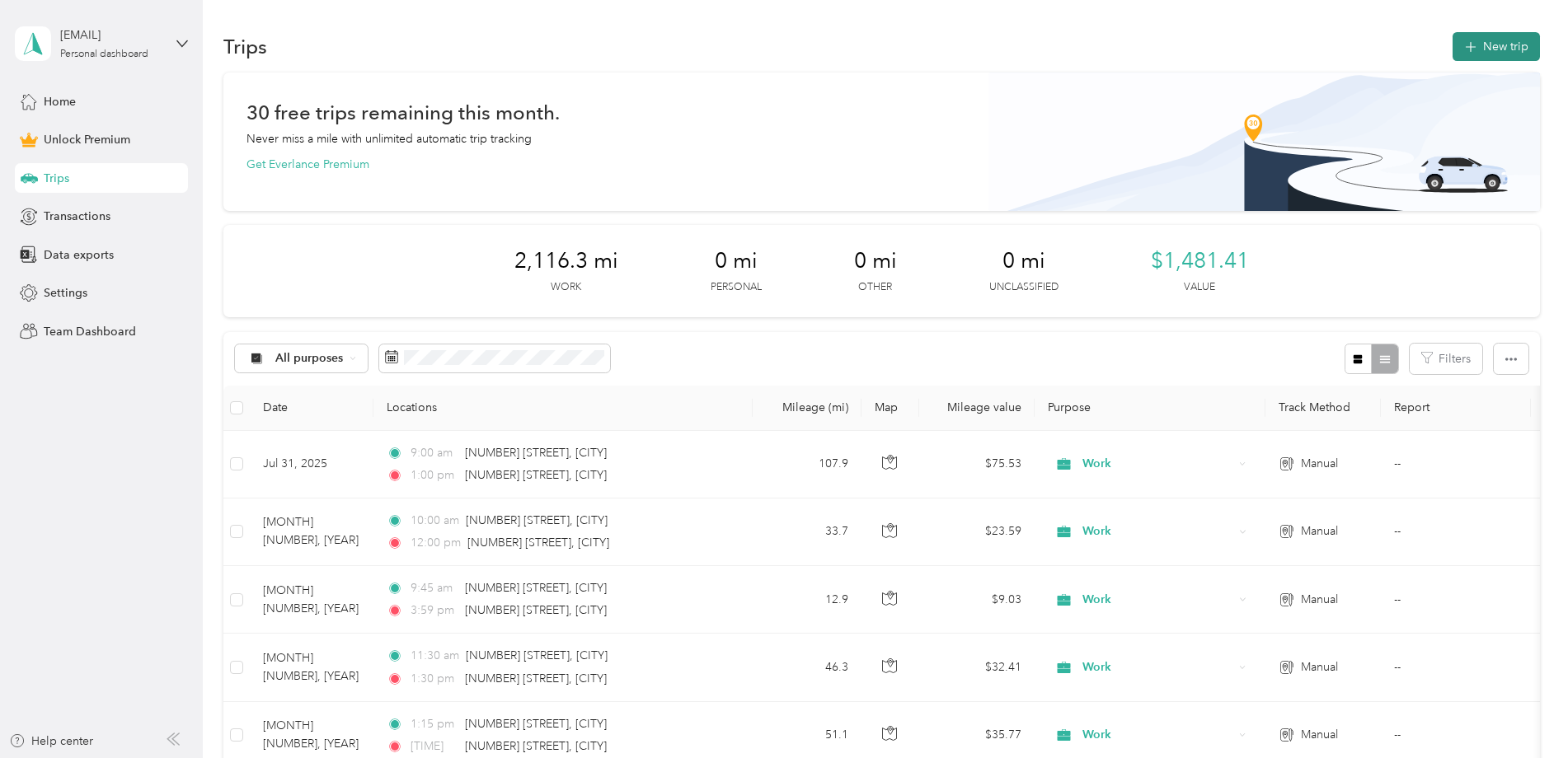 click on "New trip" at bounding box center [1496, 46] 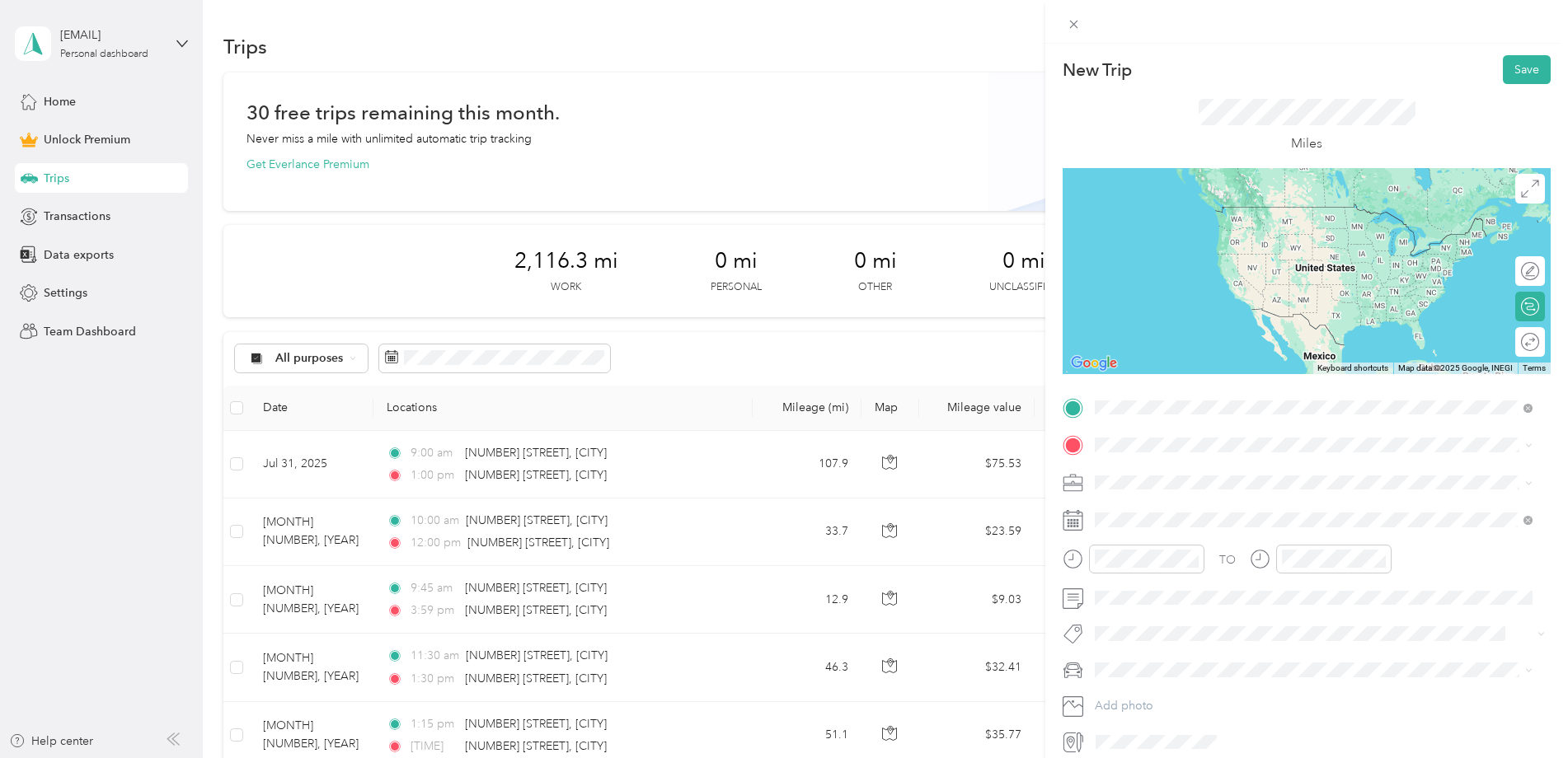 click on "[NUMBER] [STREET]
[CITY], [STATE] [POSTAL_CODE], [COUNTRY]" at bounding box center (1313, 474) 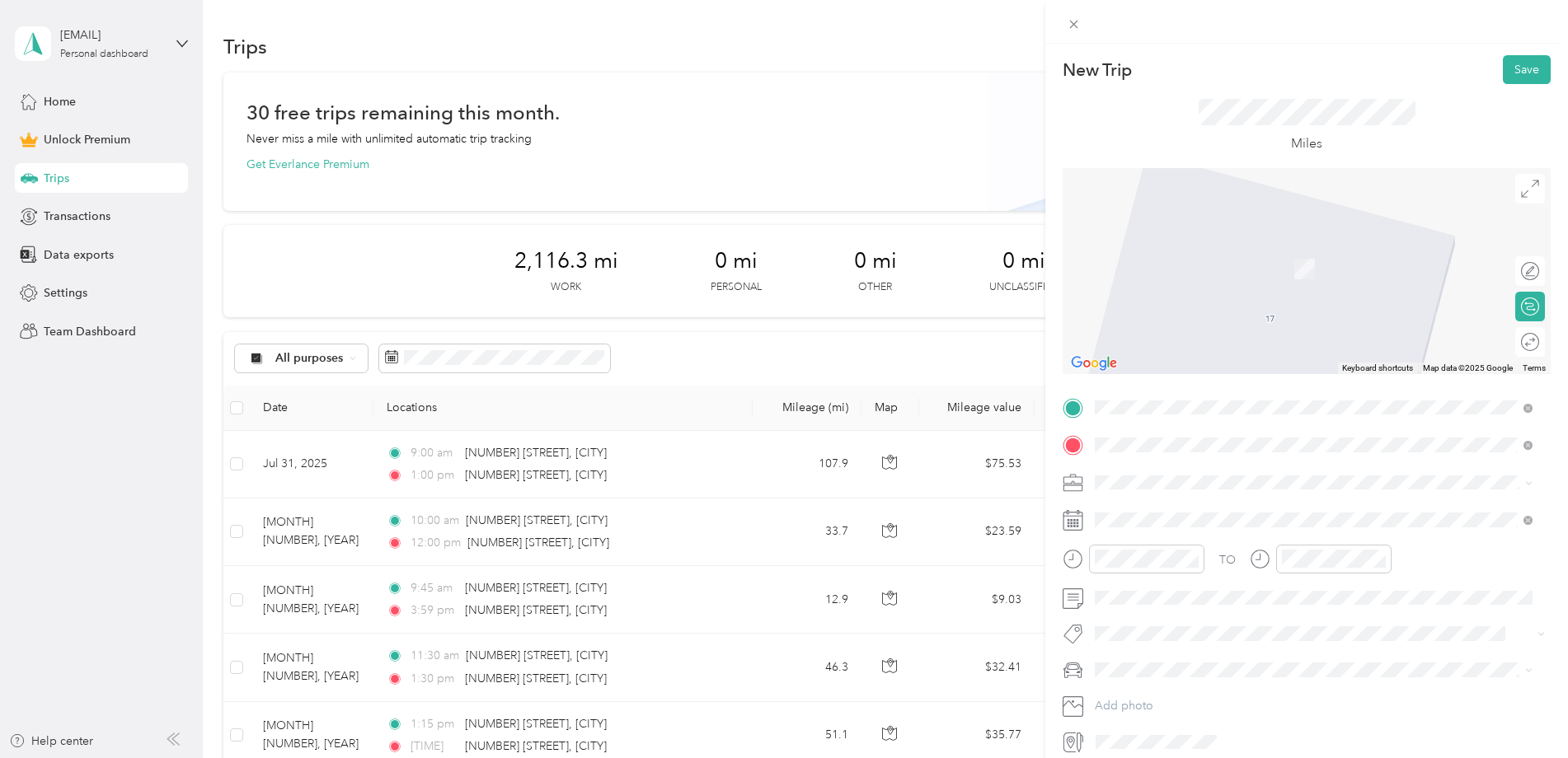 click on "[NUMBER] [STREET]
[CITY], [STATE] [POSTAL_CODE], [COUNTRY]" at bounding box center [1245, 603] 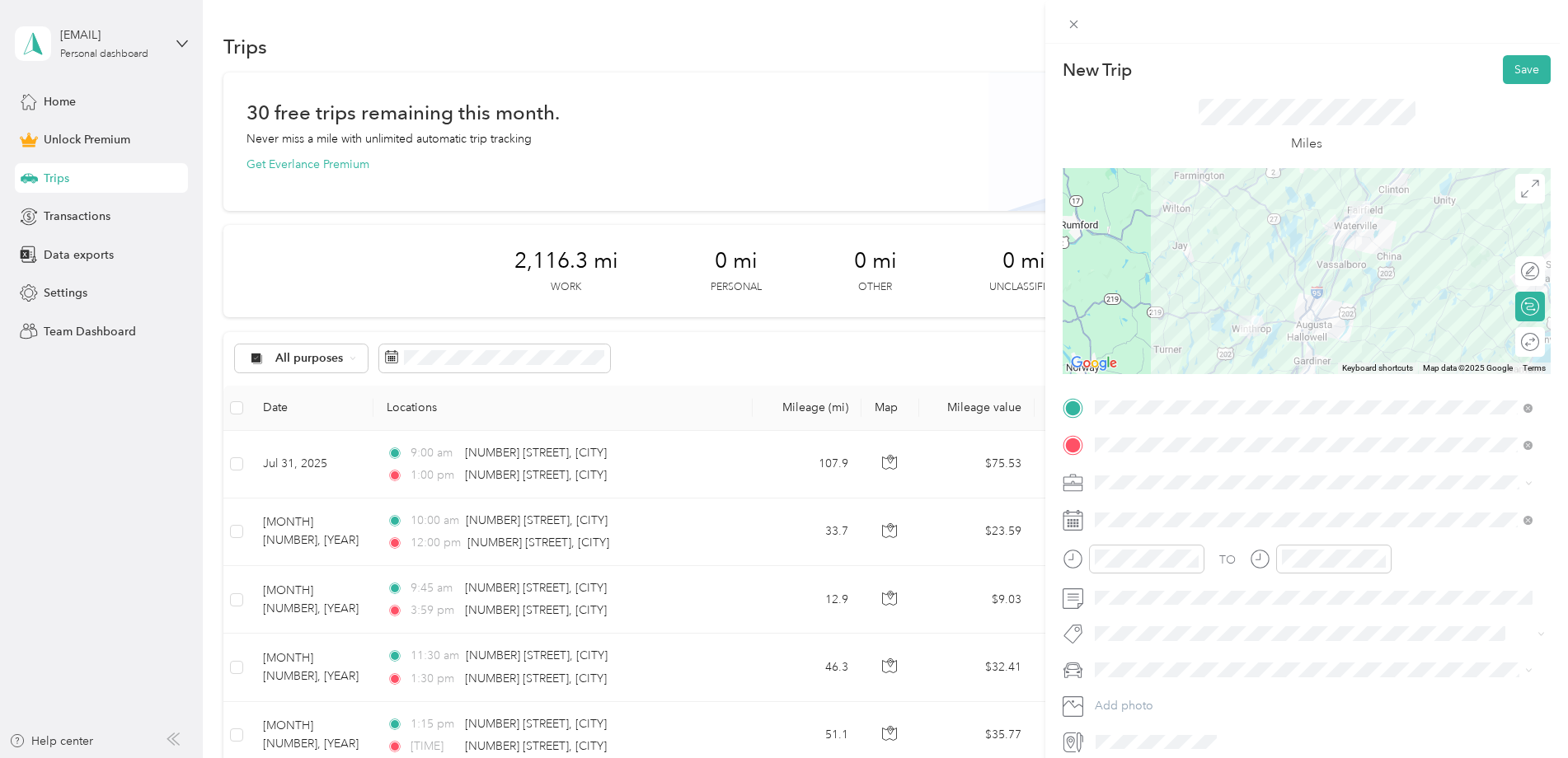 click on "Work" at bounding box center (1313, 509) 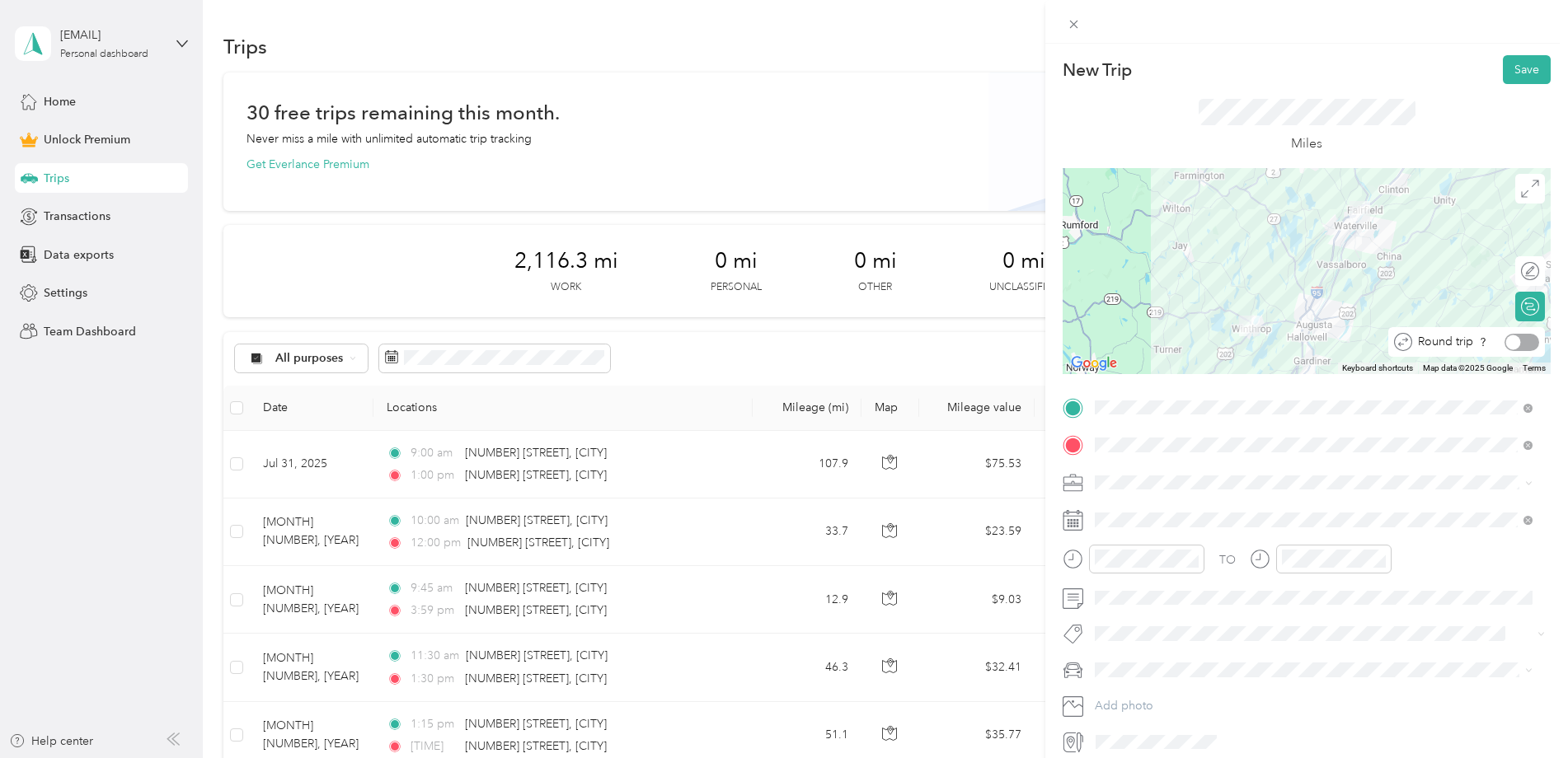 click at bounding box center (1522, 342) 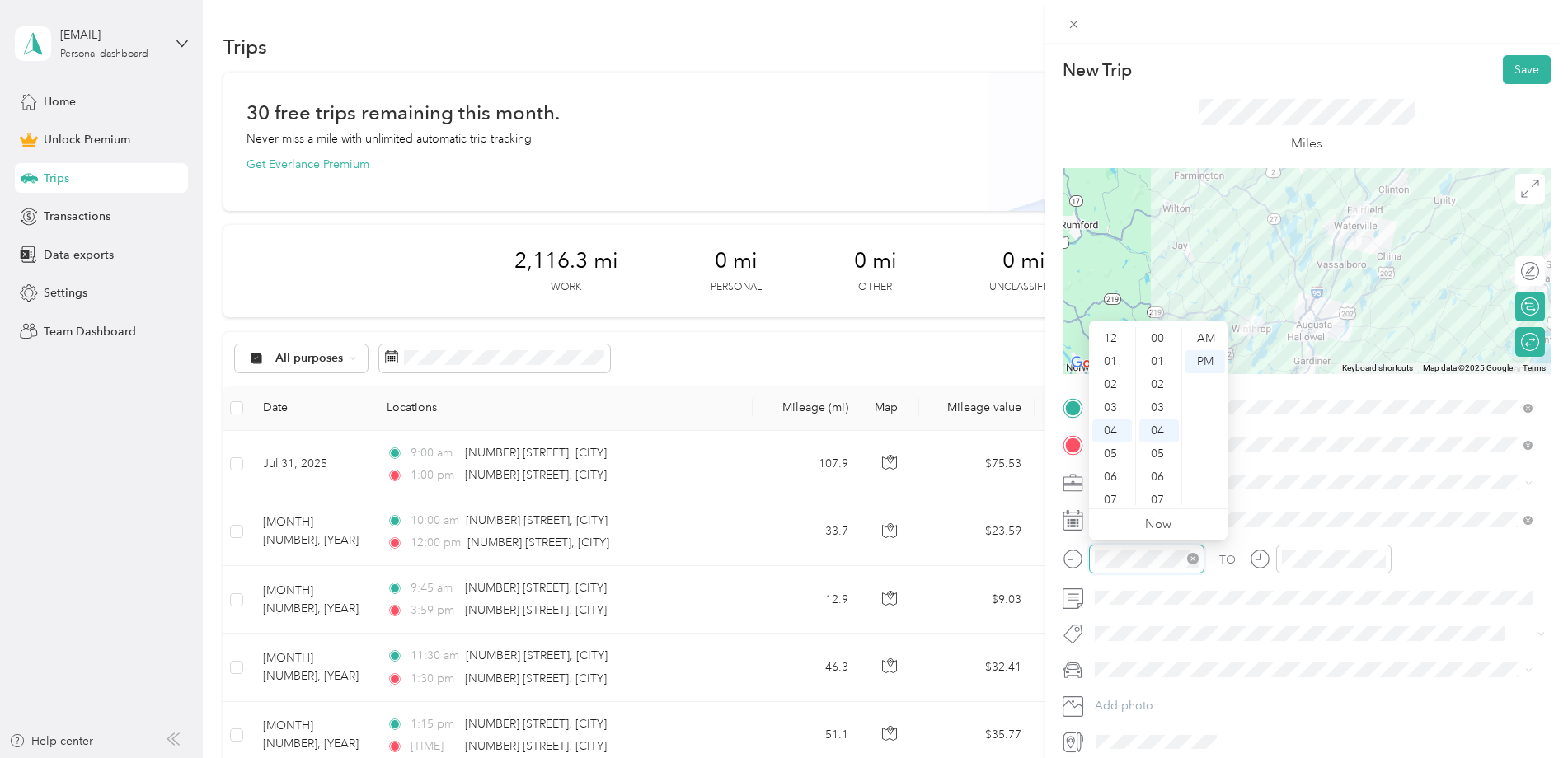 scroll, scrollTop: 92, scrollLeft: 0, axis: vertical 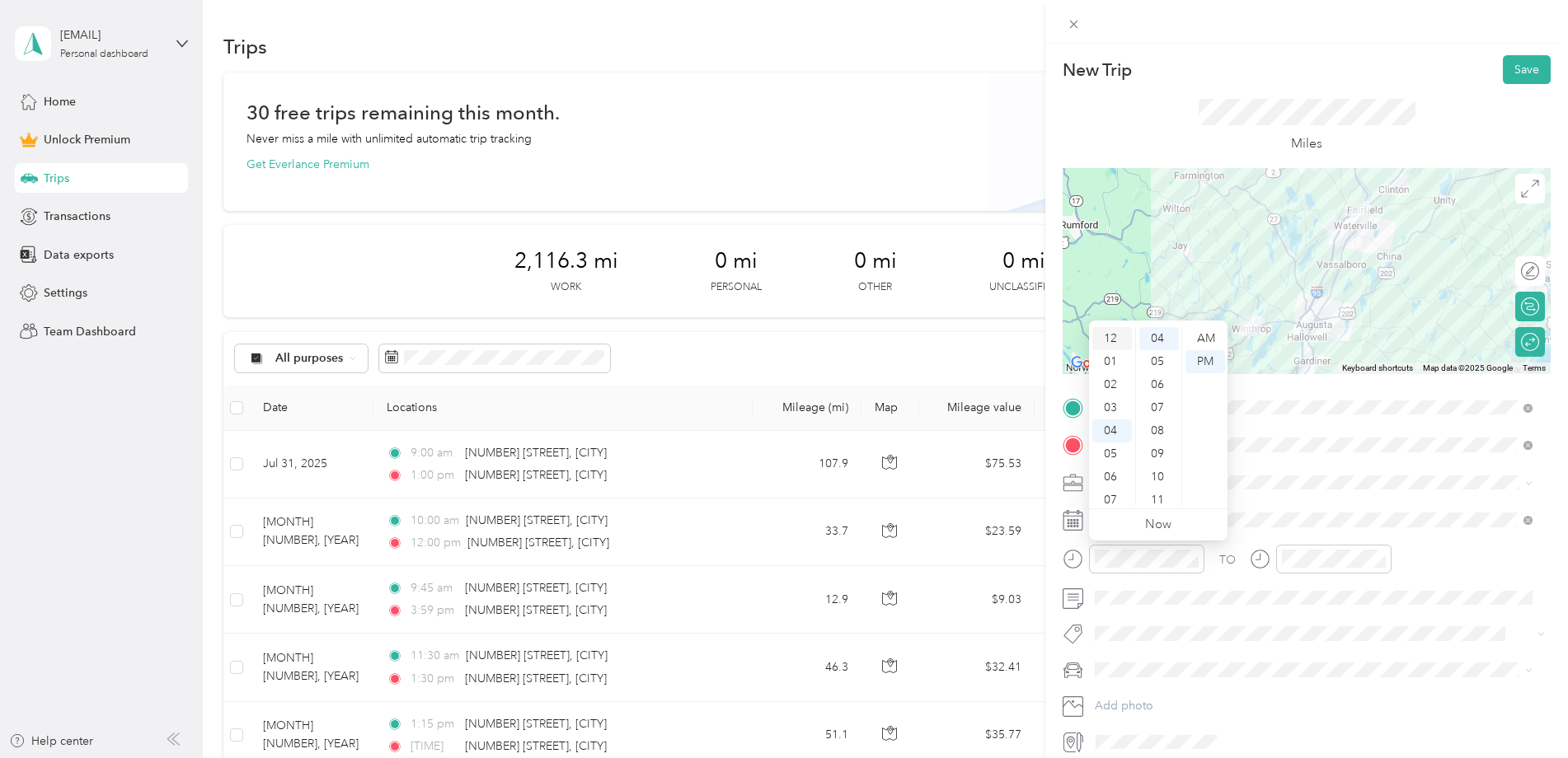 click on "12" at bounding box center [1112, 339] 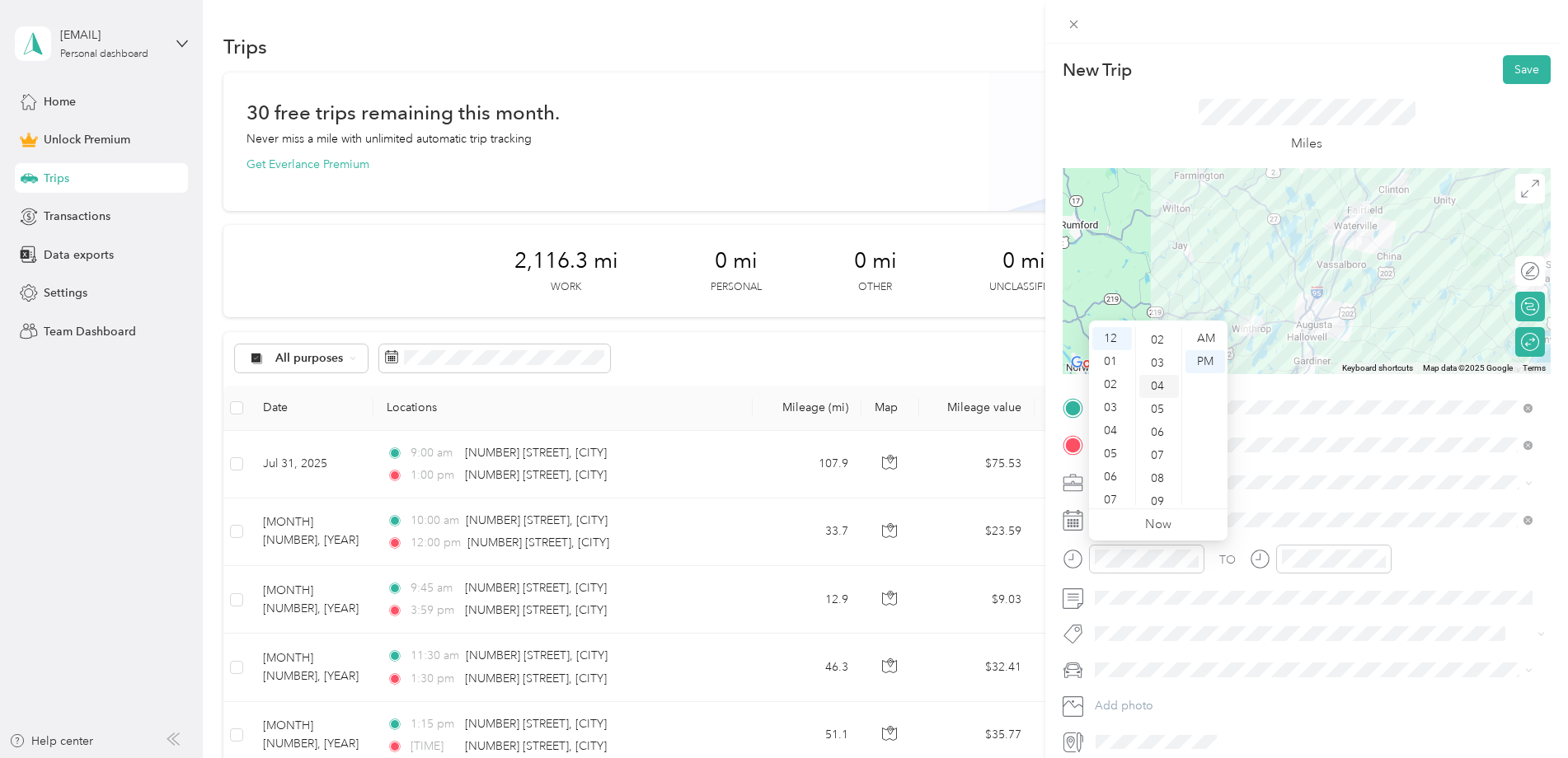 scroll, scrollTop: 0, scrollLeft: 0, axis: both 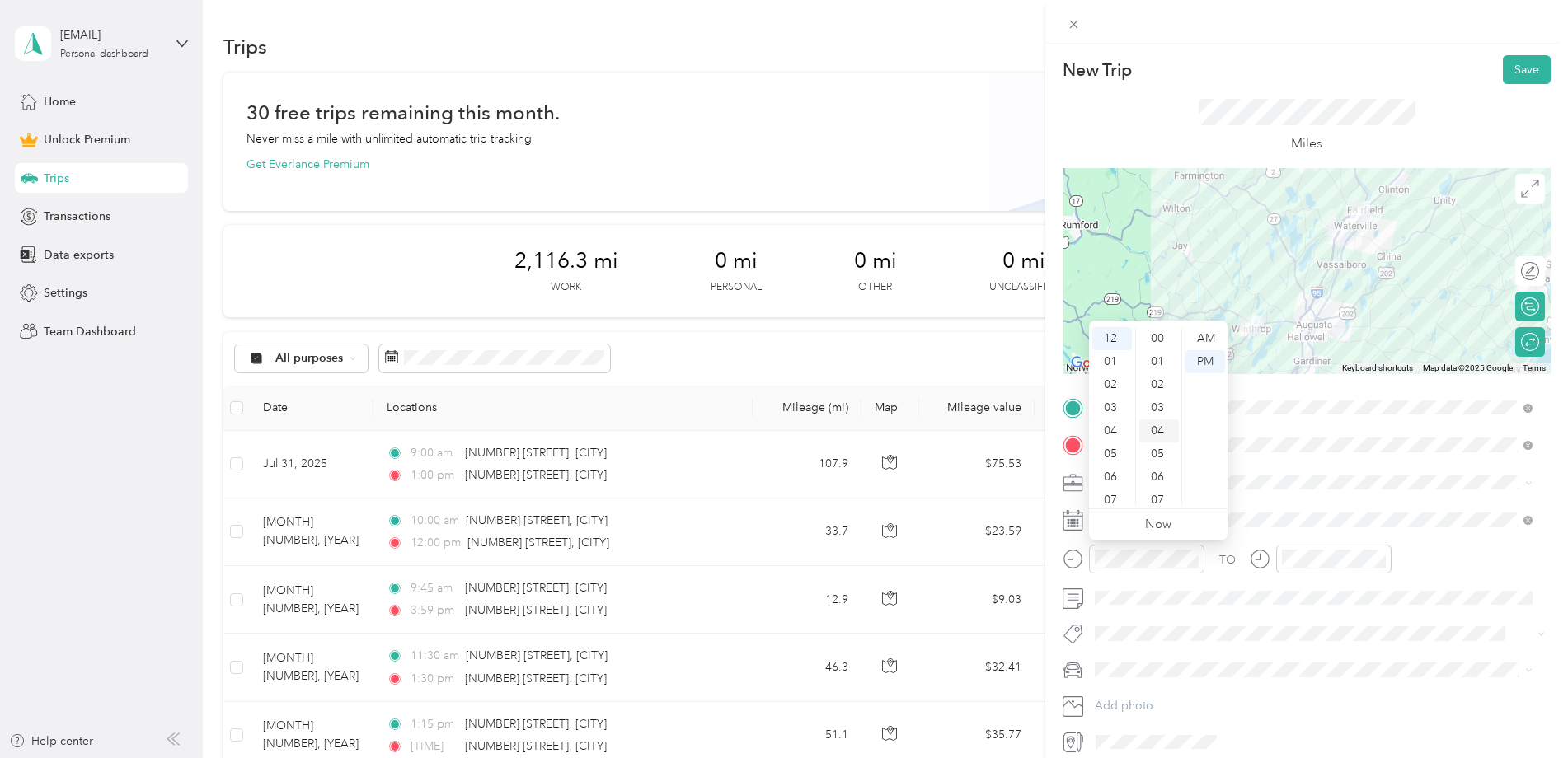 click on "00" at bounding box center [1159, 339] 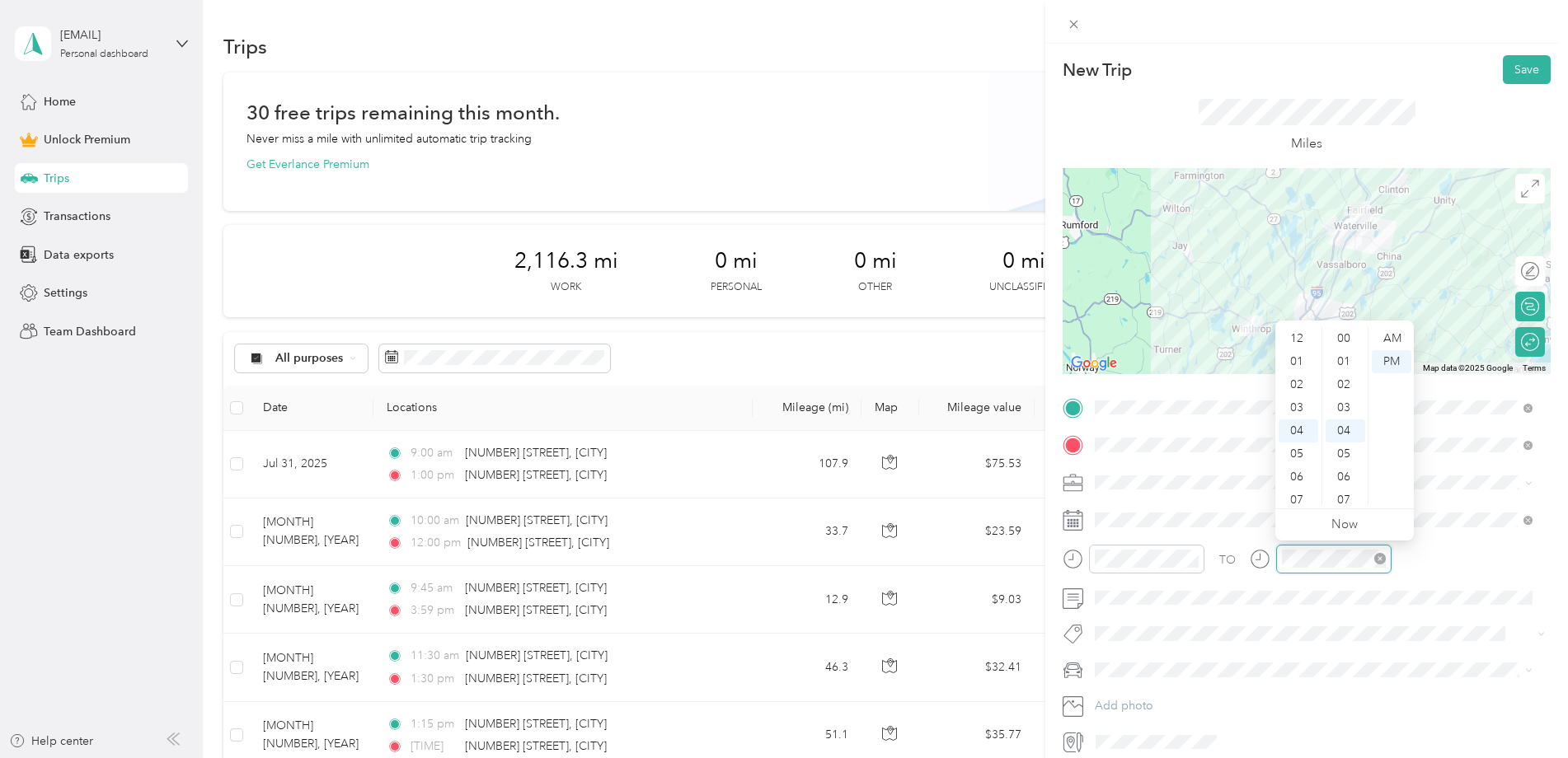 scroll, scrollTop: 92, scrollLeft: 0, axis: vertical 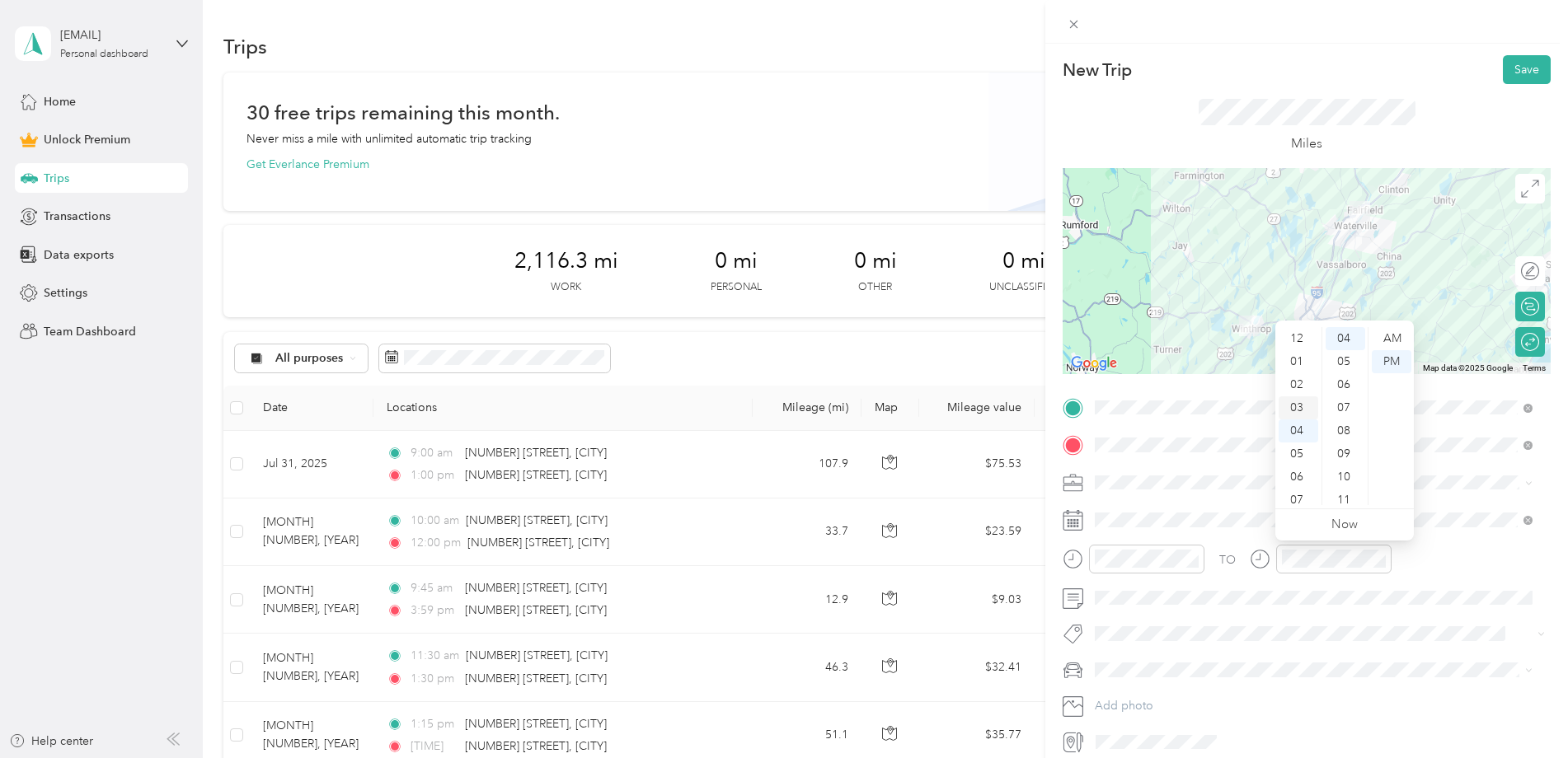 click on "03" at bounding box center (1298, 408) 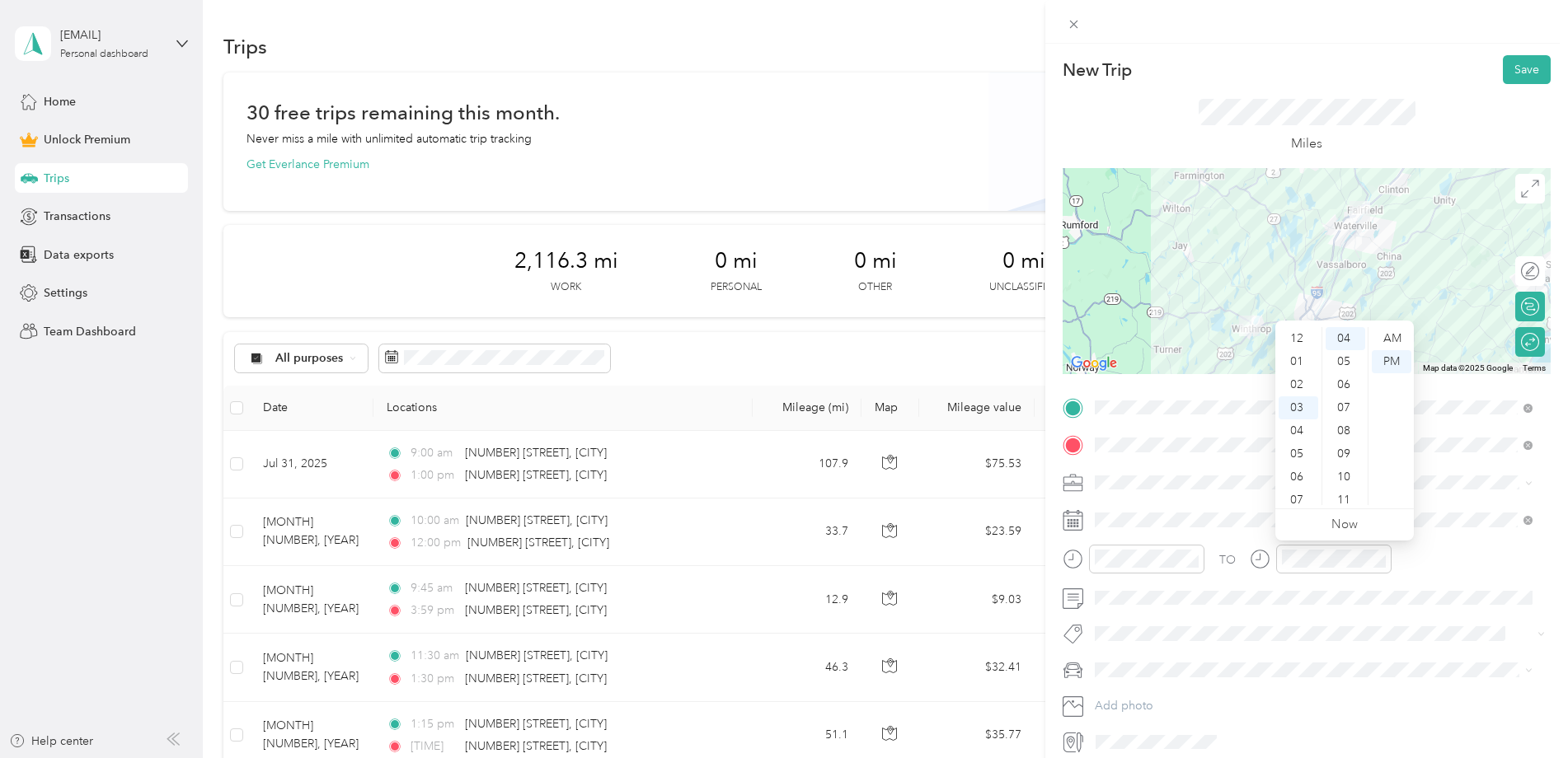 scroll, scrollTop: 69, scrollLeft: 0, axis: vertical 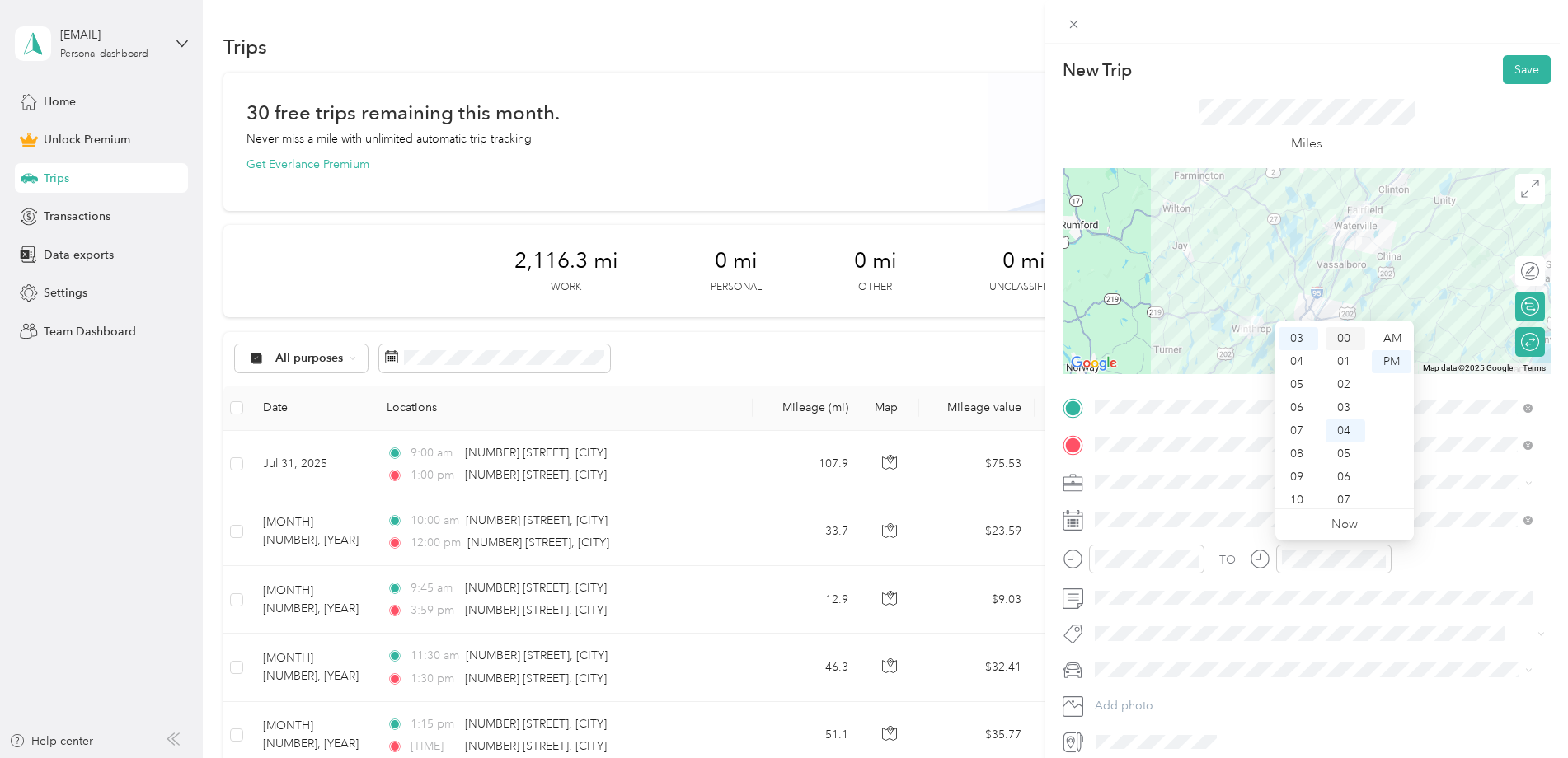 click on "00" at bounding box center (1345, 339) 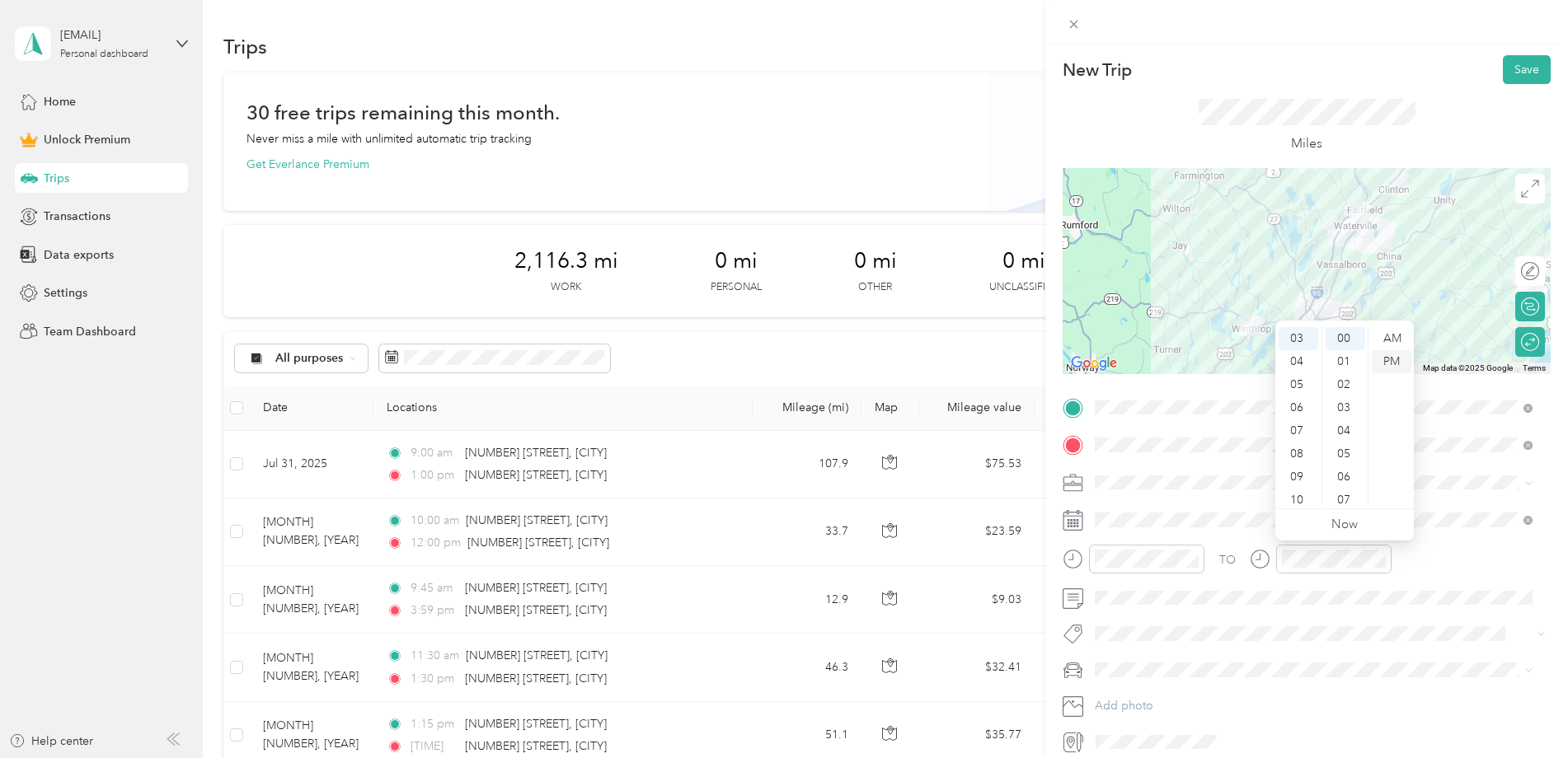 click on "PM" at bounding box center [1392, 362] 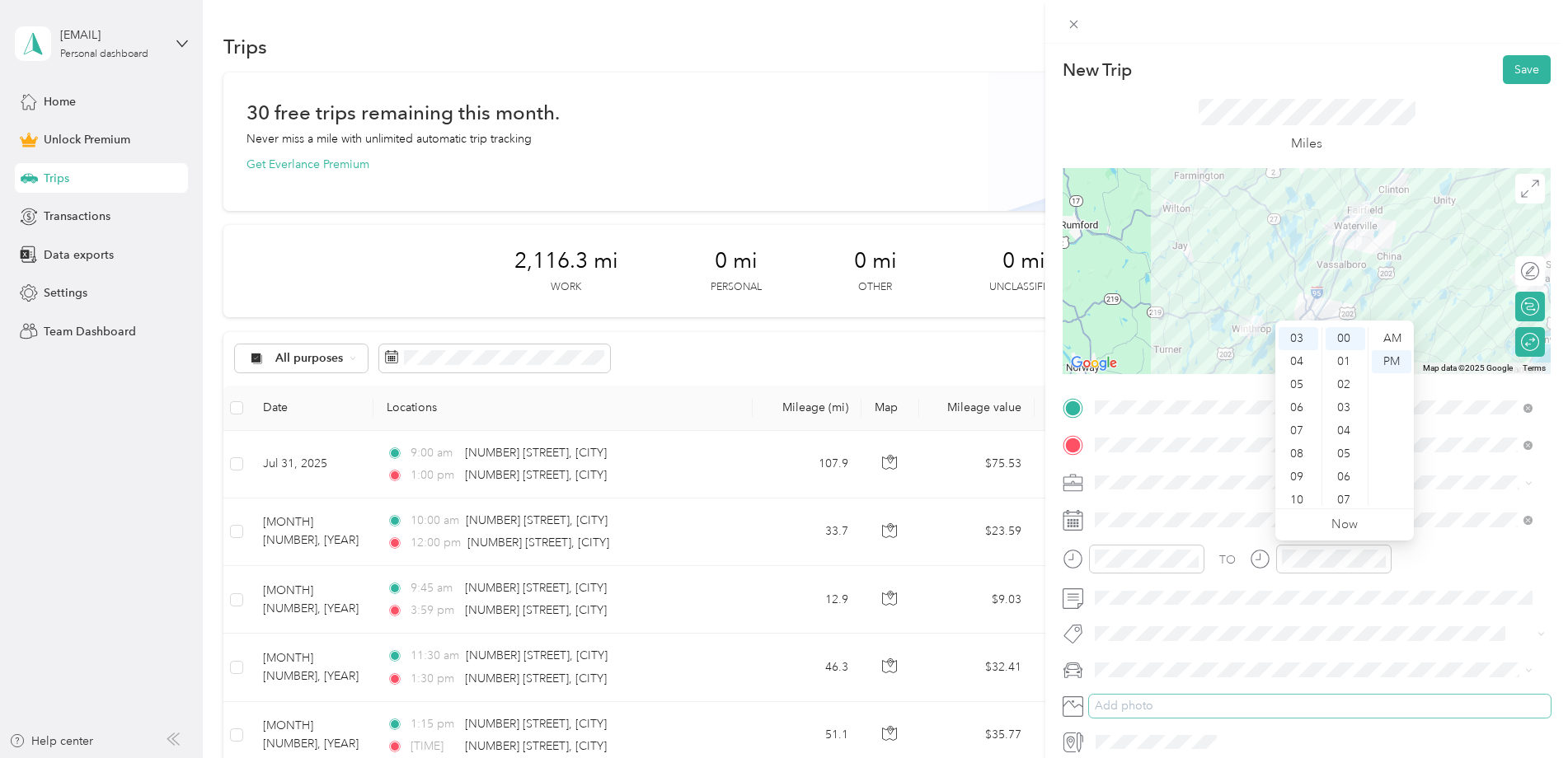 click on "Add photo" at bounding box center [1320, 706] 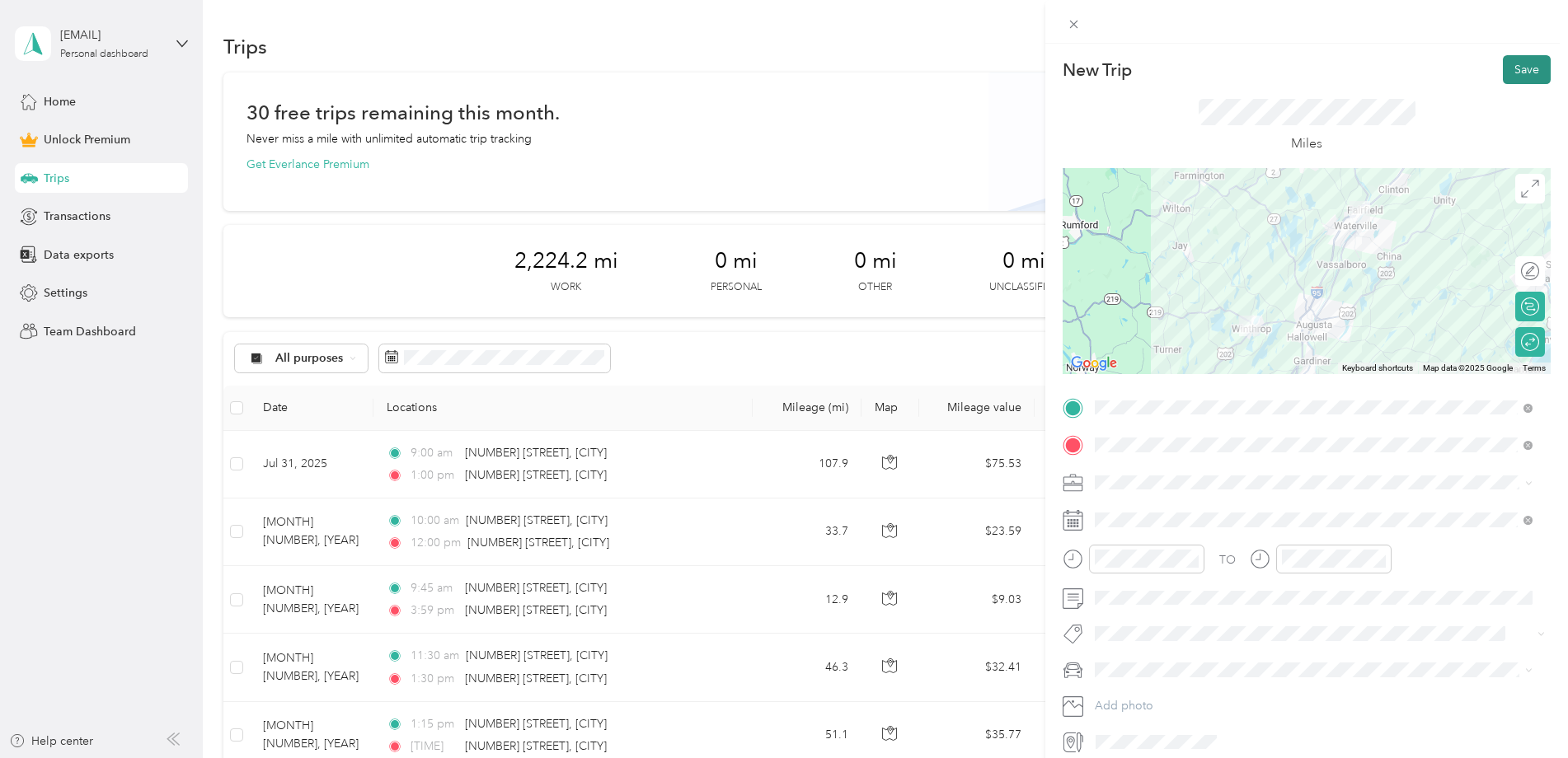 click on "Save" at bounding box center [1527, 69] 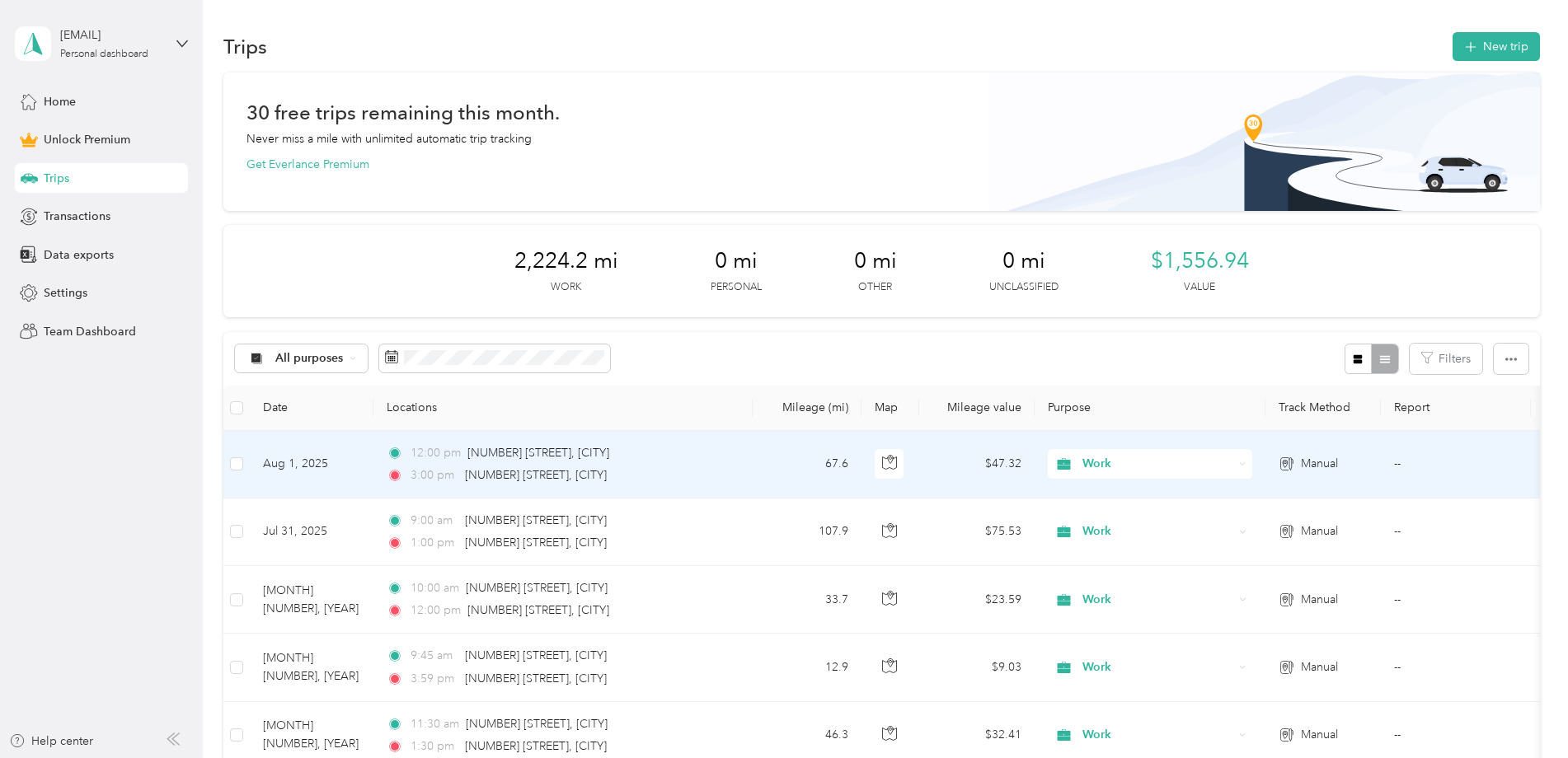 click at bounding box center [237, 465] 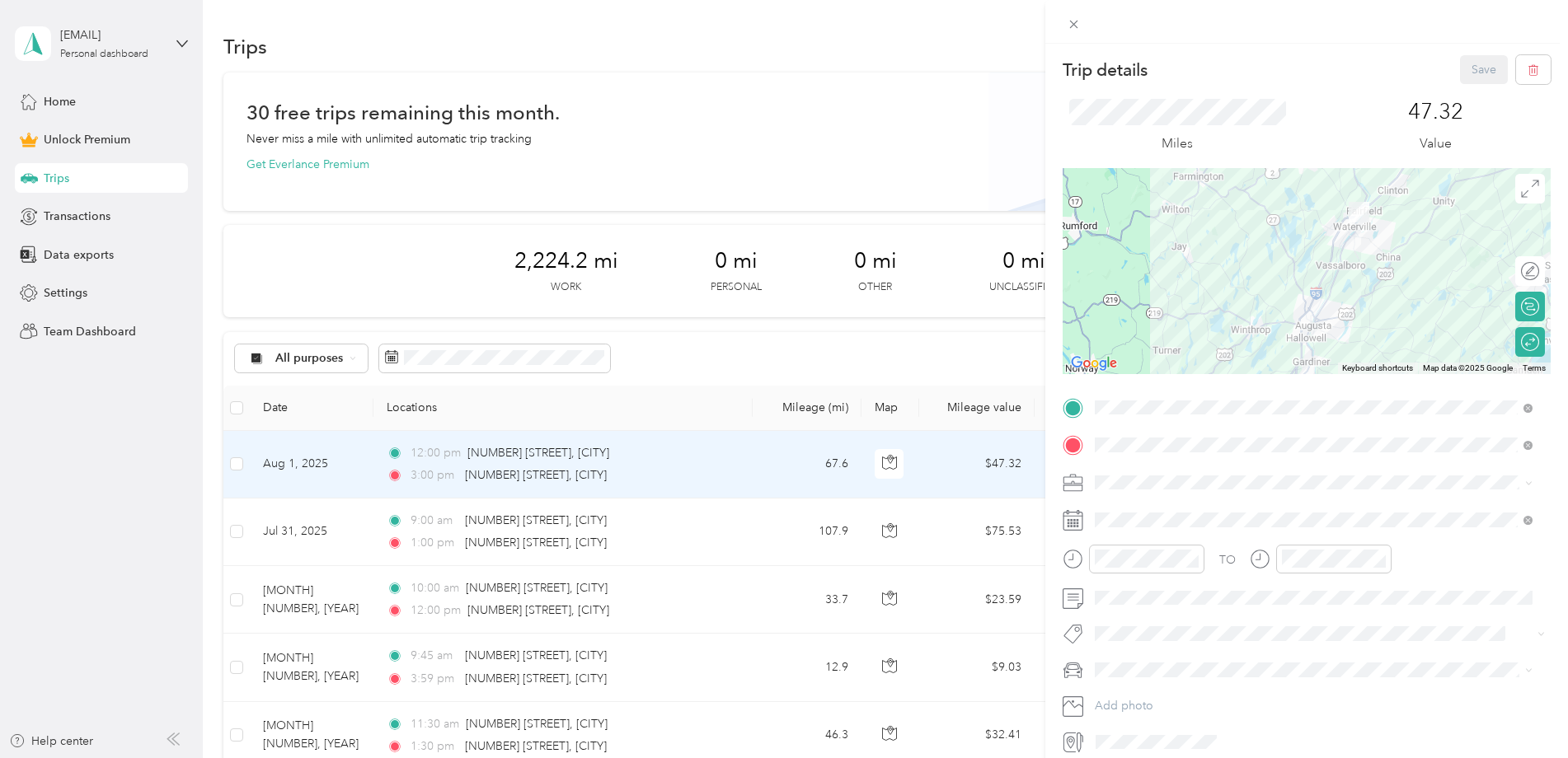 click on "Map data ©[YEAR] Google Map data ©[YEAR] Google" at bounding box center [784, 379] 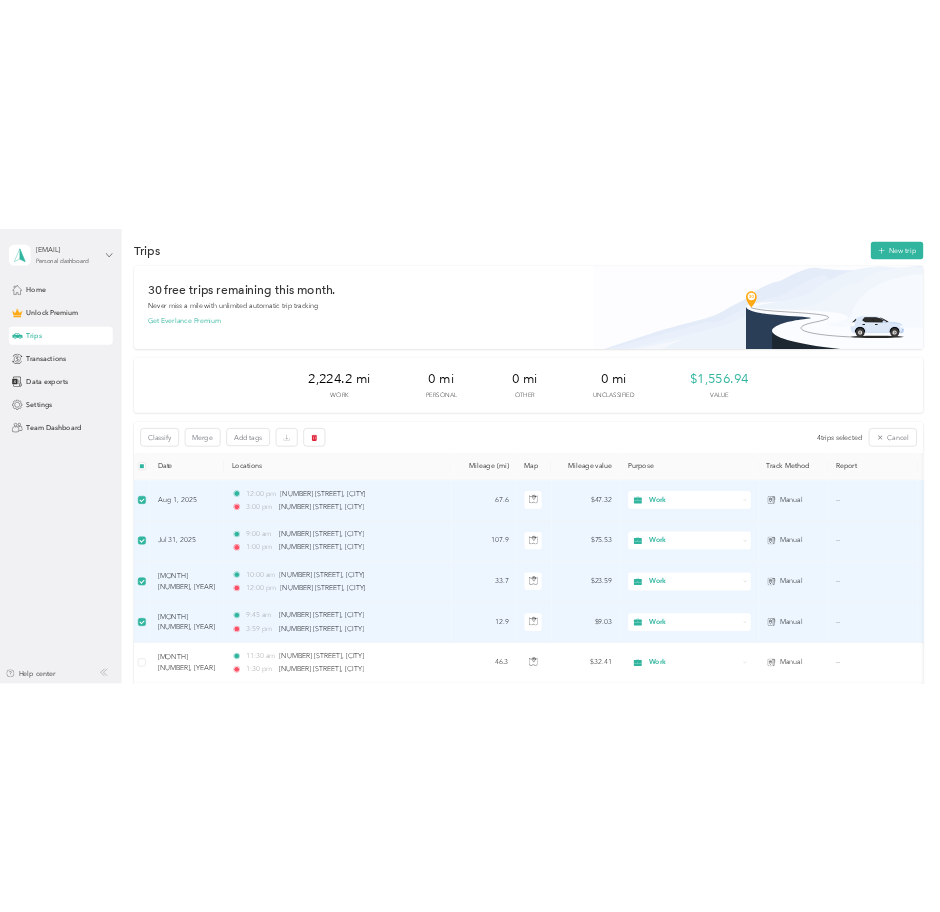 scroll, scrollTop: 0, scrollLeft: 0, axis: both 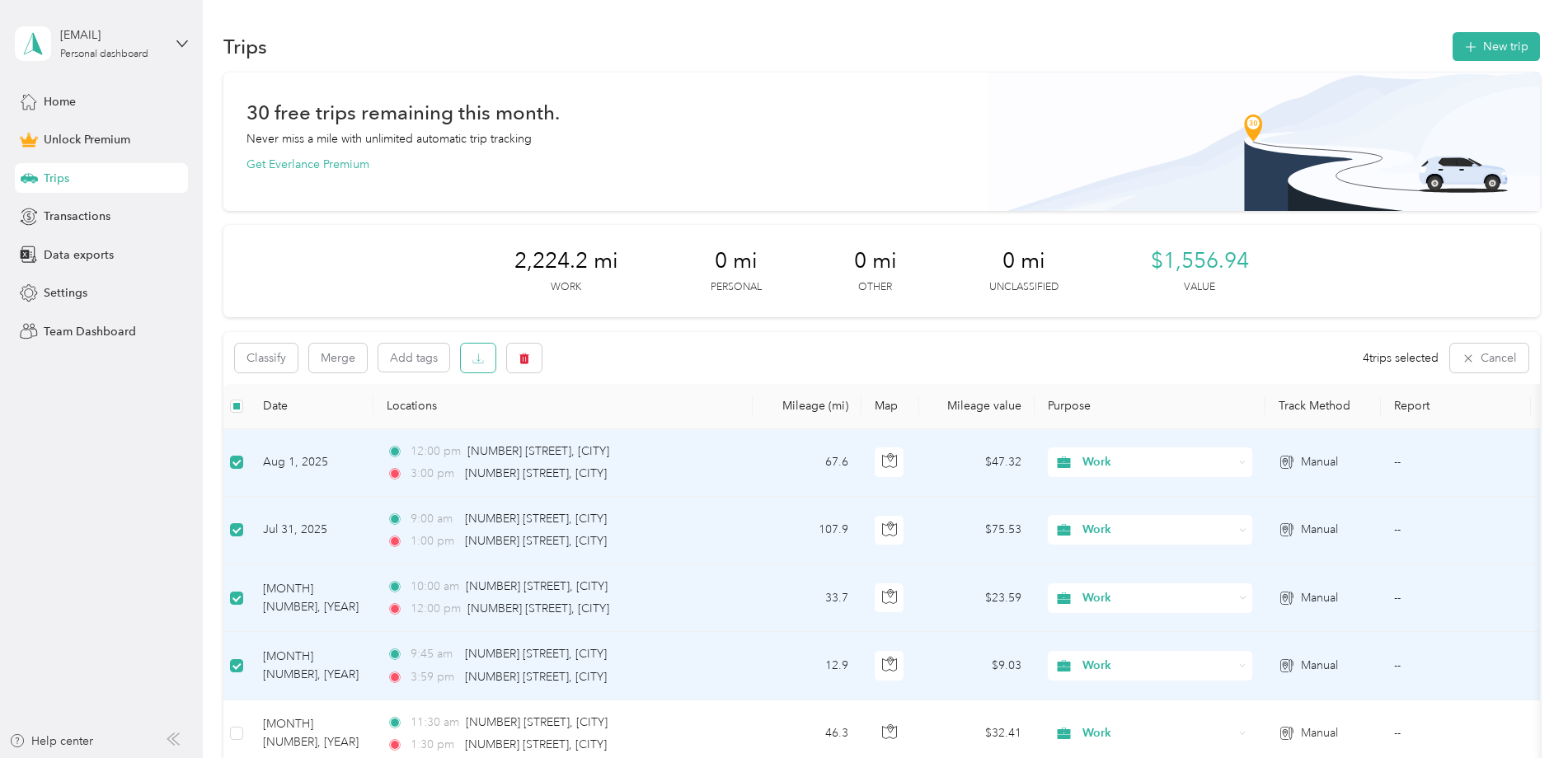 click at bounding box center (478, 358) 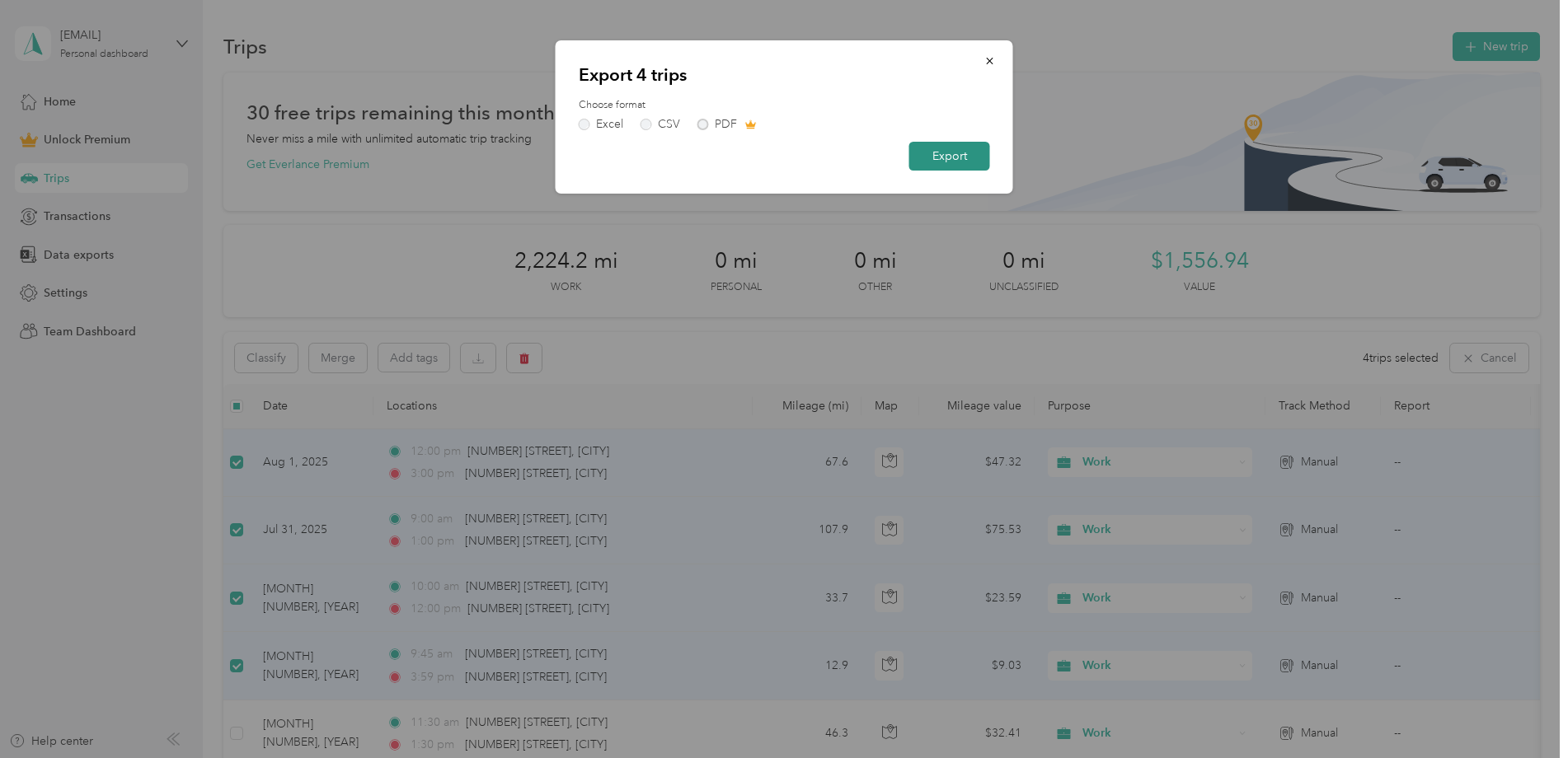 click on "Export" at bounding box center (950, 156) 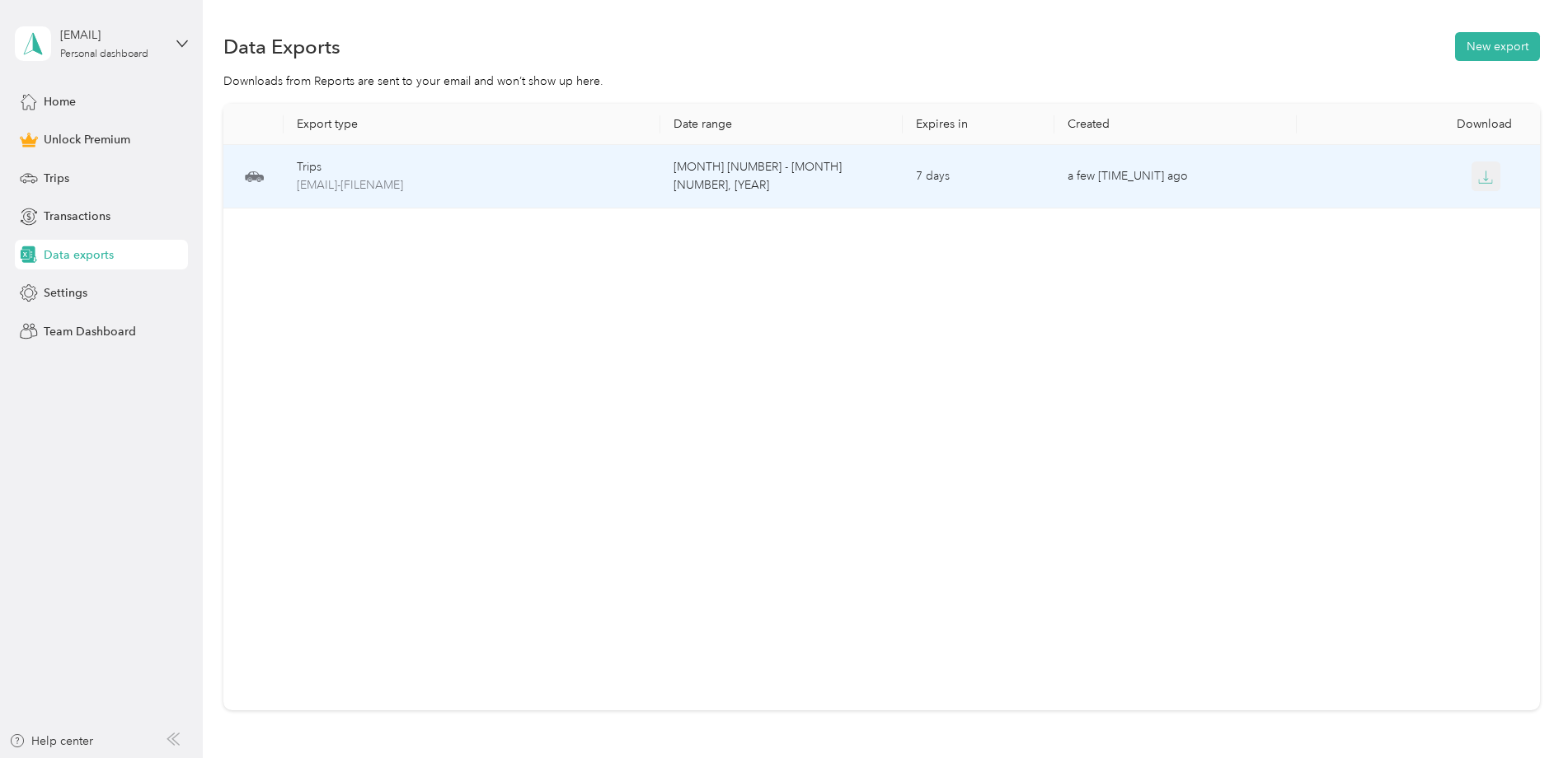 click at bounding box center [1486, 176] 